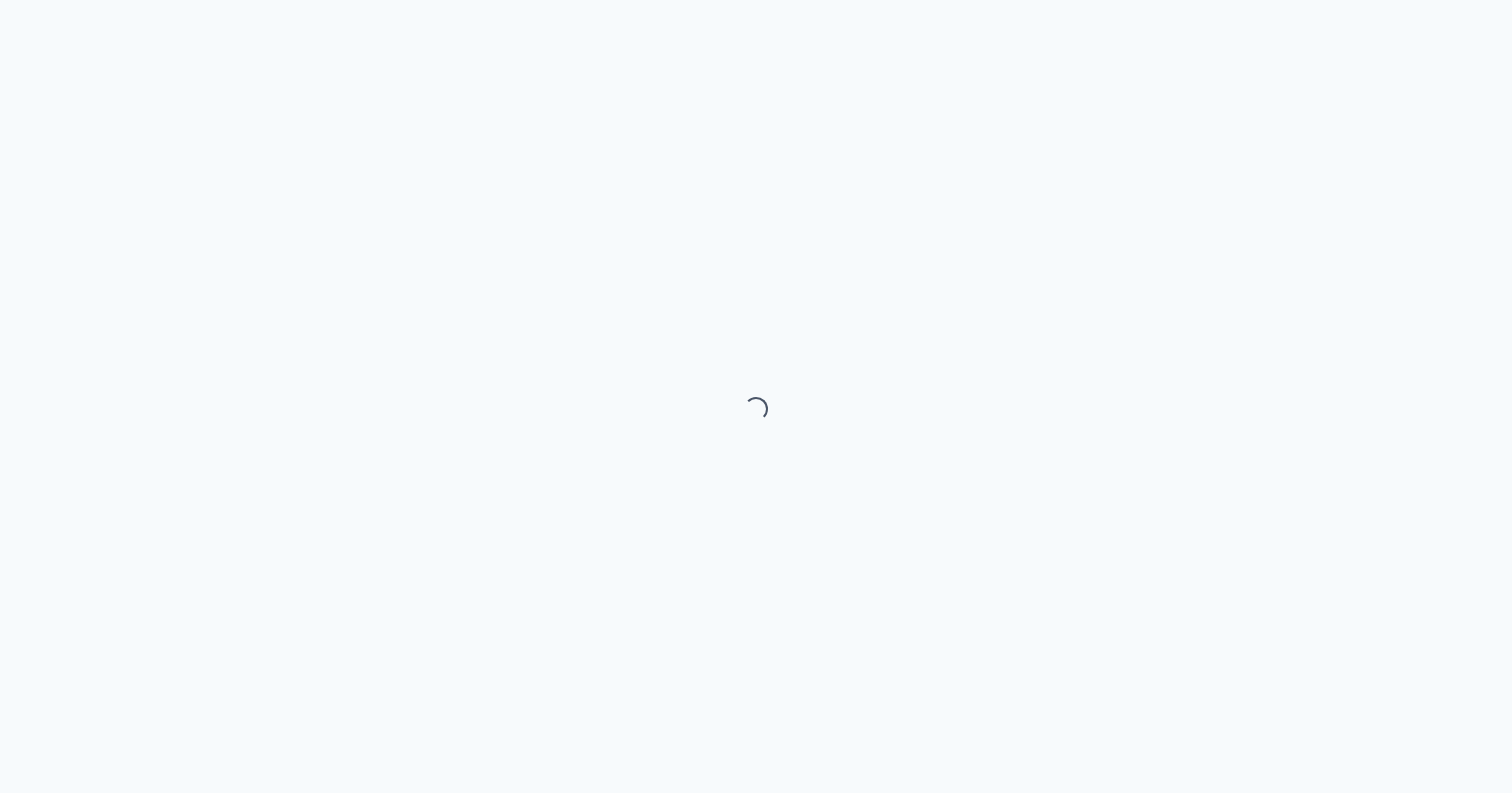 scroll, scrollTop: 0, scrollLeft: 0, axis: both 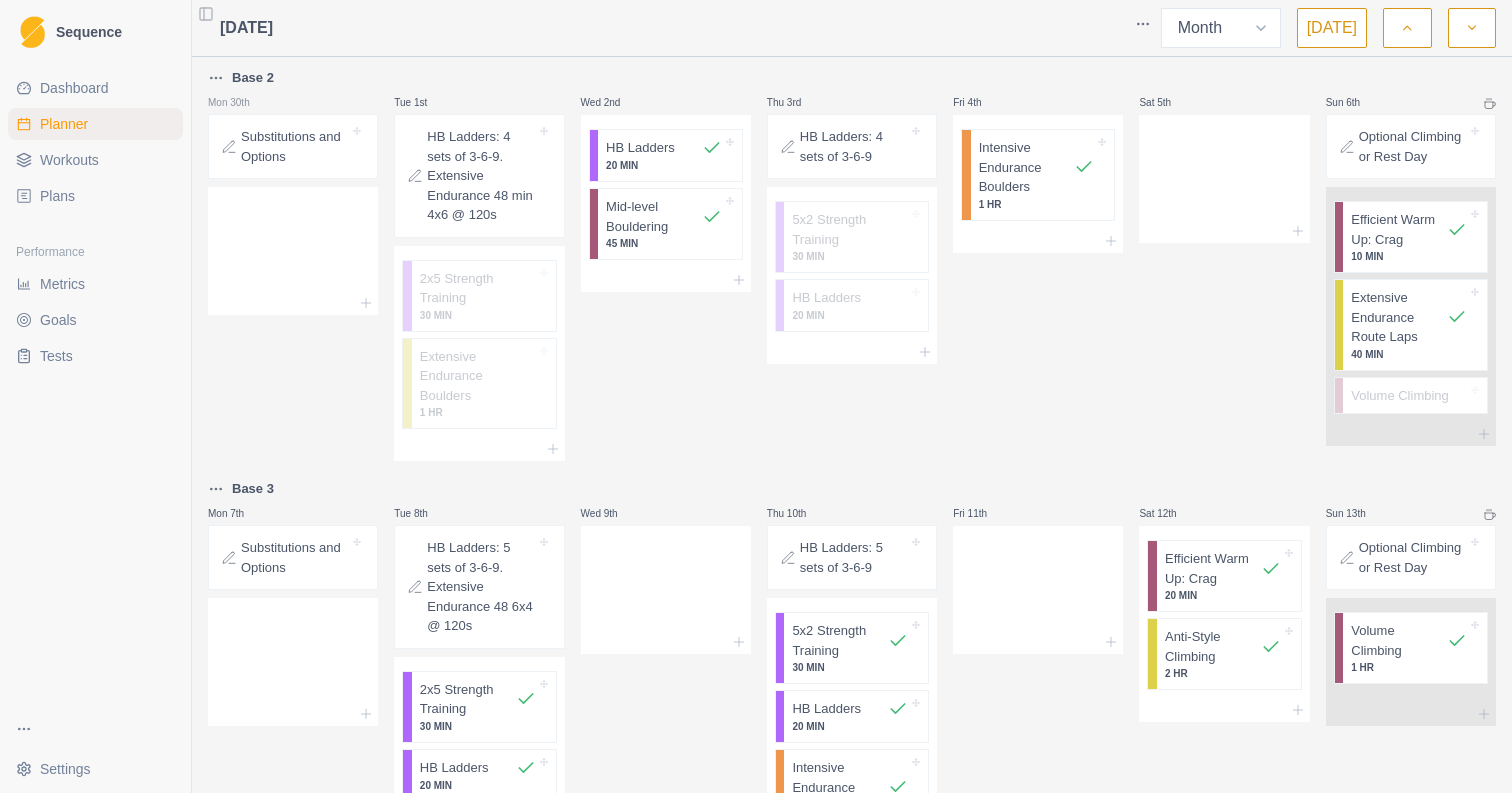 click on "Plans" at bounding box center (95, 196) 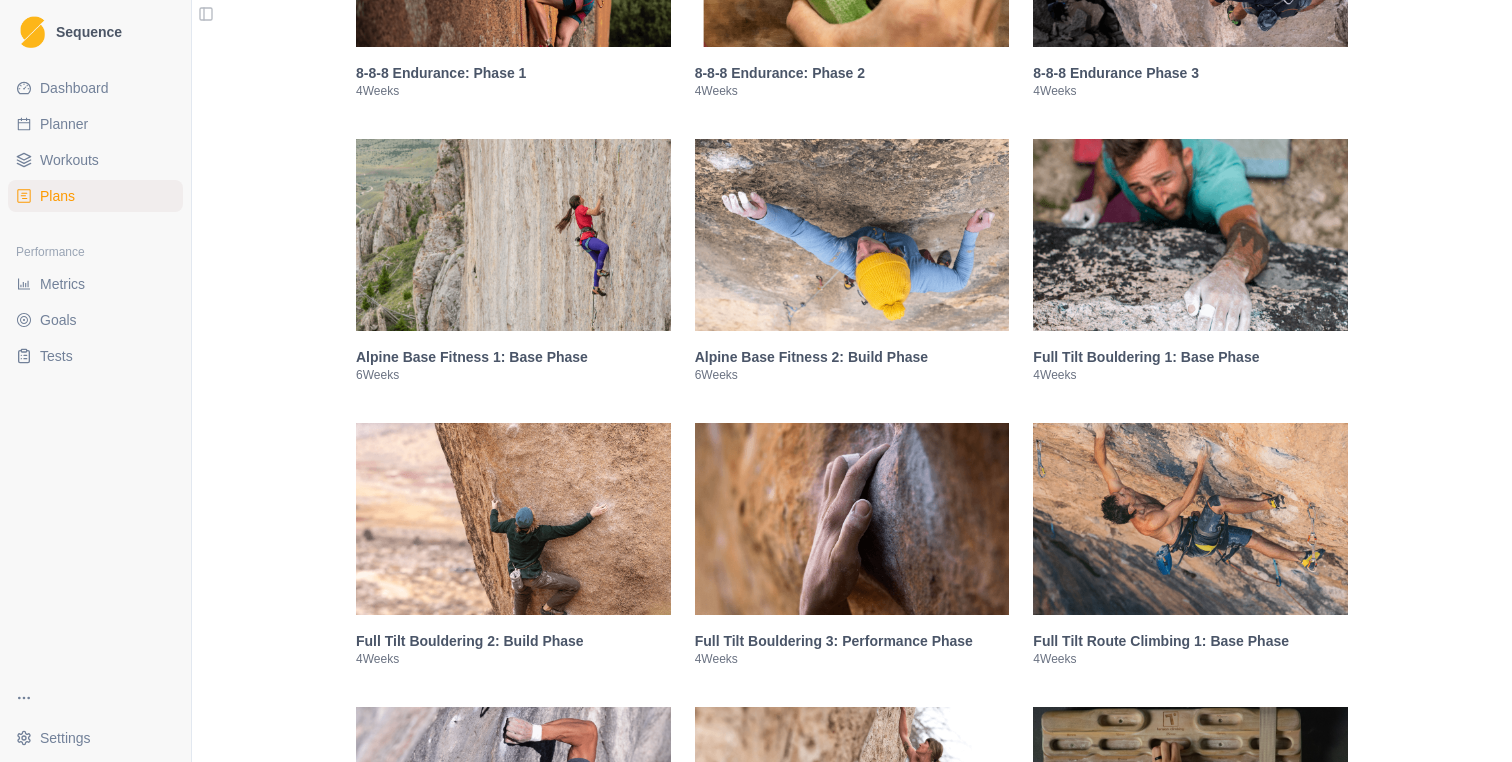 scroll, scrollTop: 1993, scrollLeft: 0, axis: vertical 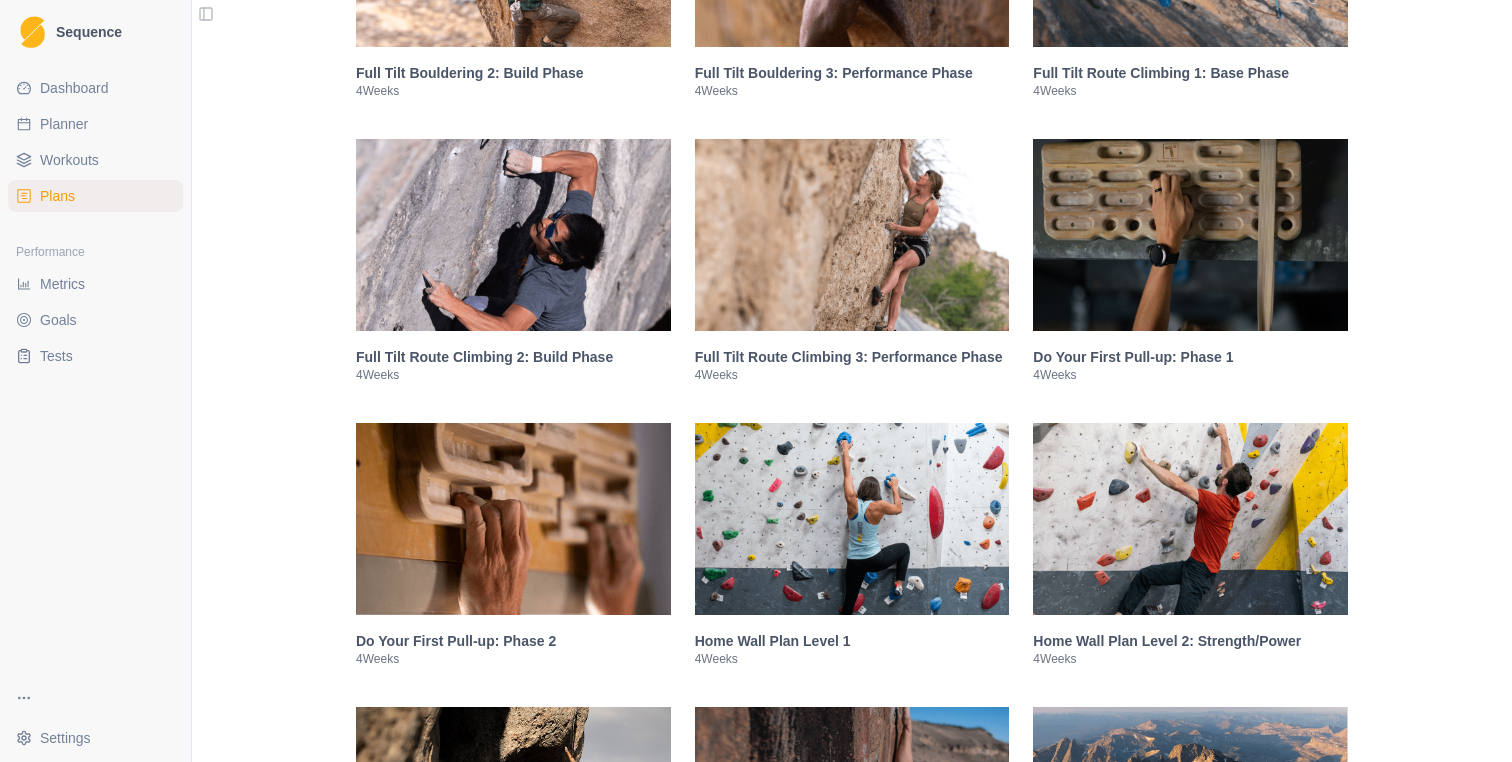 click on "Full Tilt Route Climbing 2: Build Phase" at bounding box center (513, 357) 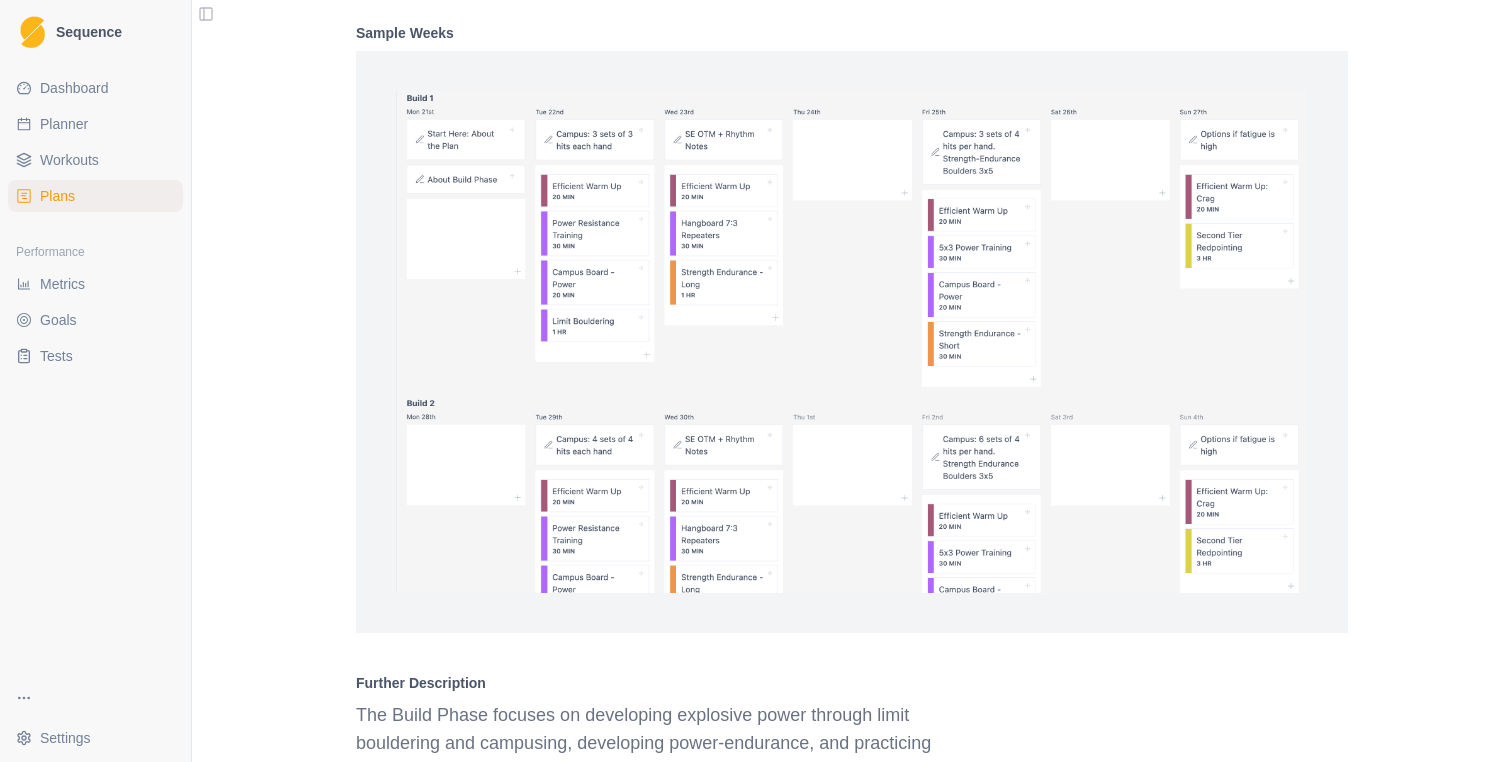 scroll, scrollTop: 3022, scrollLeft: 0, axis: vertical 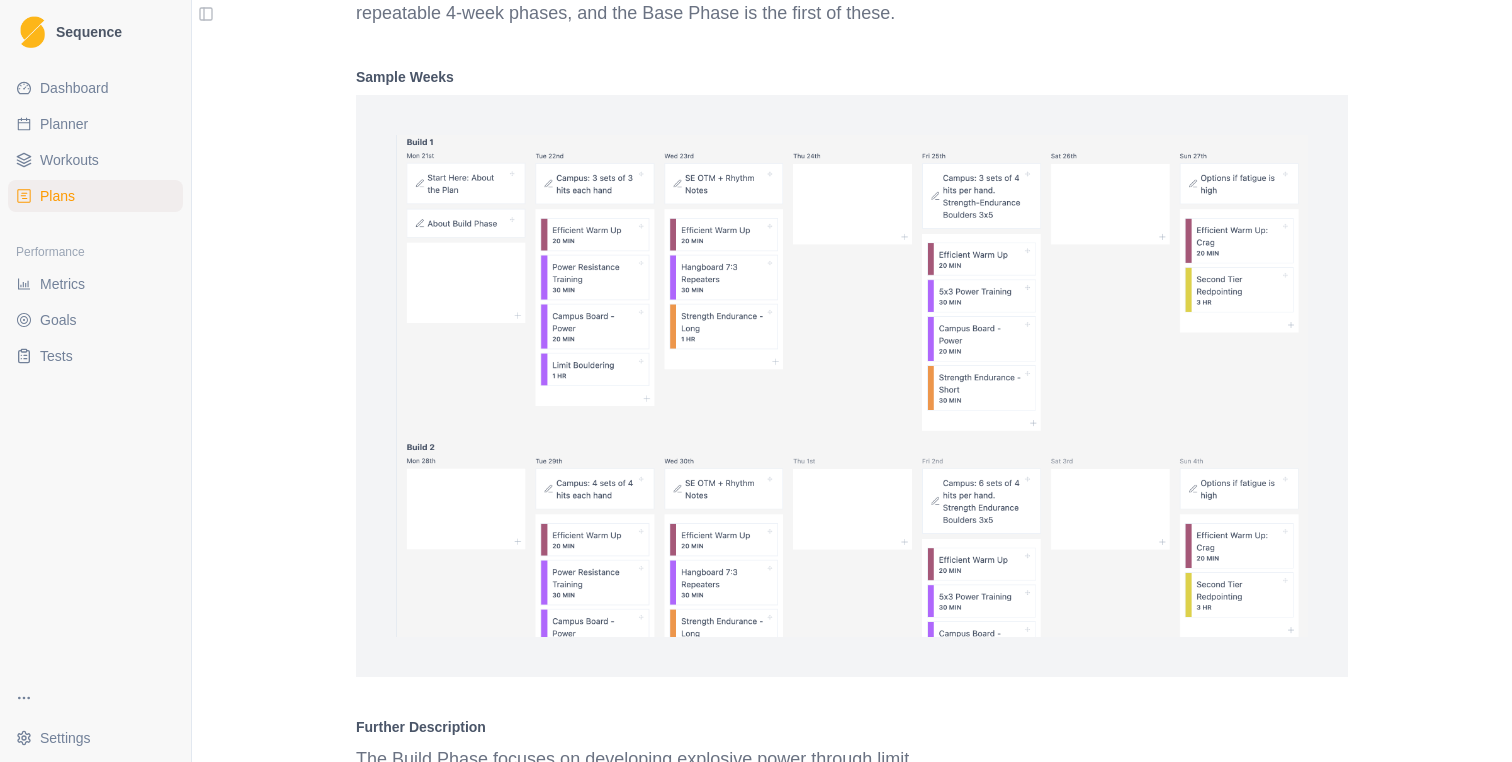 click on "Planner" at bounding box center [95, 124] 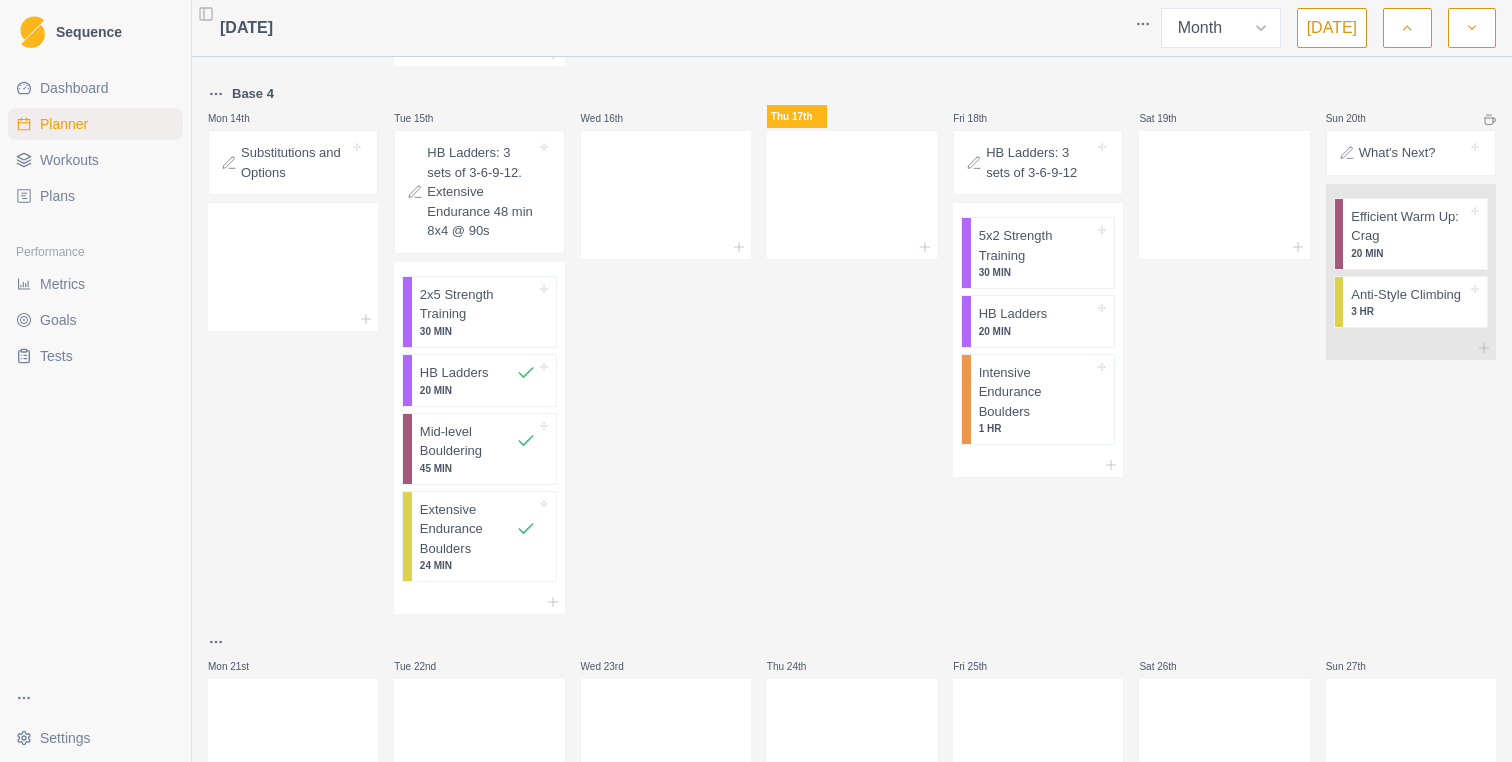 scroll, scrollTop: 945, scrollLeft: 0, axis: vertical 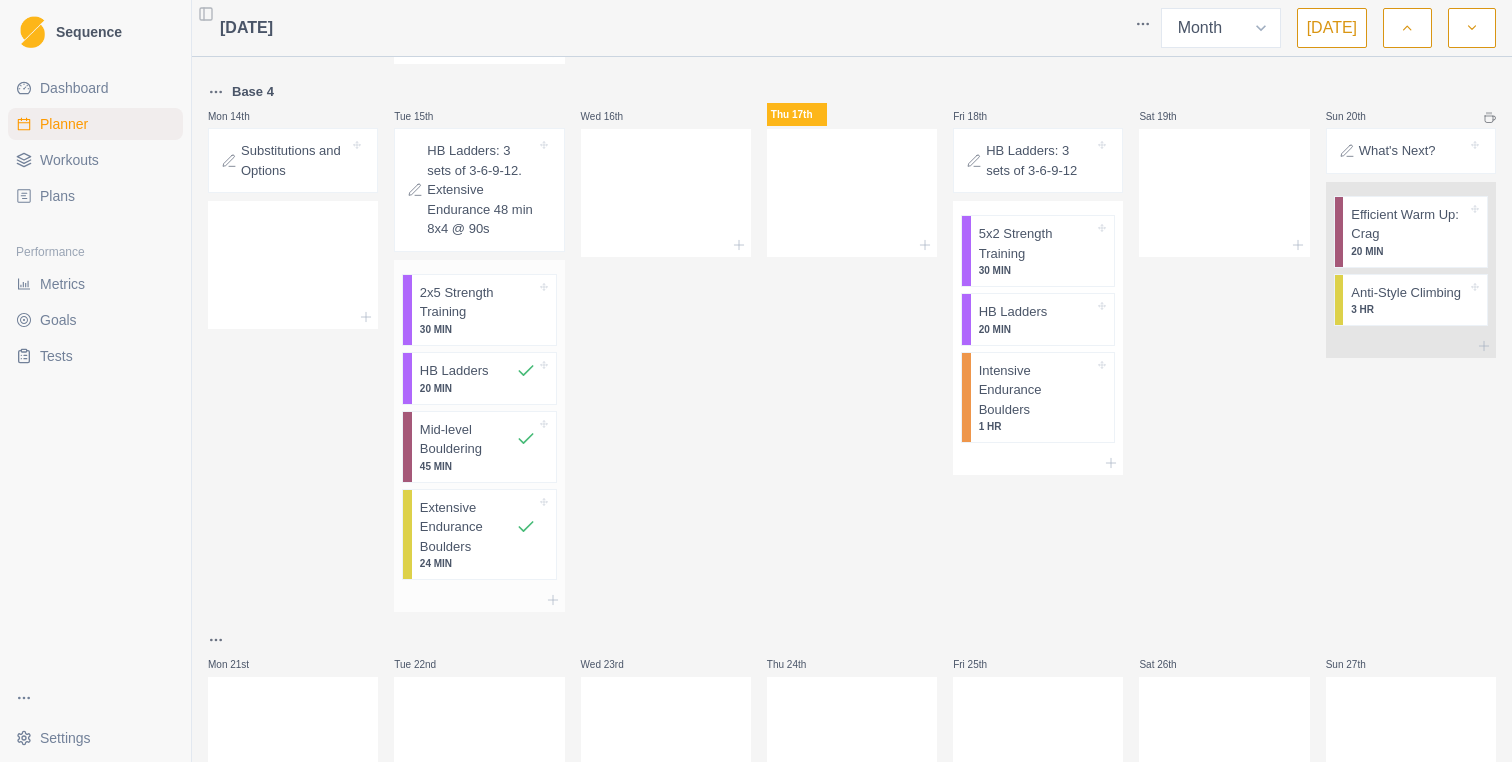 click on "2x5 Strength Training" at bounding box center (478, 302) 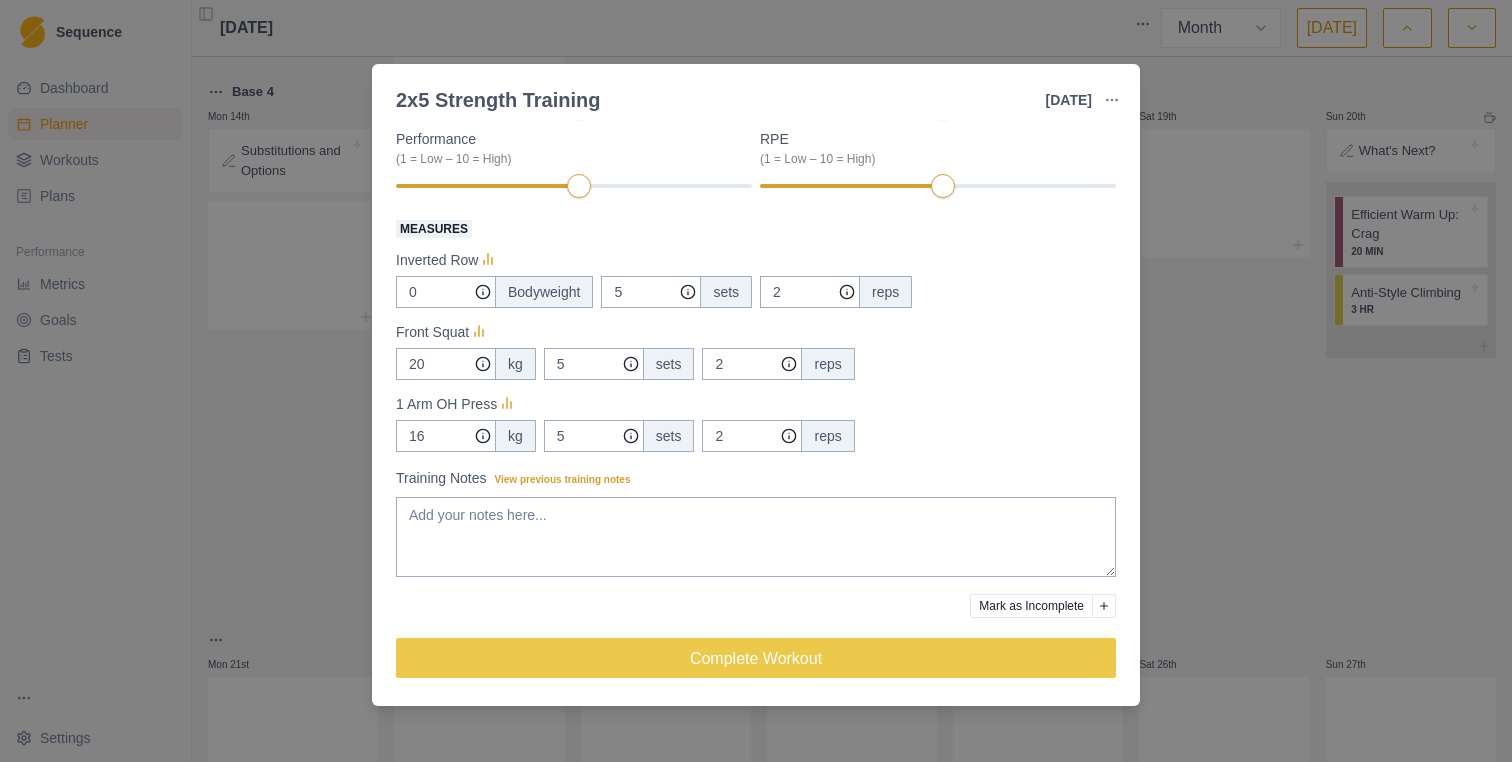 scroll, scrollTop: 296, scrollLeft: 0, axis: vertical 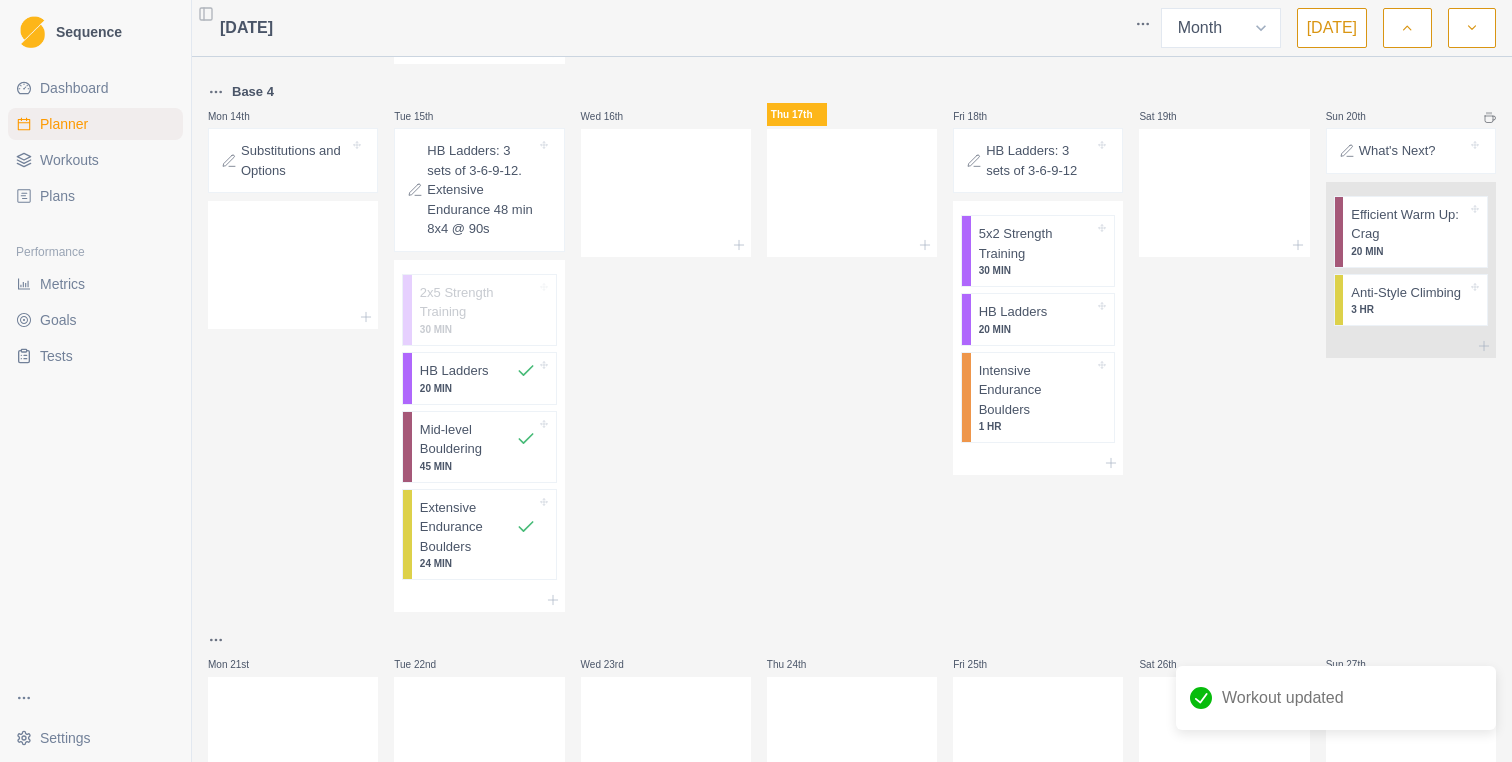 click on "Plans" at bounding box center (57, 196) 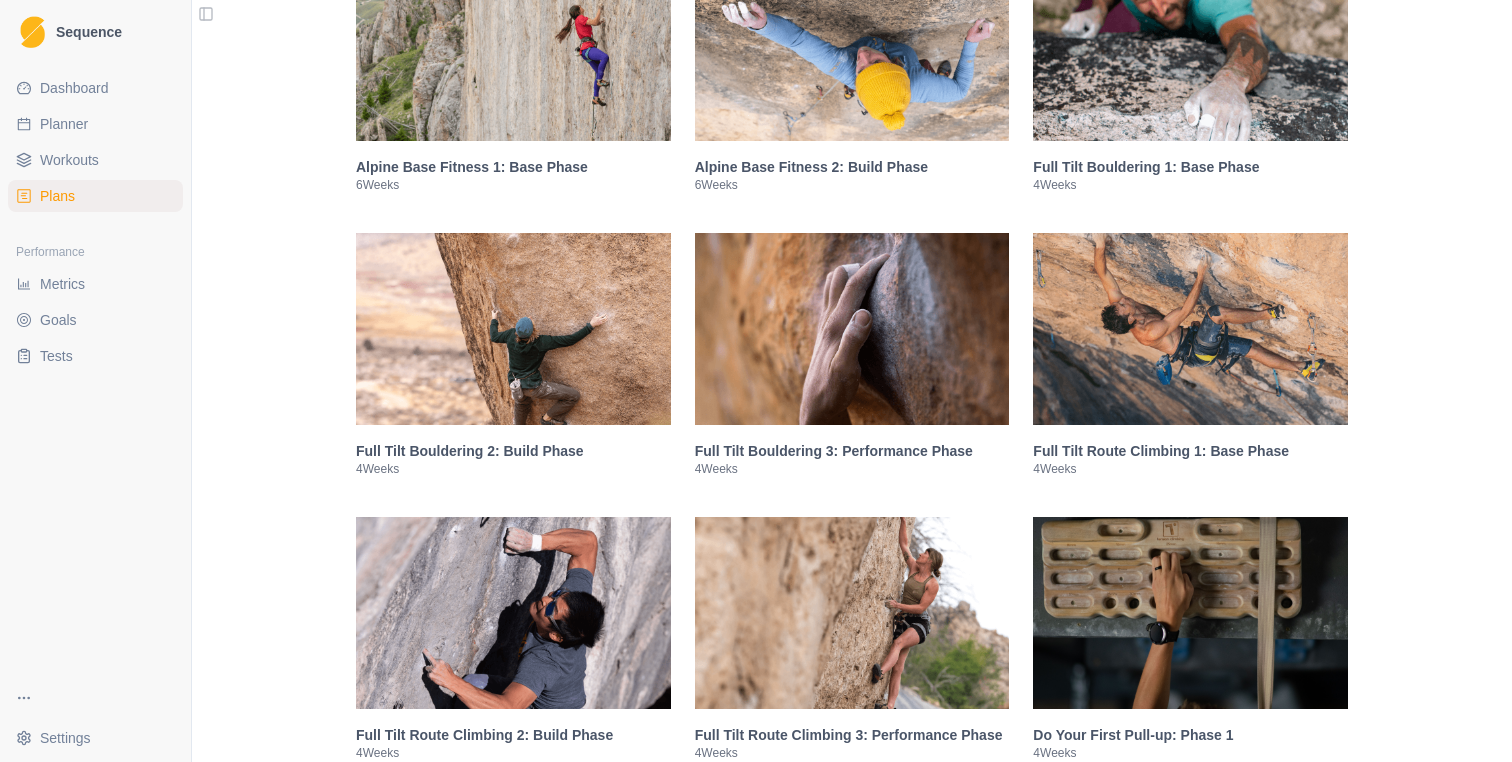 scroll, scrollTop: 1627, scrollLeft: 0, axis: vertical 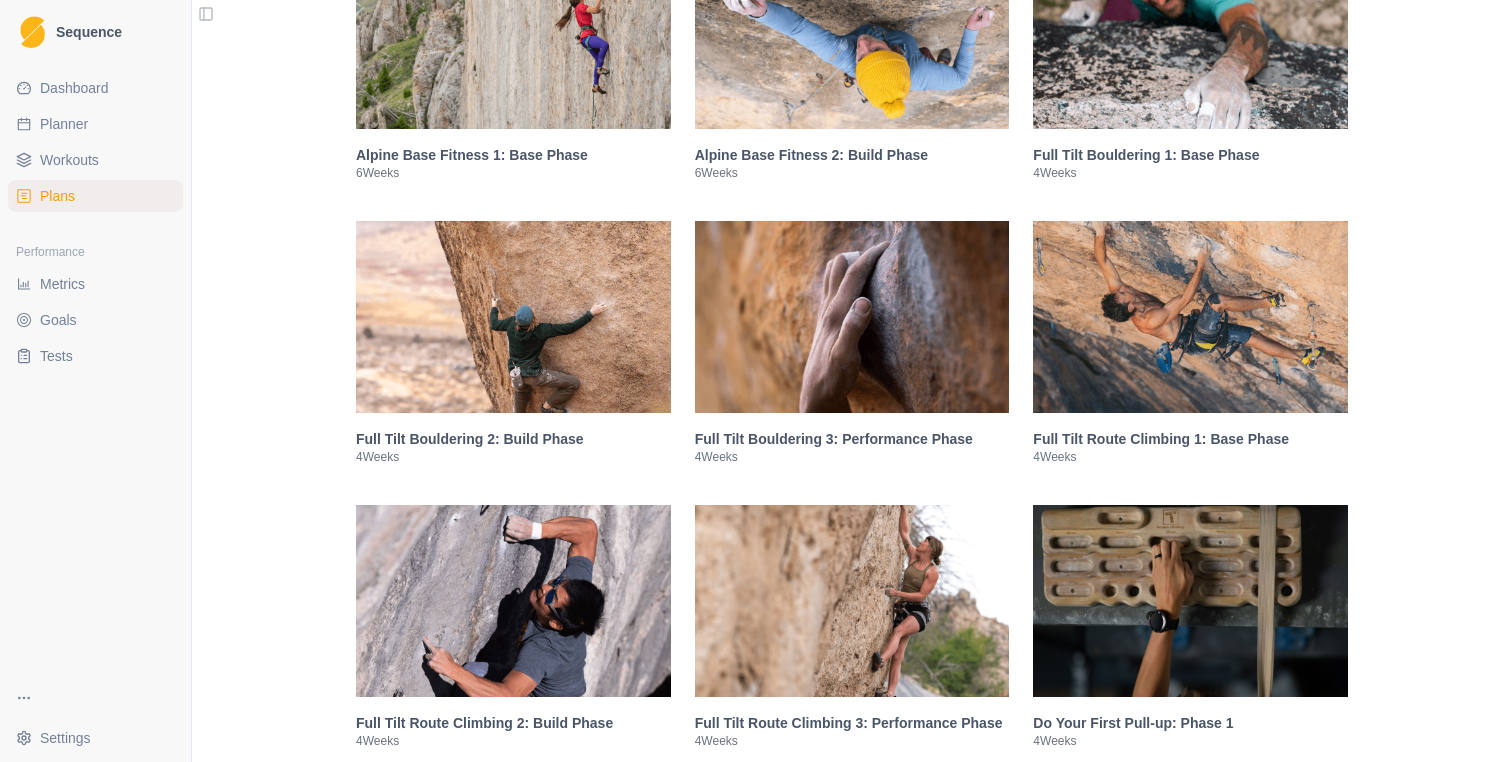 click on "Full Tilt Bouldering 2: Build Phase" at bounding box center [513, 439] 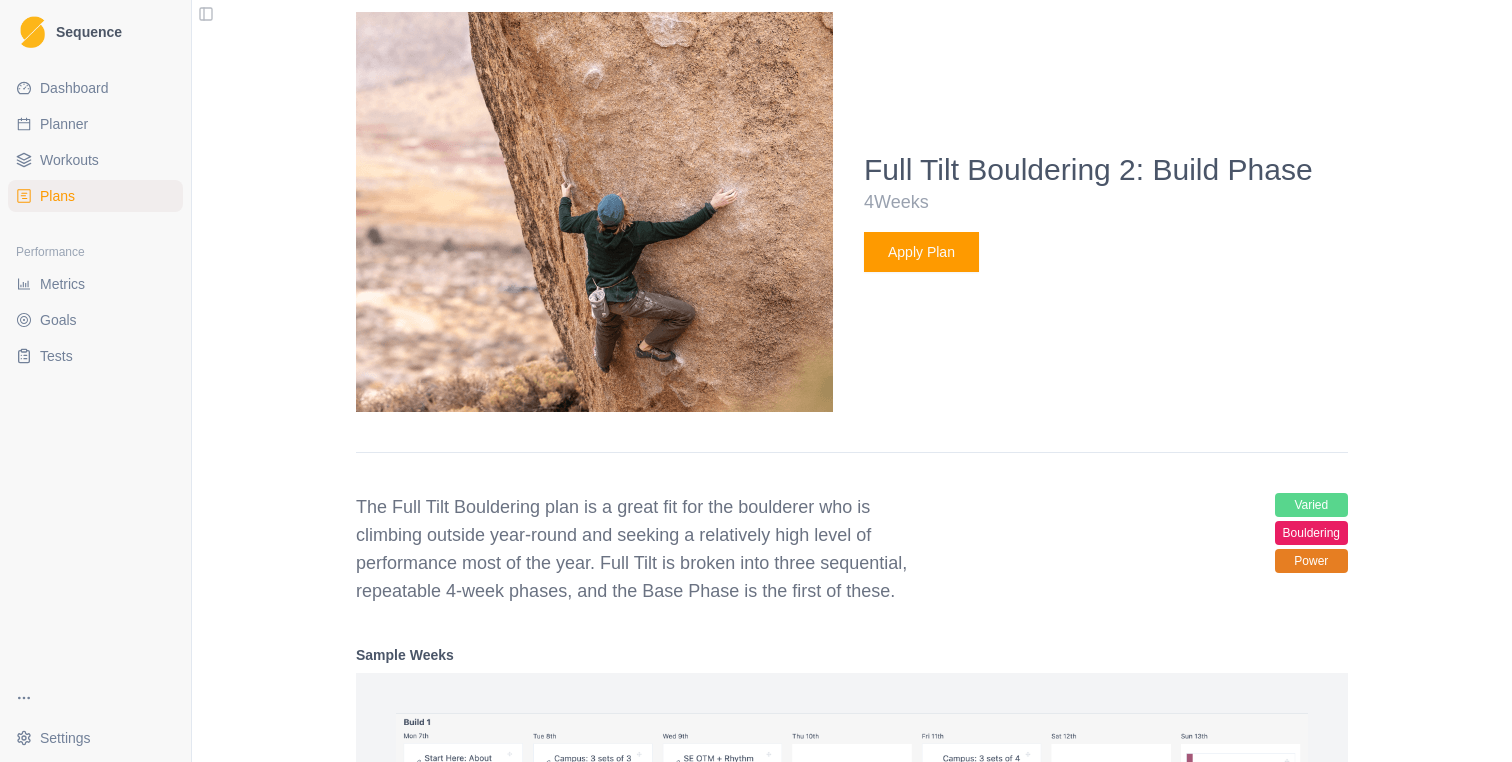 scroll, scrollTop: 2133, scrollLeft: 0, axis: vertical 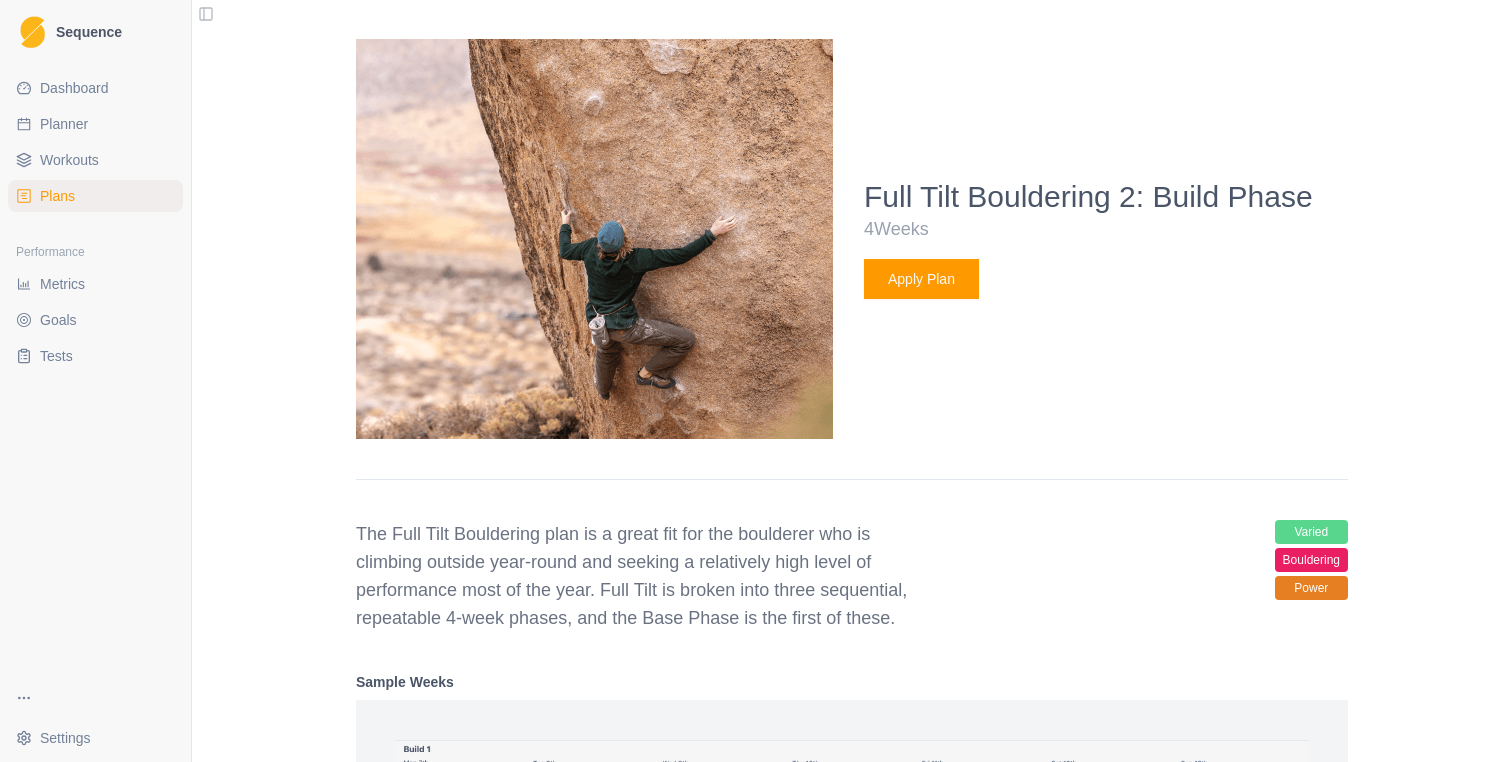select on "month" 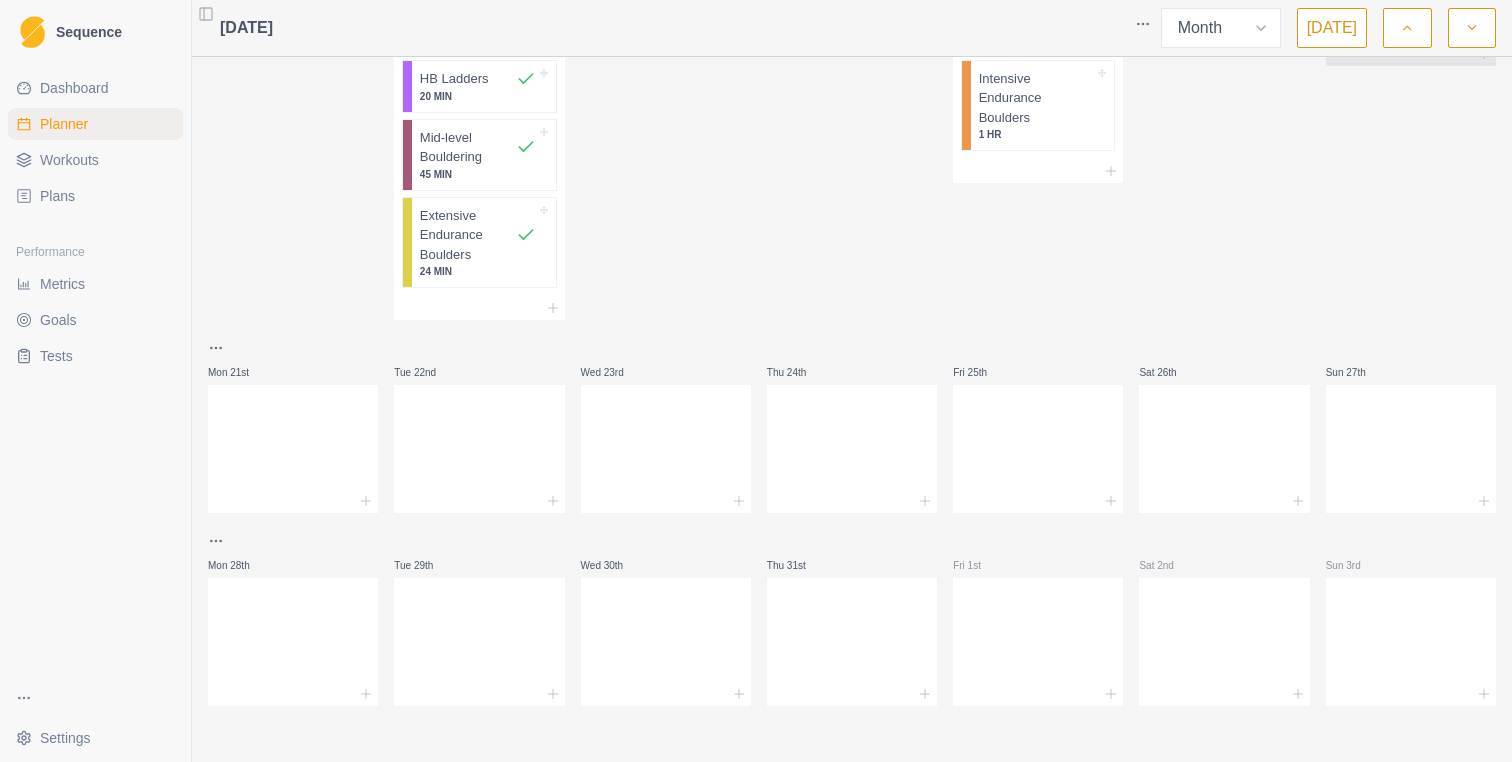 scroll, scrollTop: 0, scrollLeft: 0, axis: both 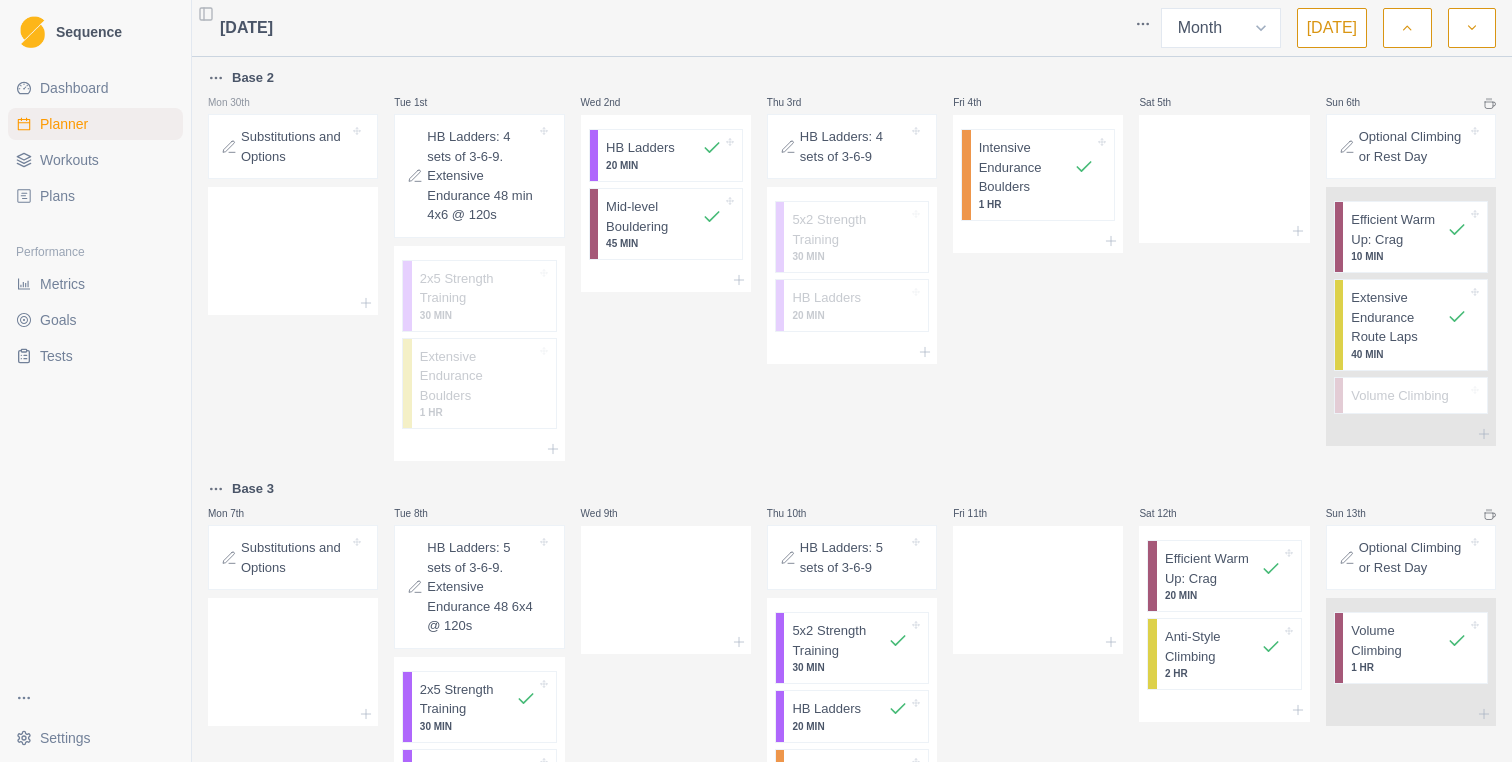 click on "Plans" at bounding box center [57, 196] 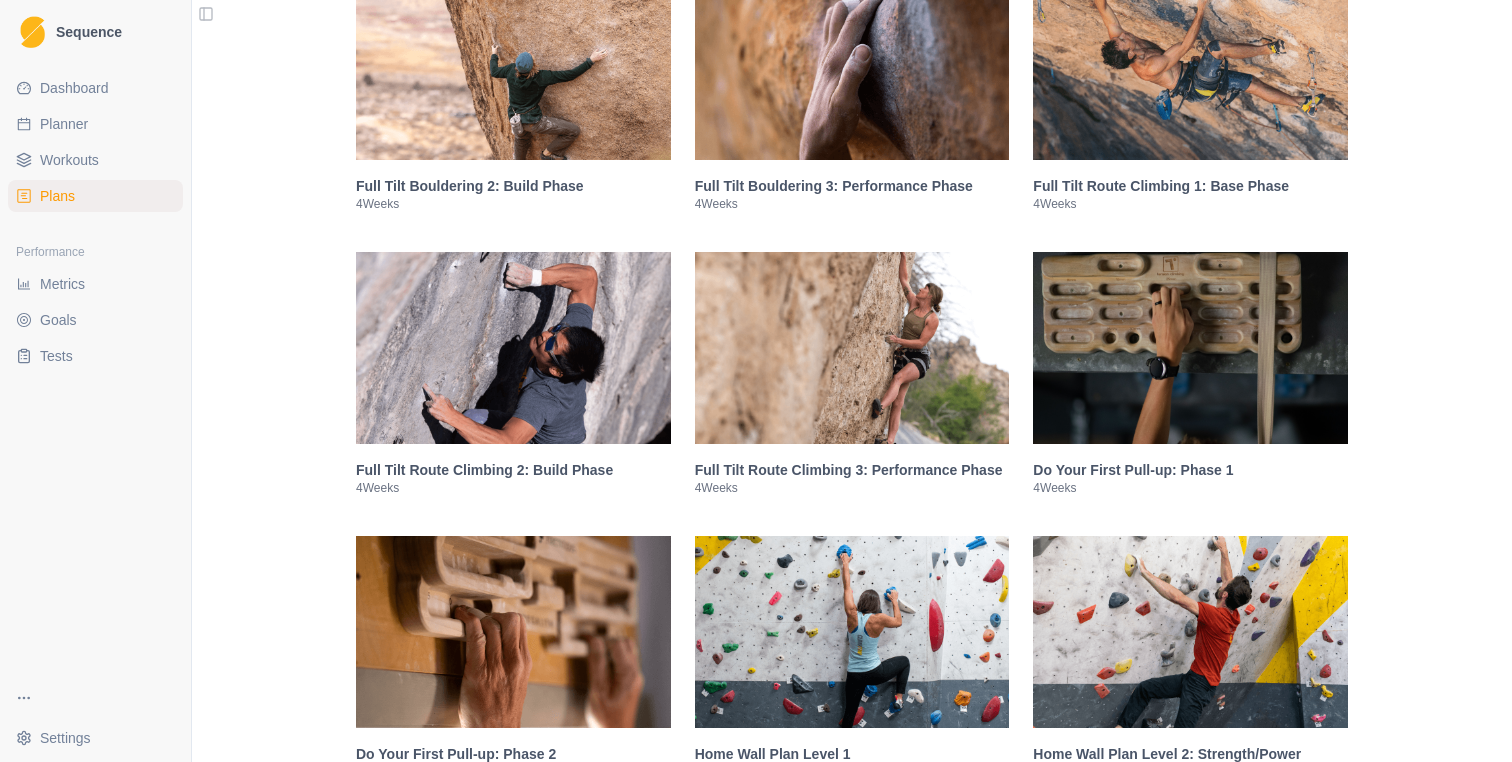 scroll, scrollTop: 1888, scrollLeft: 0, axis: vertical 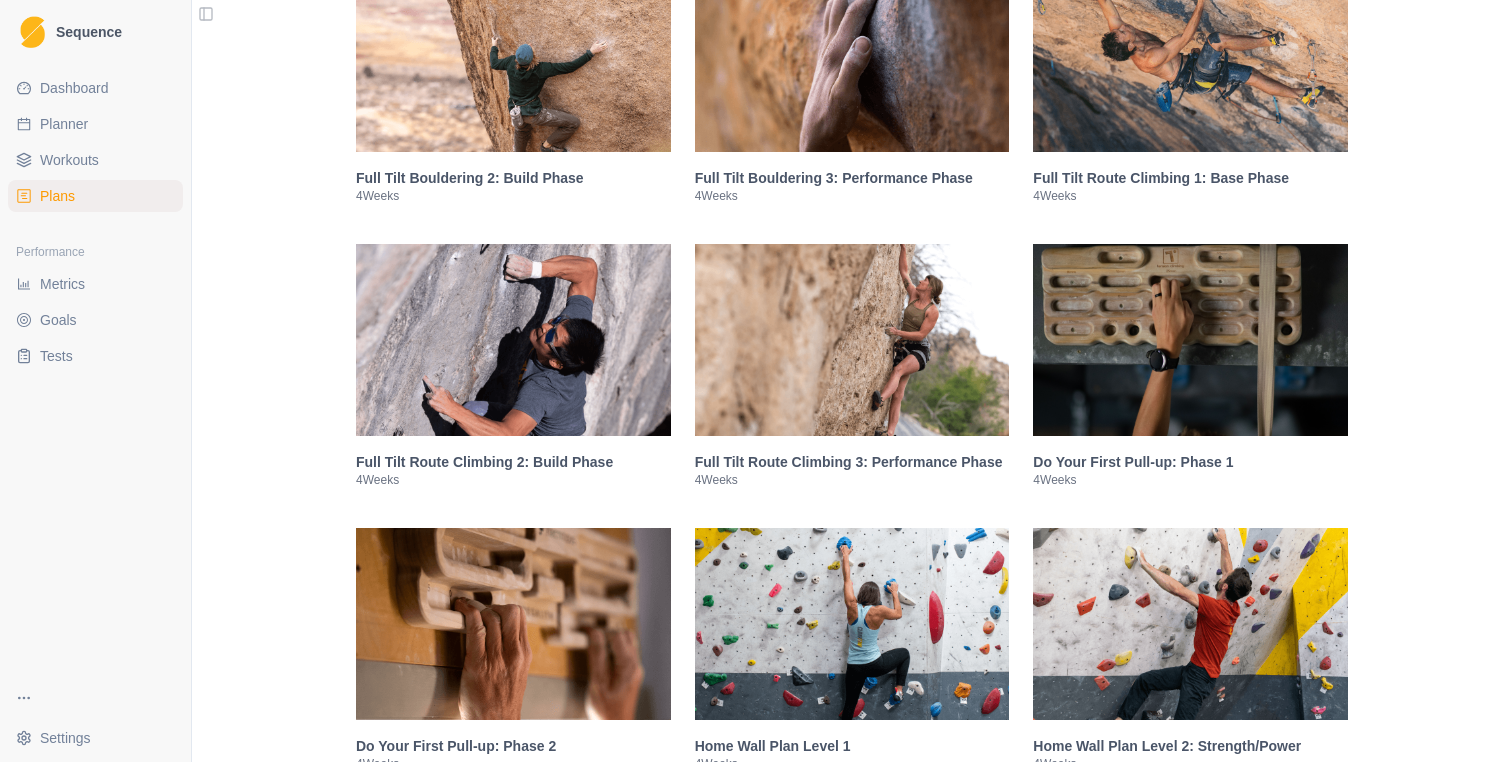click on "Full Tilt Route Climbing 2: Build Phase" at bounding box center (513, 462) 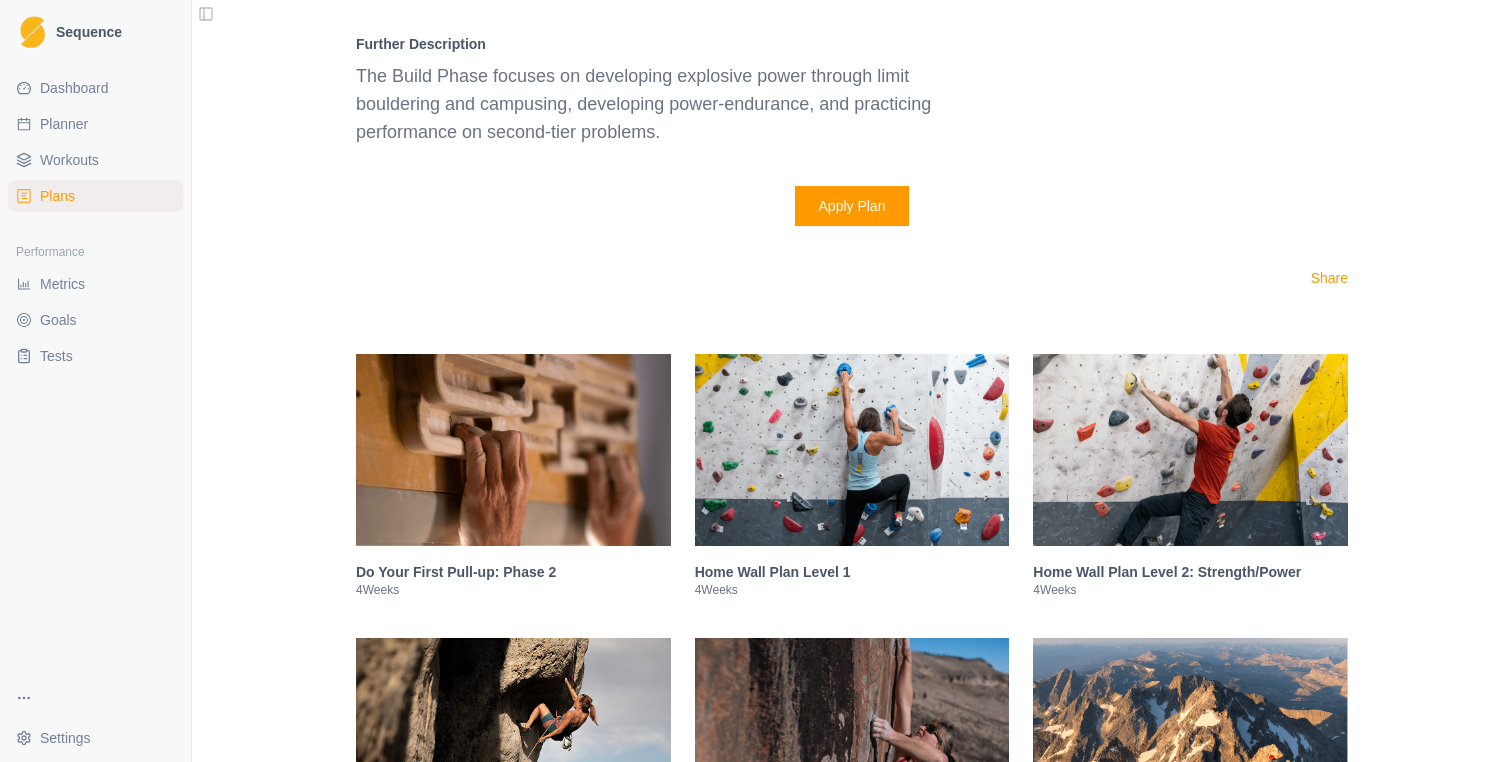 scroll, scrollTop: 3701, scrollLeft: 0, axis: vertical 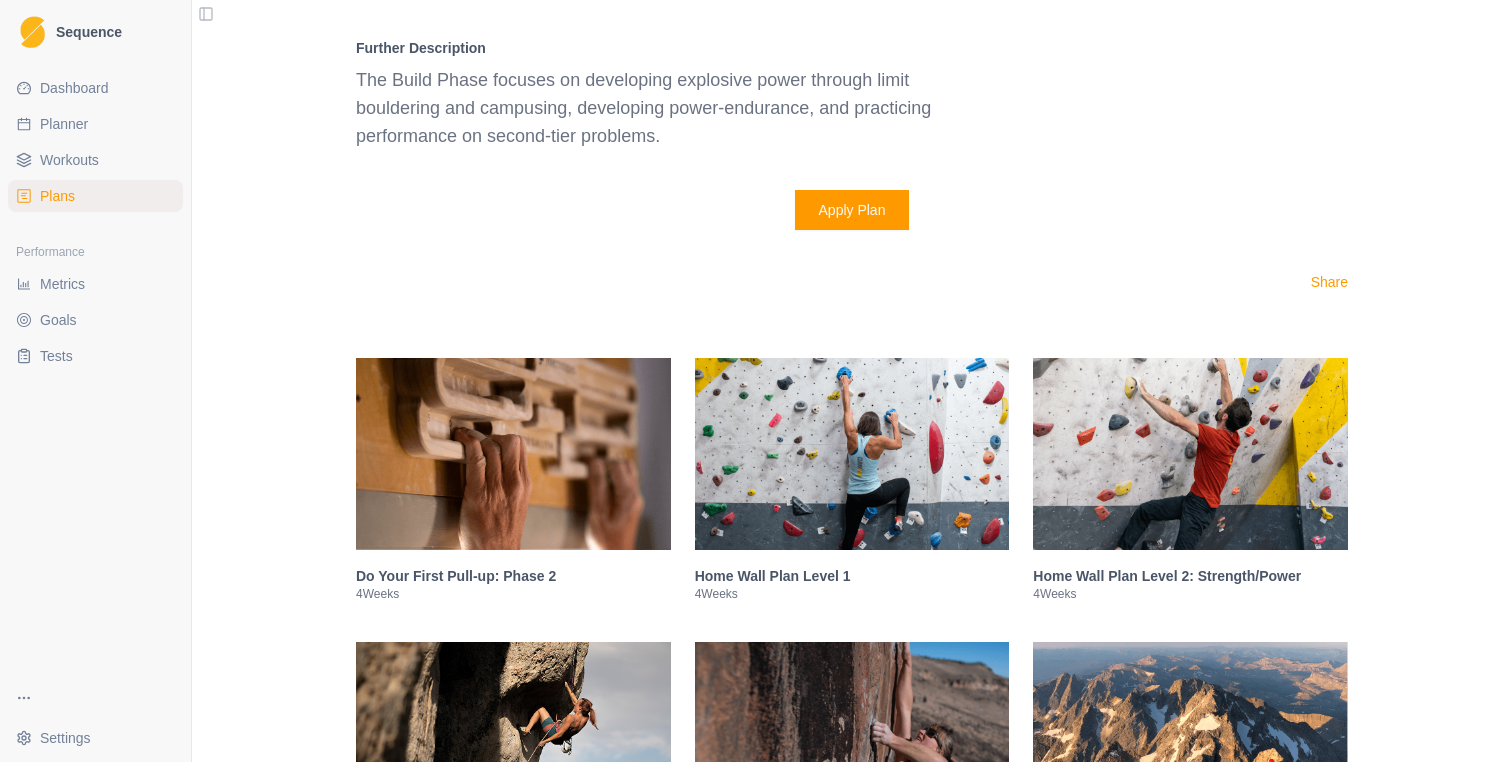 click on "Apply Plan" at bounding box center (852, 210) 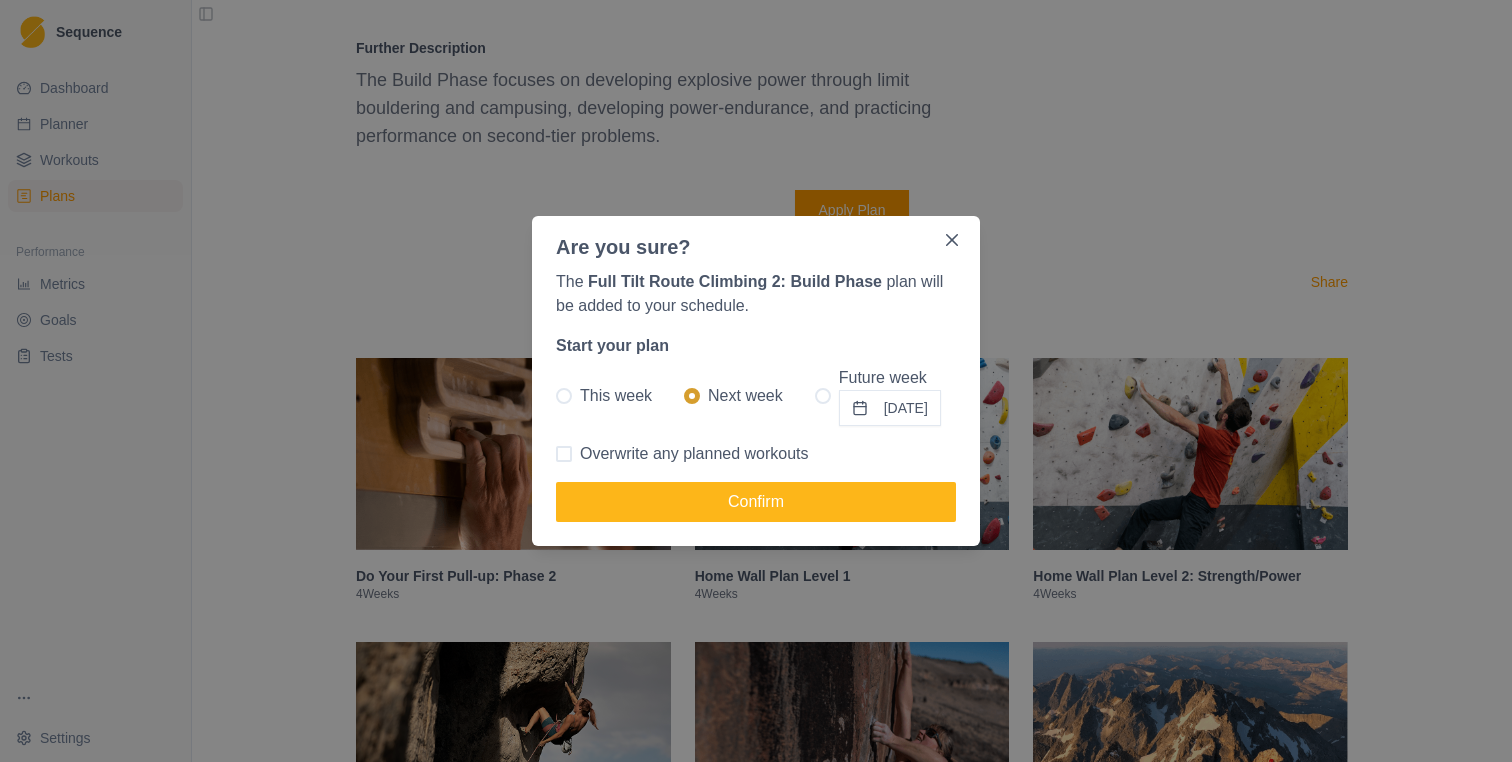 click at bounding box center (823, 396) 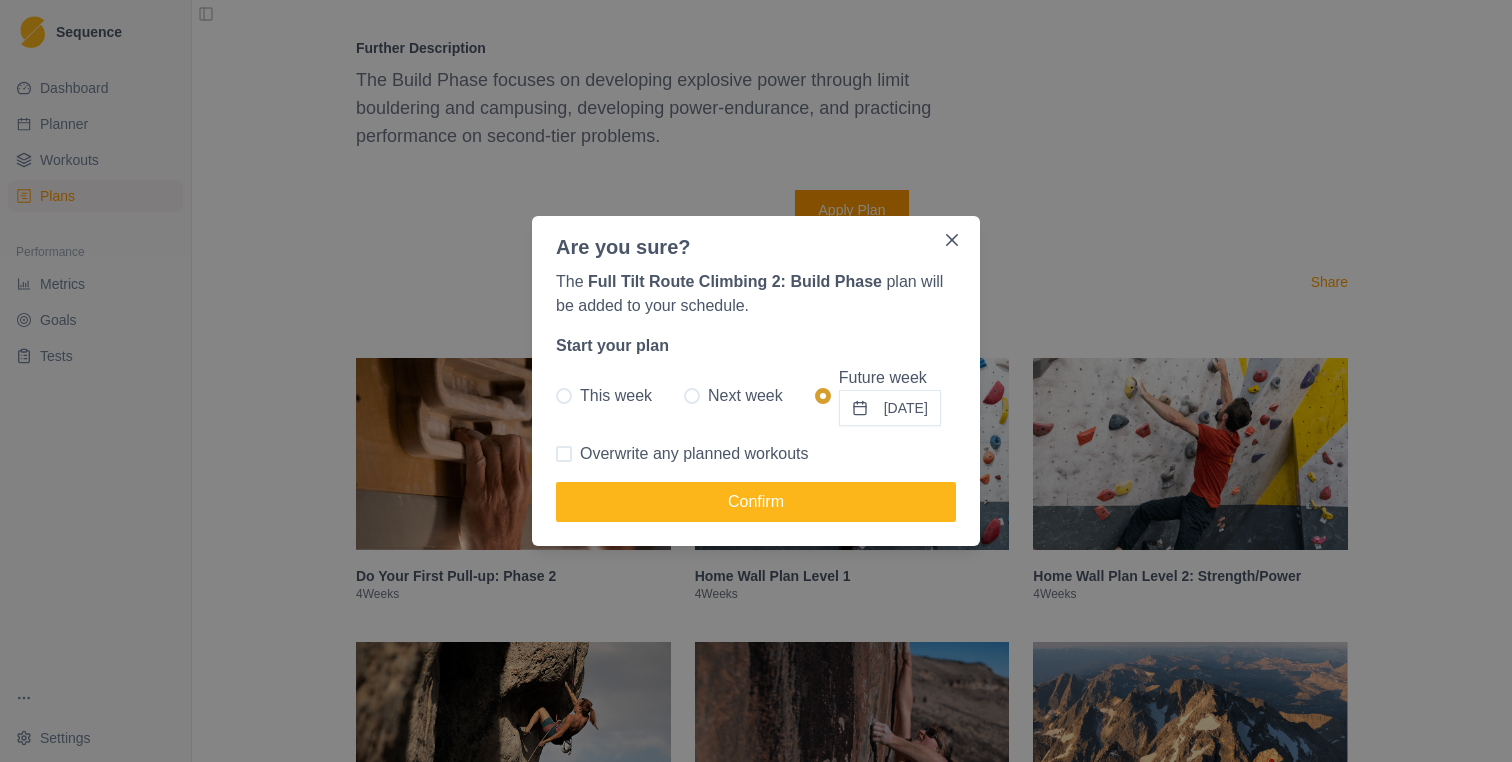 click on "[DATE]" at bounding box center [890, 408] 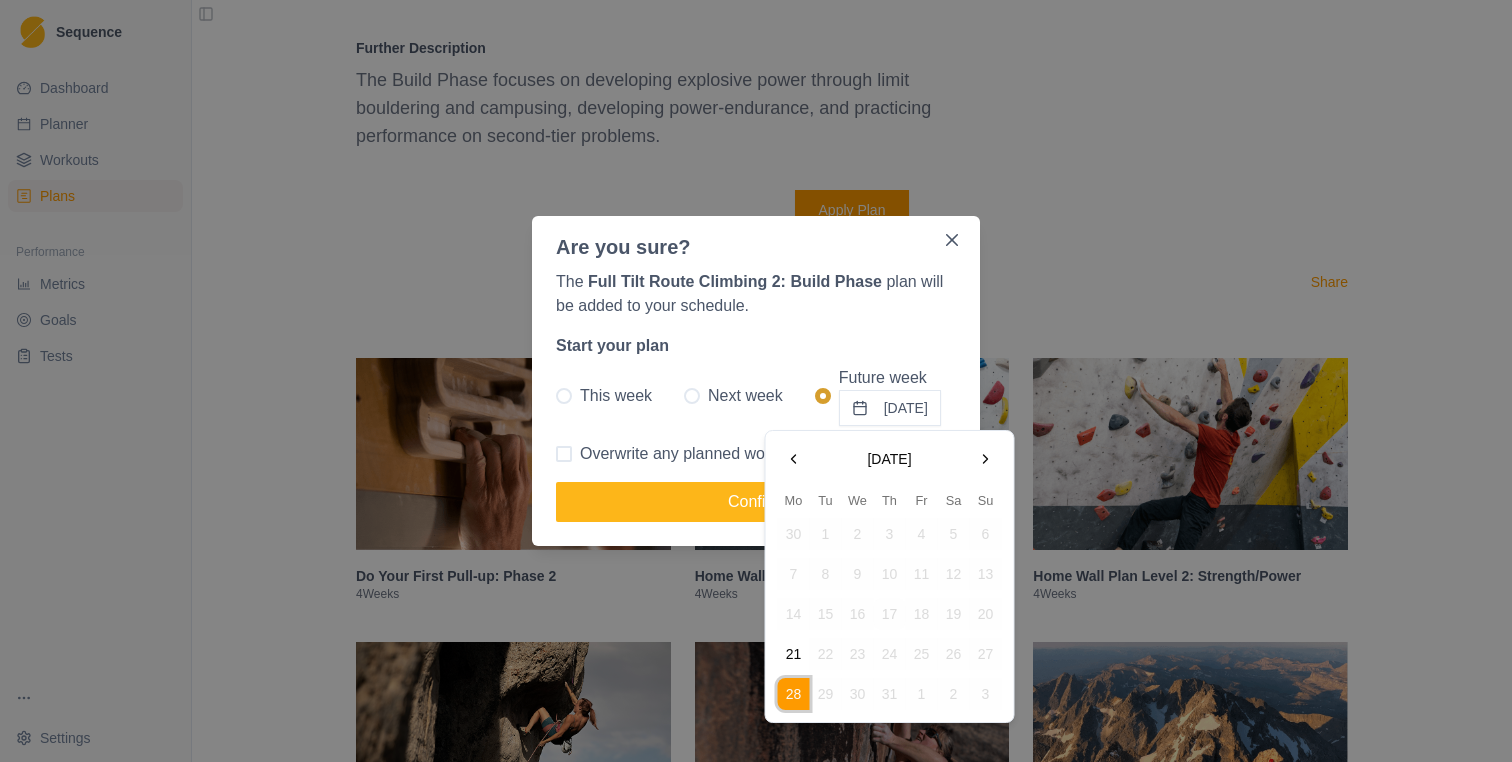 click on "21" at bounding box center [794, 654] 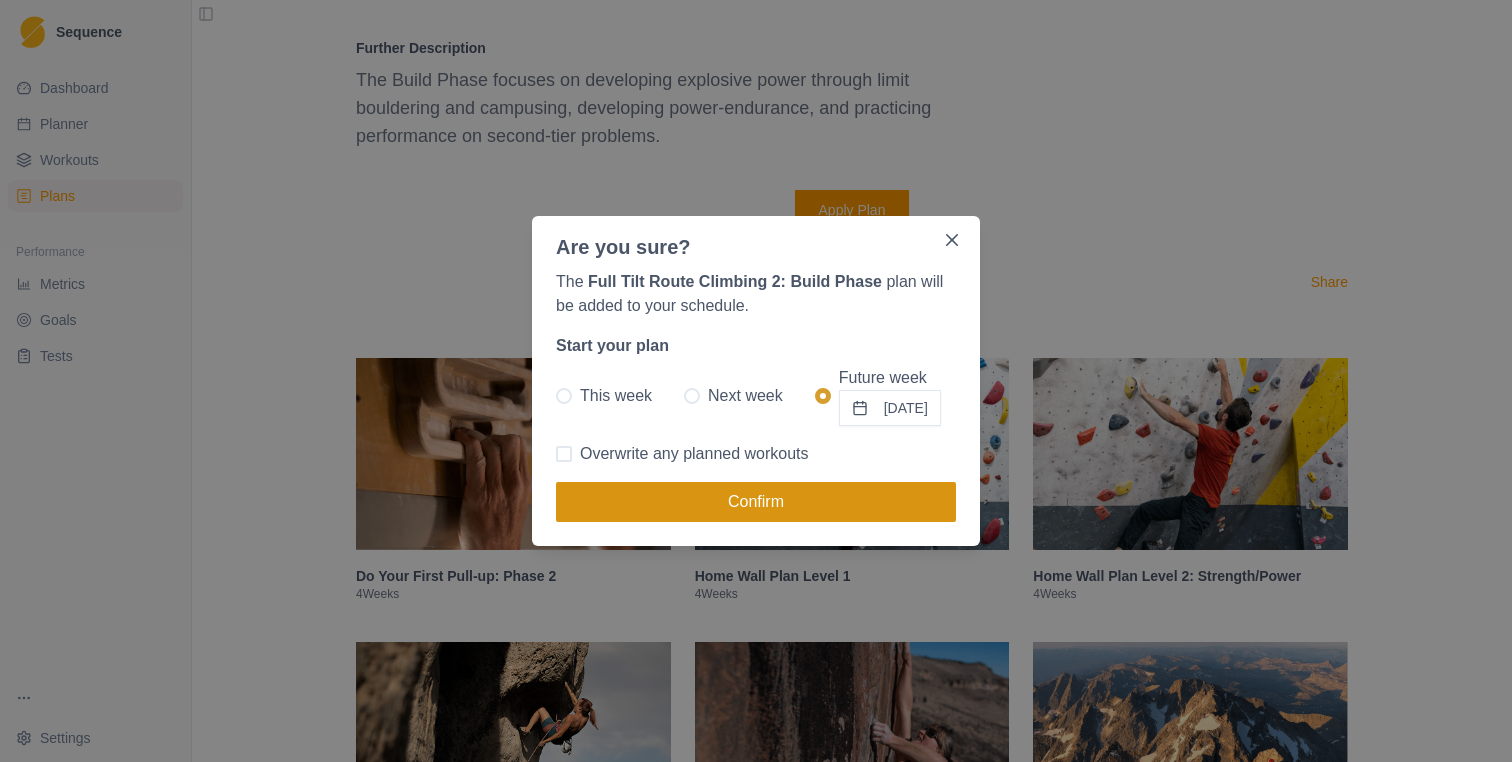click on "Confirm" at bounding box center [756, 502] 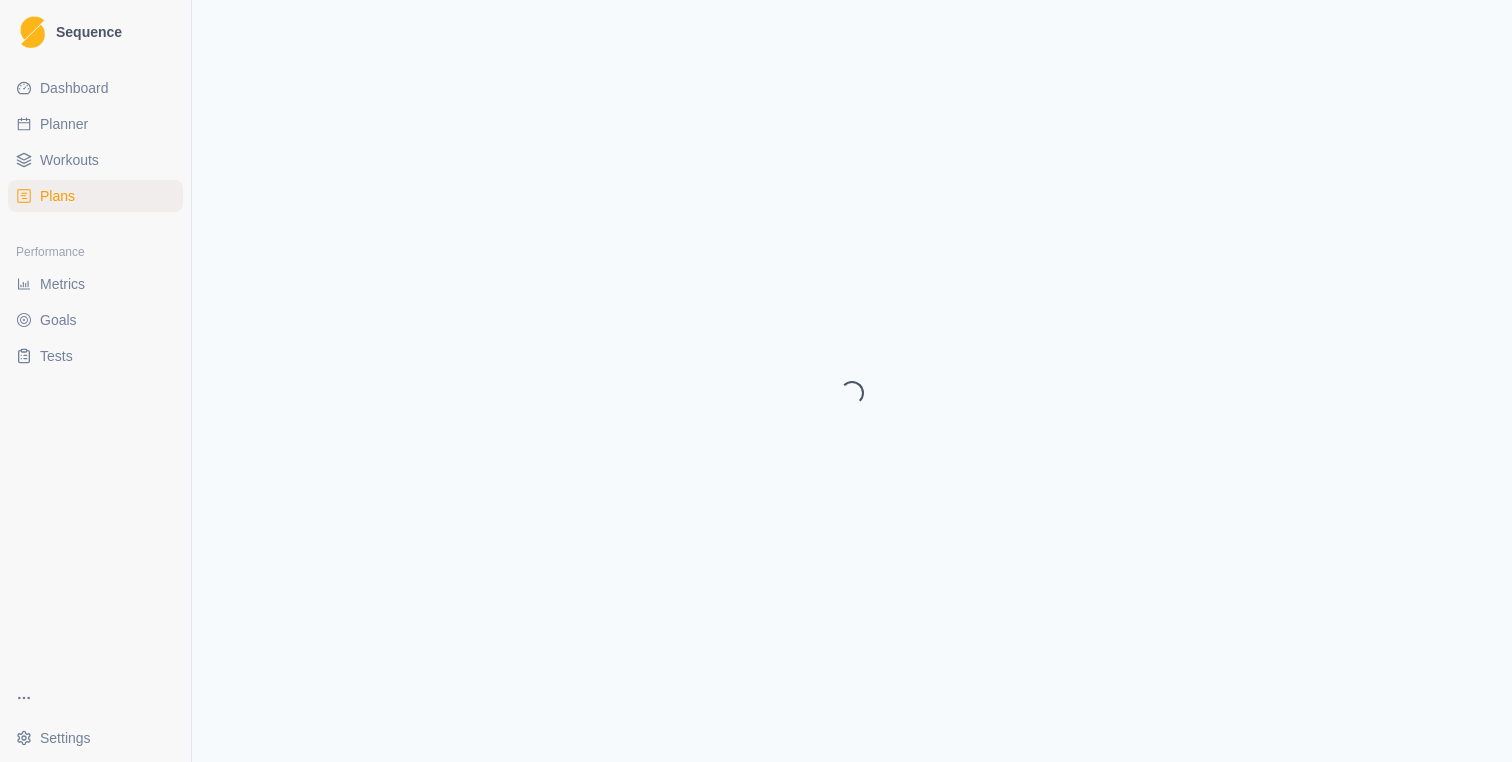select on "month" 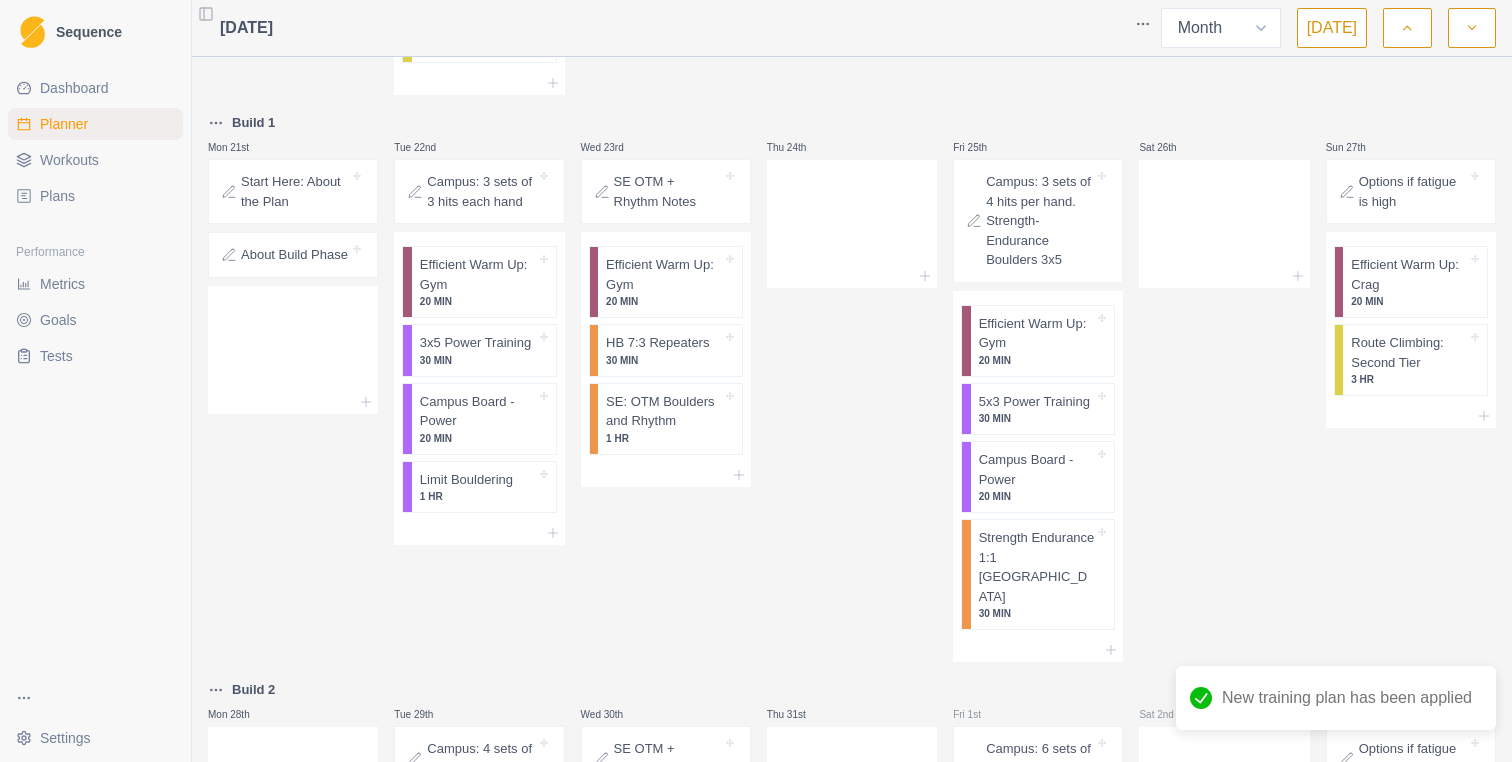scroll, scrollTop: 1468, scrollLeft: 0, axis: vertical 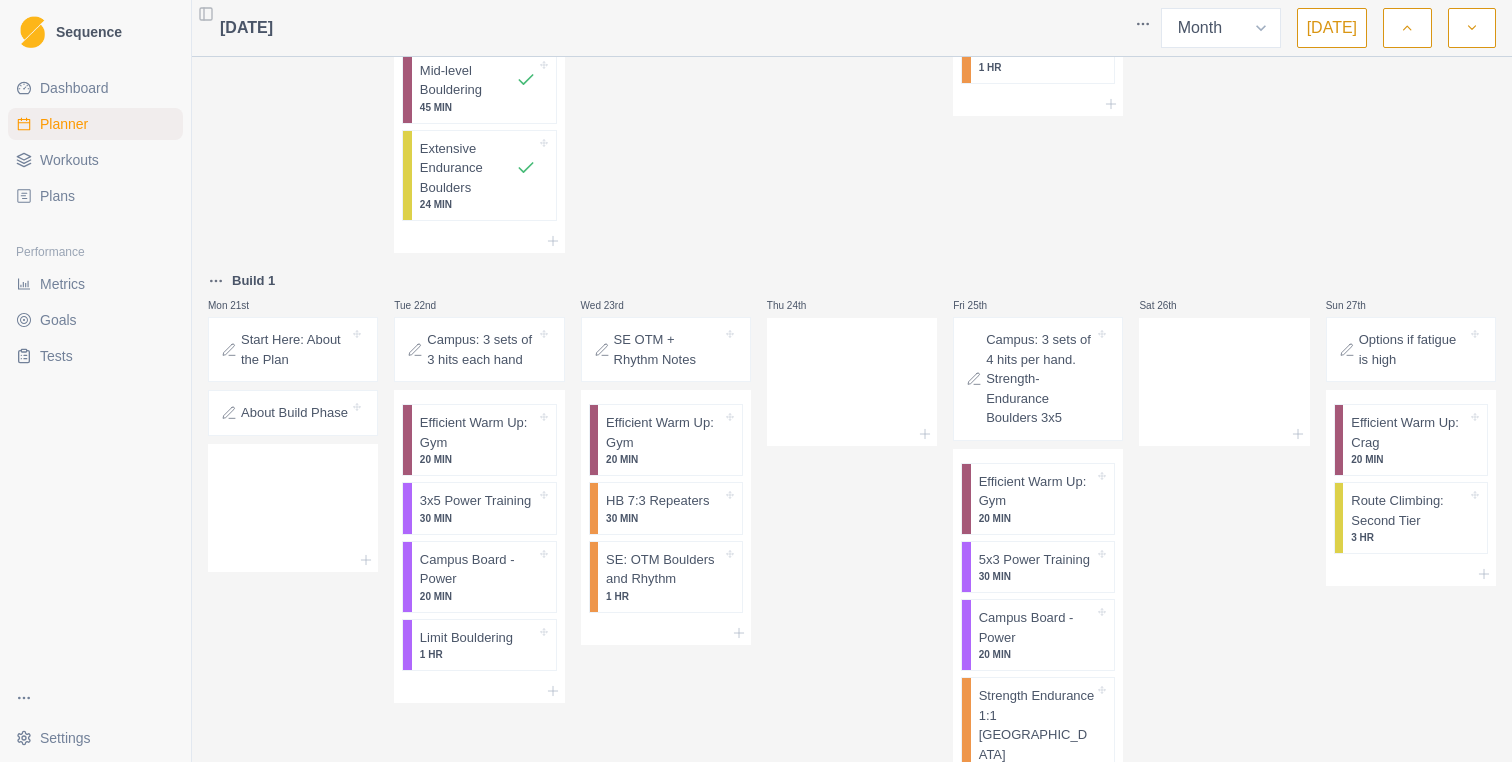 click on "Campus: 3 sets of 3 hits each hand" at bounding box center (481, 349) 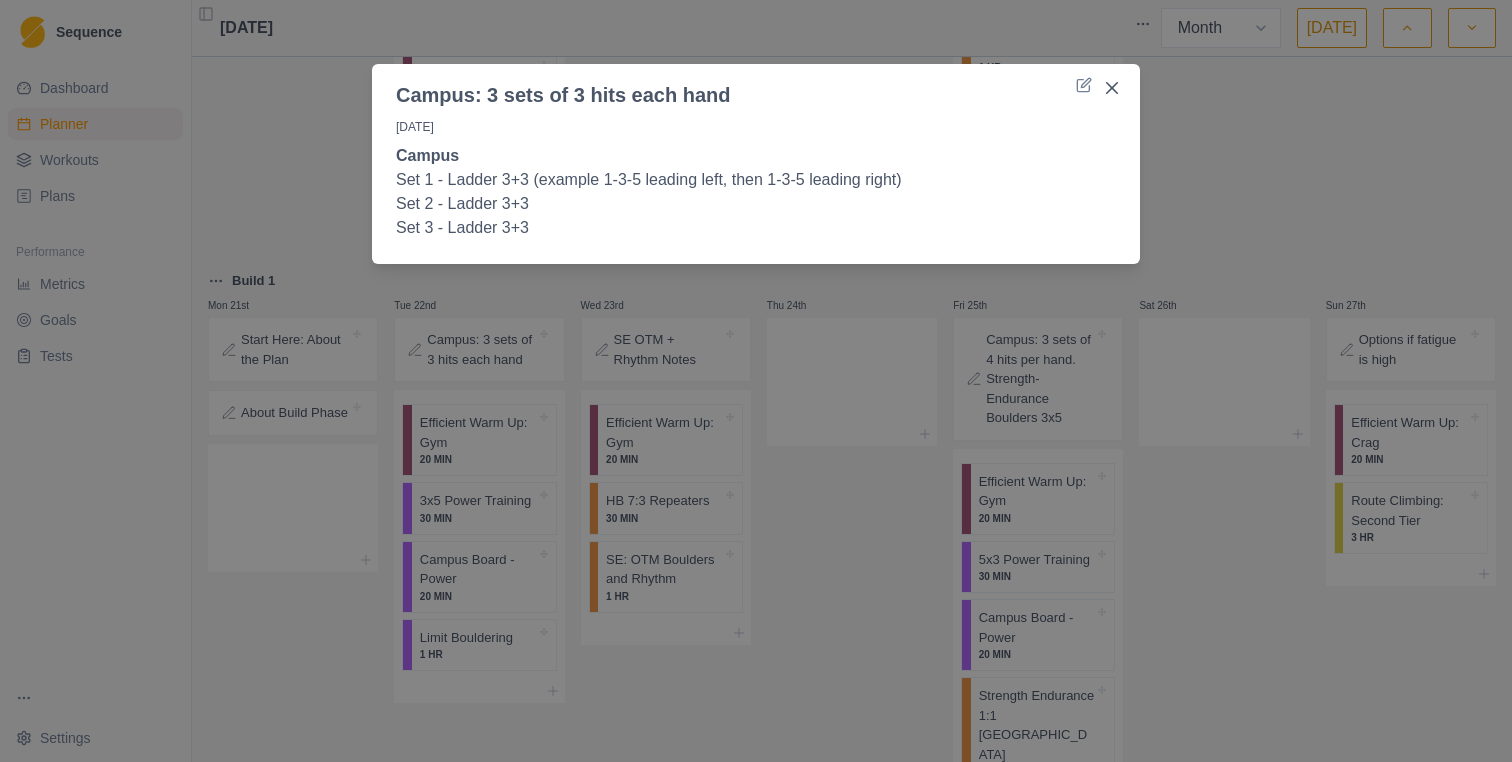 click on "Campus: 3 sets of 3 hits each hand [DATE] Campus Set 1 - Ladder 3+3 (example 1-3-5 leading left, then 1-3-5 leading right) Set 2 - Ladder 3+3 Set 3 - Ladder 3+3" at bounding box center (756, 381) 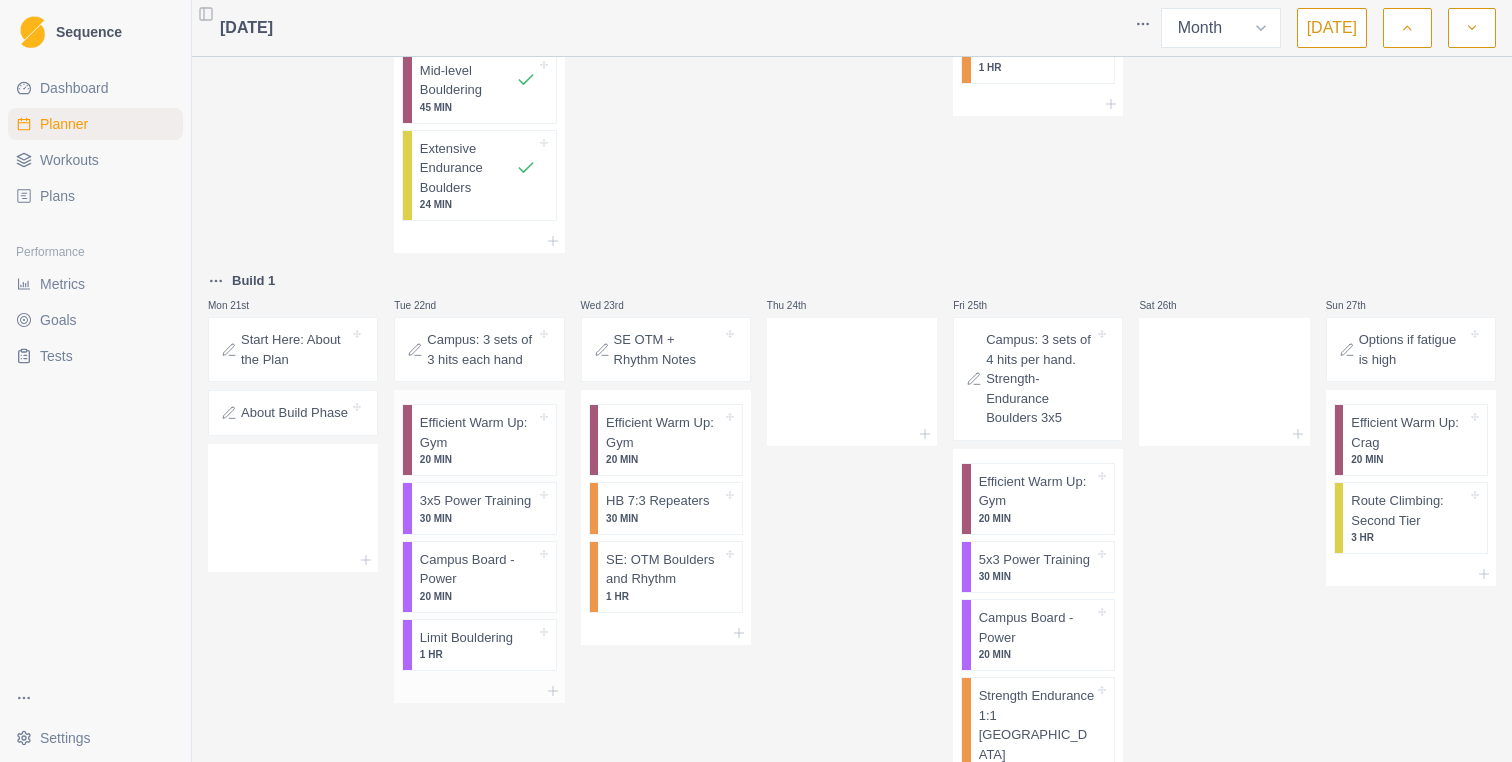 click on "Campus Board - Power" at bounding box center (478, 569) 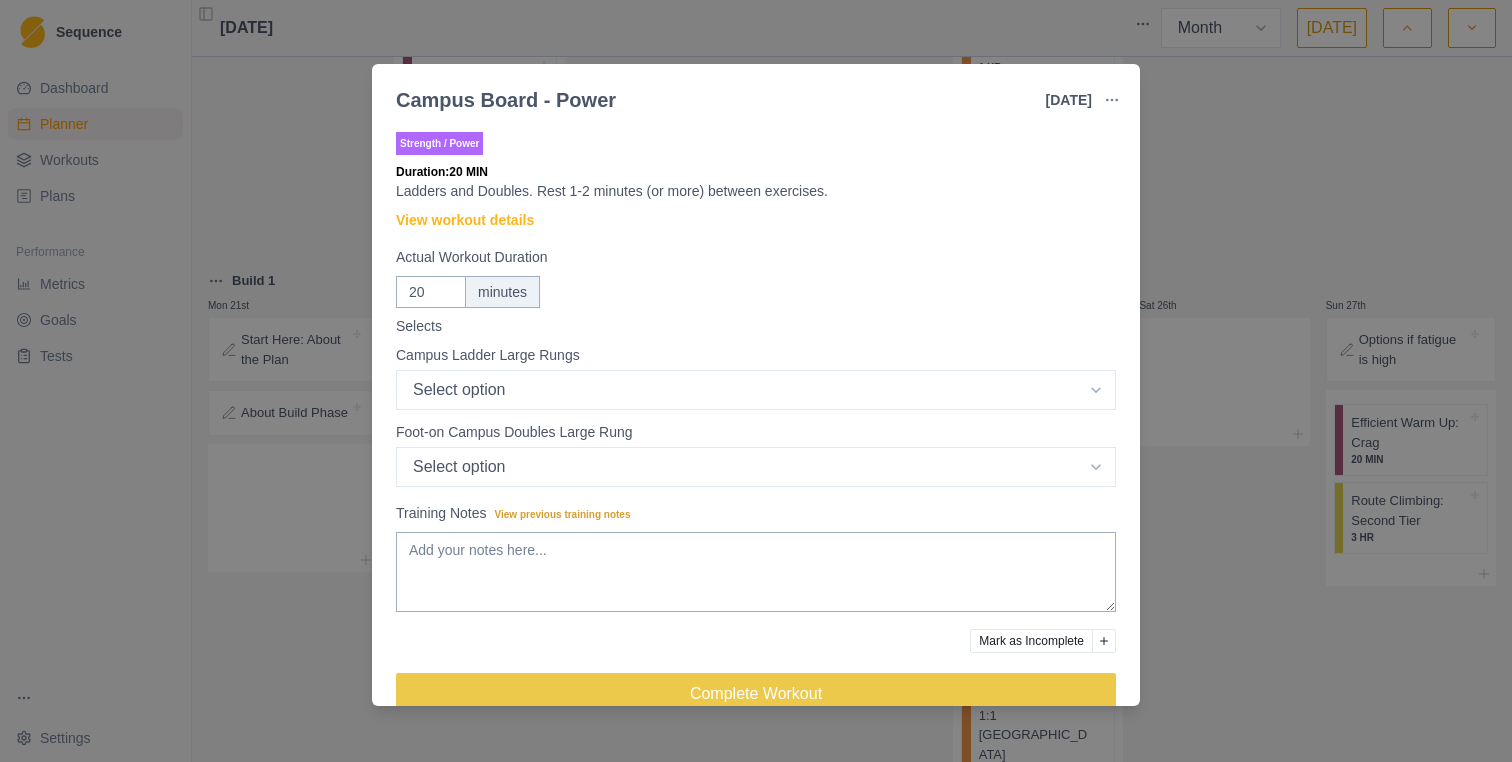 scroll, scrollTop: 0, scrollLeft: 0, axis: both 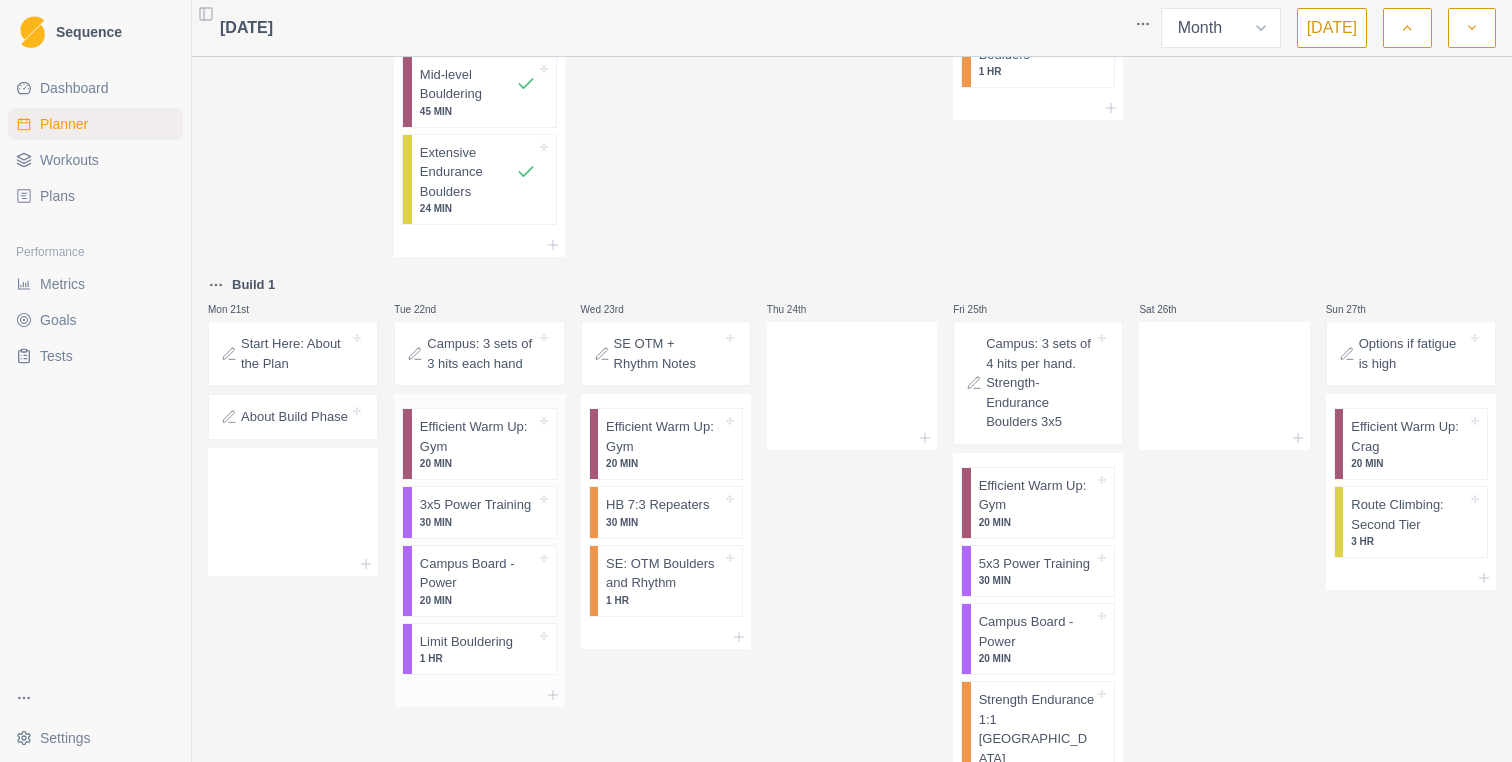 click on "30 MIN" at bounding box center [478, 522] 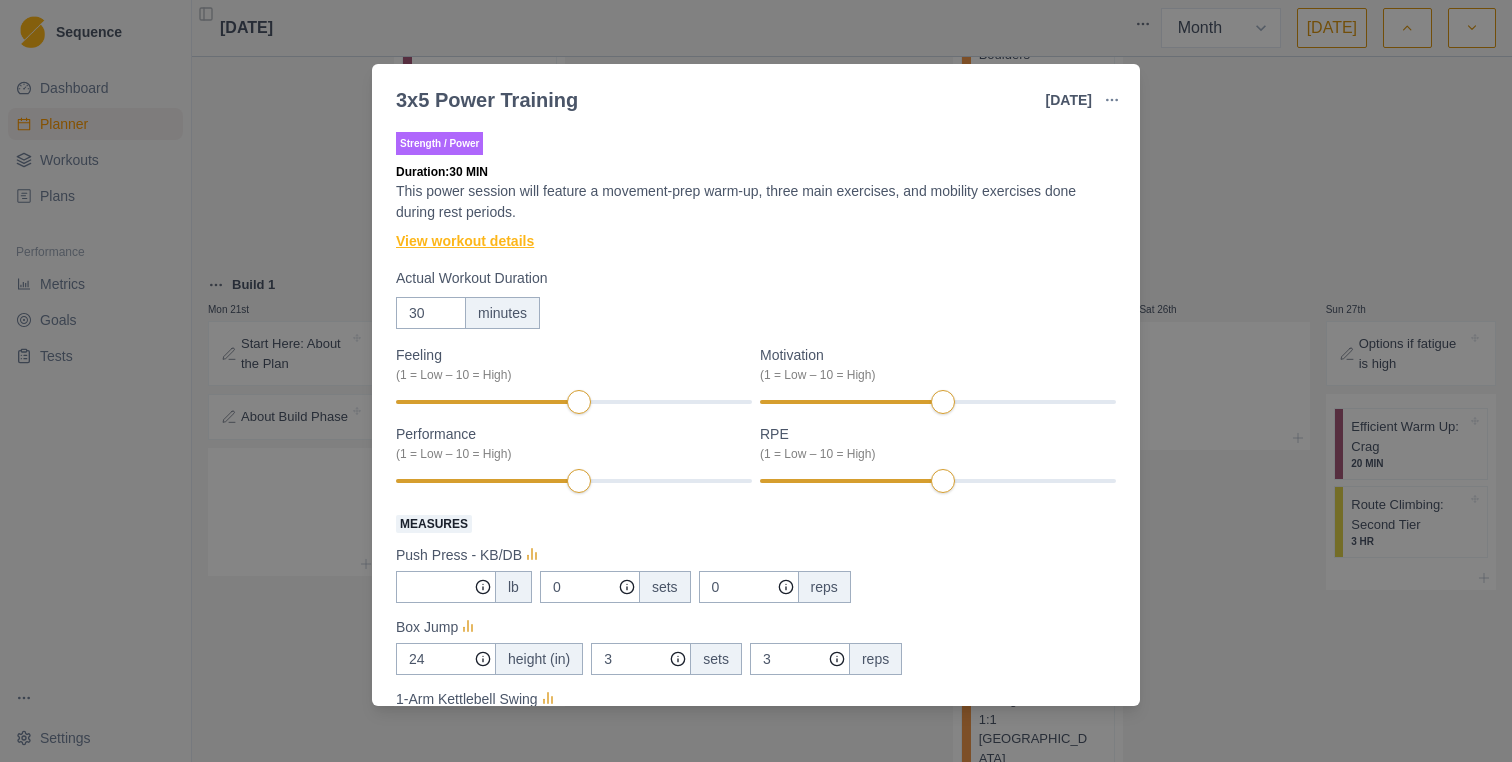 click on "View workout details" at bounding box center (465, 241) 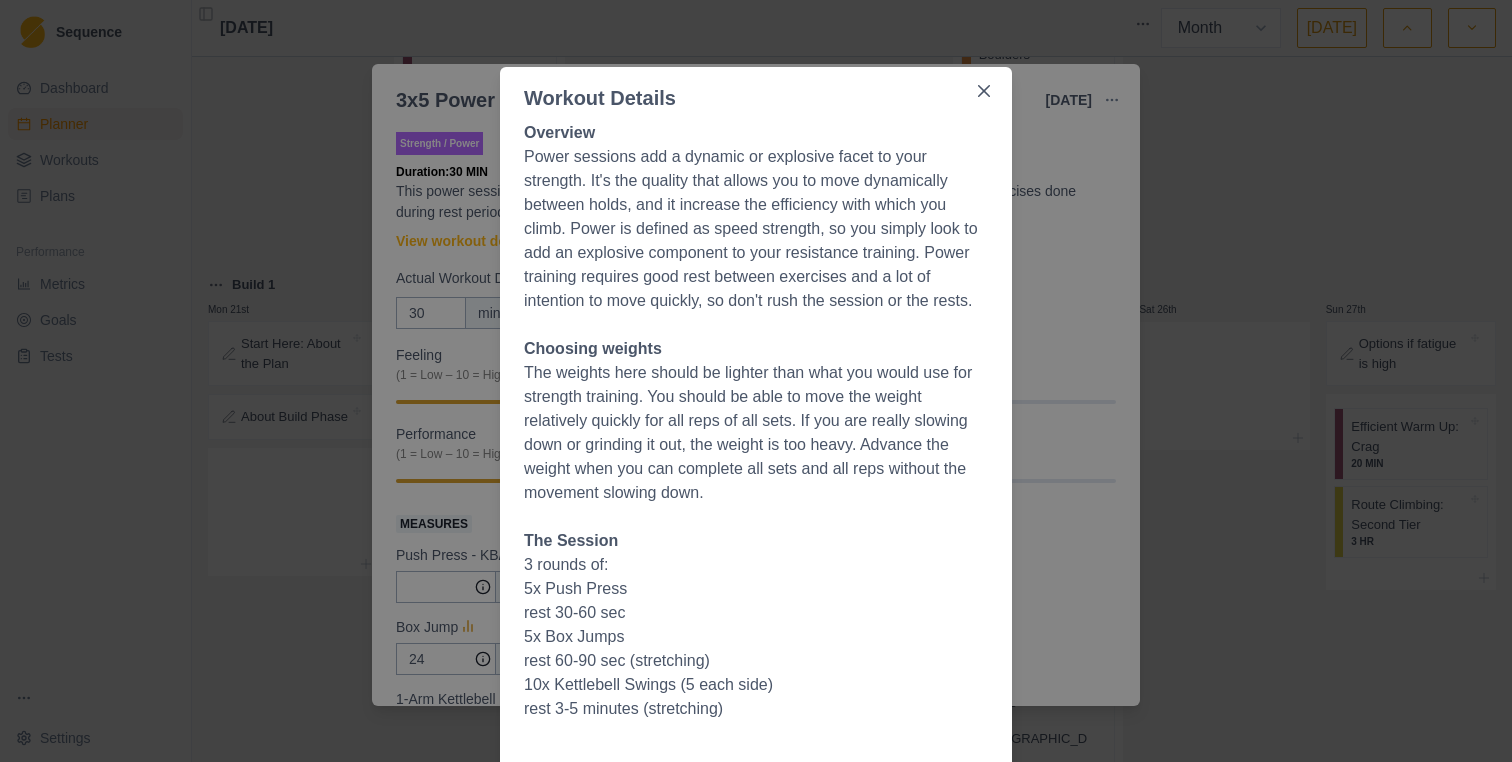 scroll, scrollTop: 3, scrollLeft: 0, axis: vertical 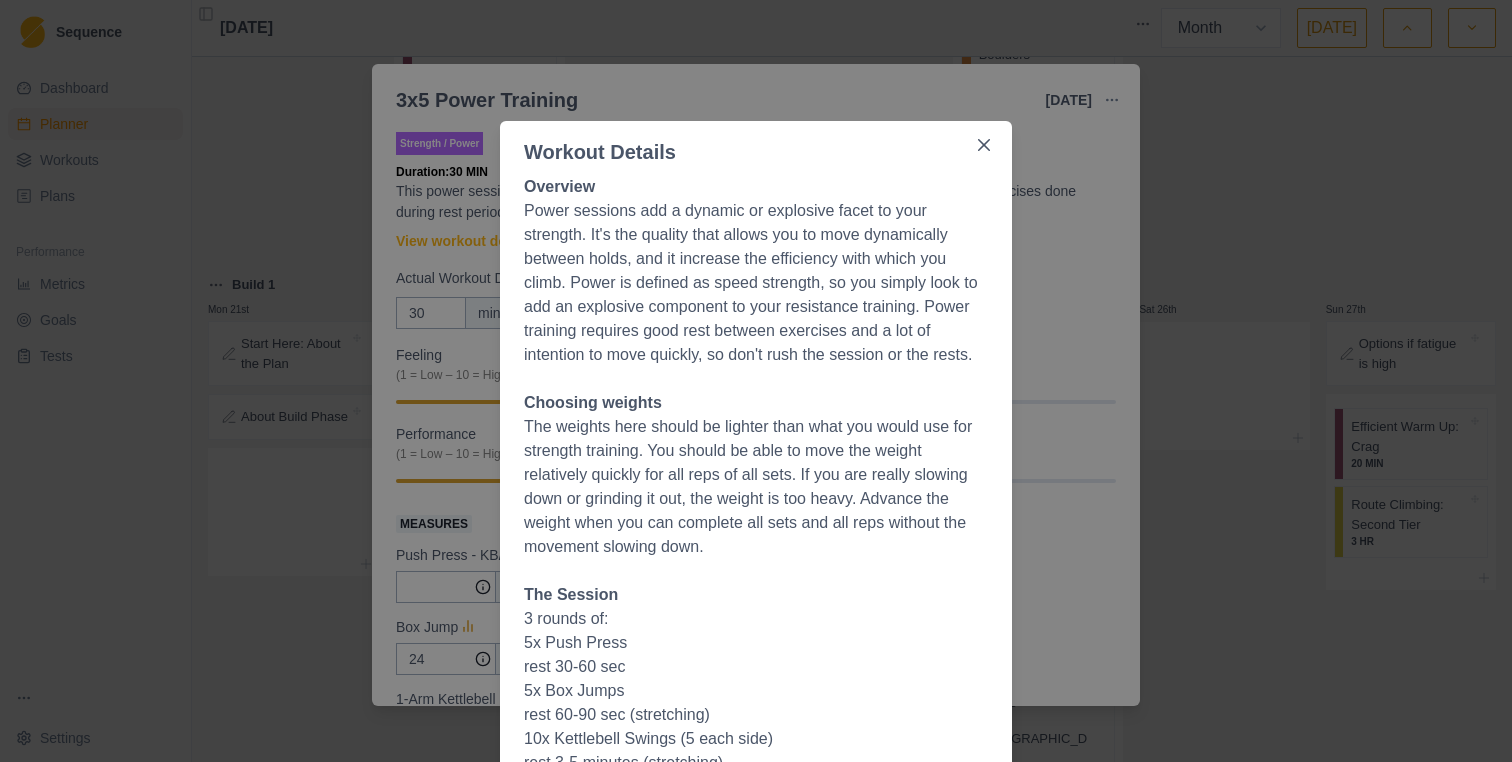 click on "Workout Details Overview Power sessions add a dynamic or explosive facet to your strength. It's the quality that allows you to move dynamically between holds, and it increase the efficiency with which you climb. Power is defined as speed strength, so you simply look to add an explosive component to your resistance training. Power training requires good rest between exercises and a lot of intention to move quickly, so don't rush the session or the rests. Choosing weights The weights here should be lighter than what you would use for strength training. You should be able to move the weight relatively quickly for all reps of all sets. If you are really slowing down or grinding it out, the weight is too heavy. Advance the weight when you can complete all sets and all reps without the movement slowing down. The Session 3 rounds of: 5x Push Press rest 30-60 sec 5x Box Jumps rest 60-90 sec (stretching) 10x Kettlebell Swings (5 each side) rest 3-5 minutes (stretching)" at bounding box center (756, 381) 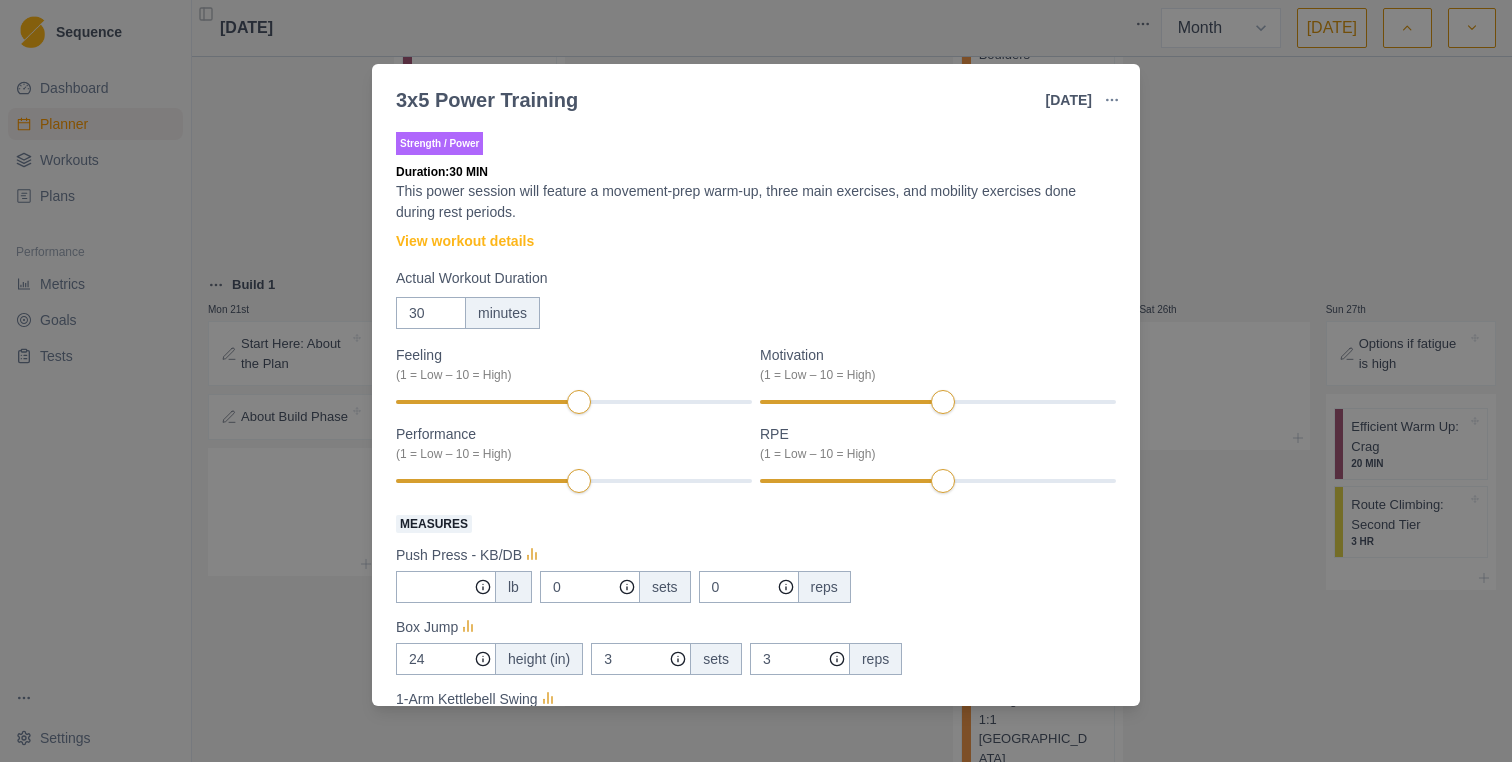 click on "3x5 Power Training [DATE] Link To Goal View Workout Metrics Edit Original Workout Reschedule Workout Remove From Schedule Strength / Power Duration:  30 MIN This power session will feature a movement-prep warm-up, three main exercises, and mobility exercises done during rest periods. View workout details Actual Workout Duration 30 minutes Feeling (1 = Low – 10 = High) Motivation (1 = Low – 10 = High) Performance (1 = Low – 10 = High) RPE (1 = Low – 10 = High) Measures Push Press - KB/DB lb 0 sets 0 reps Box Jump 24 height (in) 3 sets 3 reps 1-Arm Kettlebell Swing 40 lb 3 sets 4 reps Training Notes View previous training notes Mark as Incomplete Complete Workout" at bounding box center [756, 381] 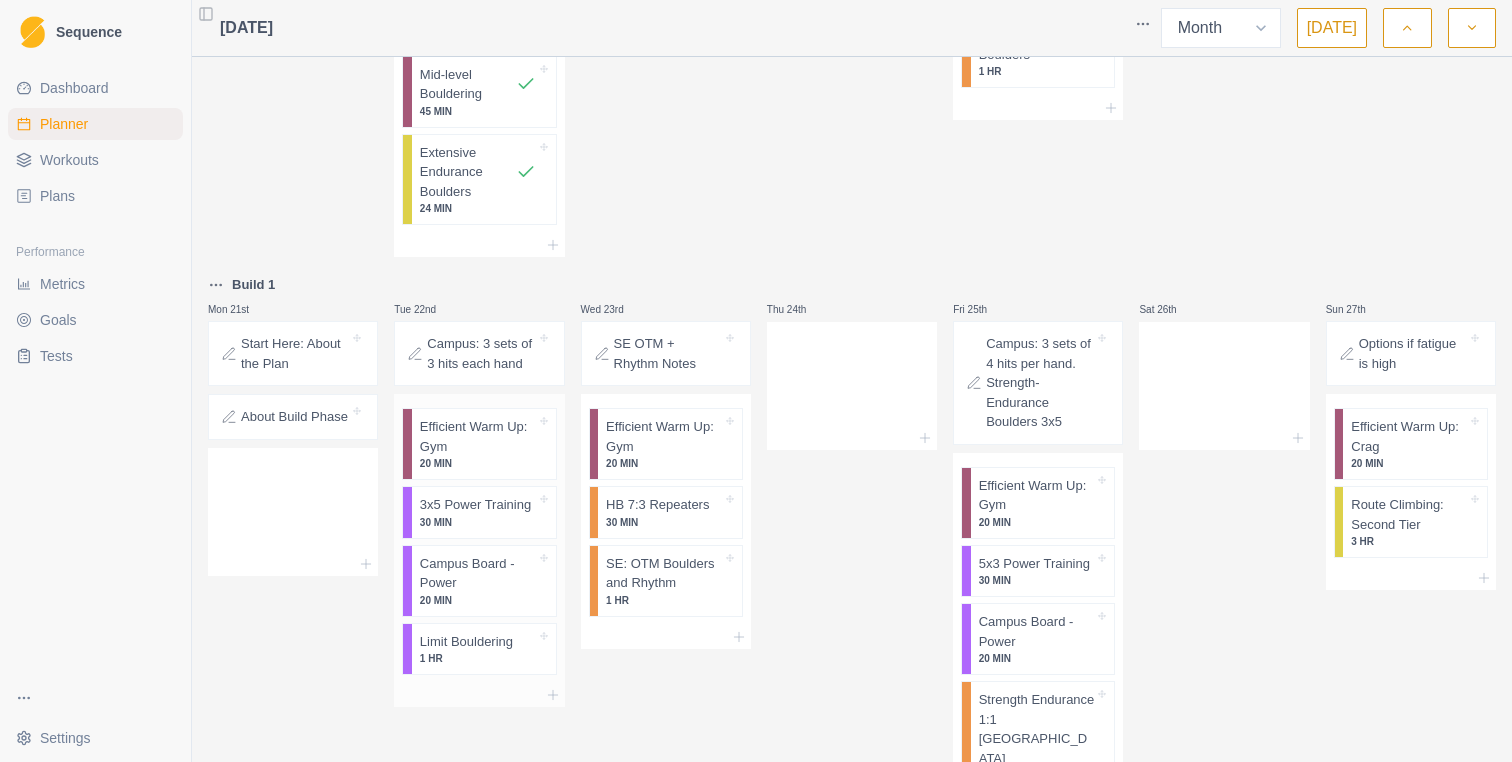 click on "Campus Board - Power" at bounding box center (478, 573) 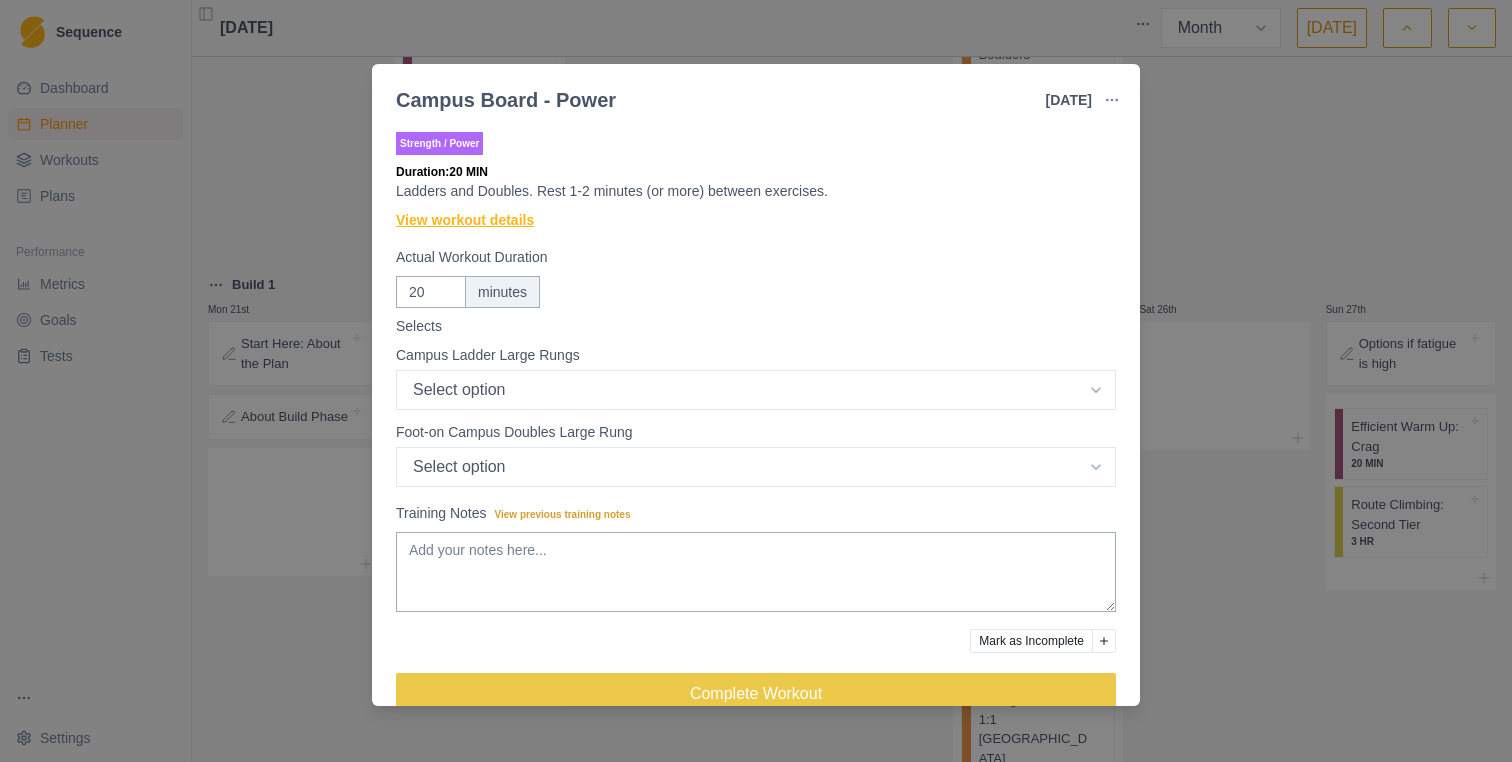 click on "View workout details" at bounding box center [465, 220] 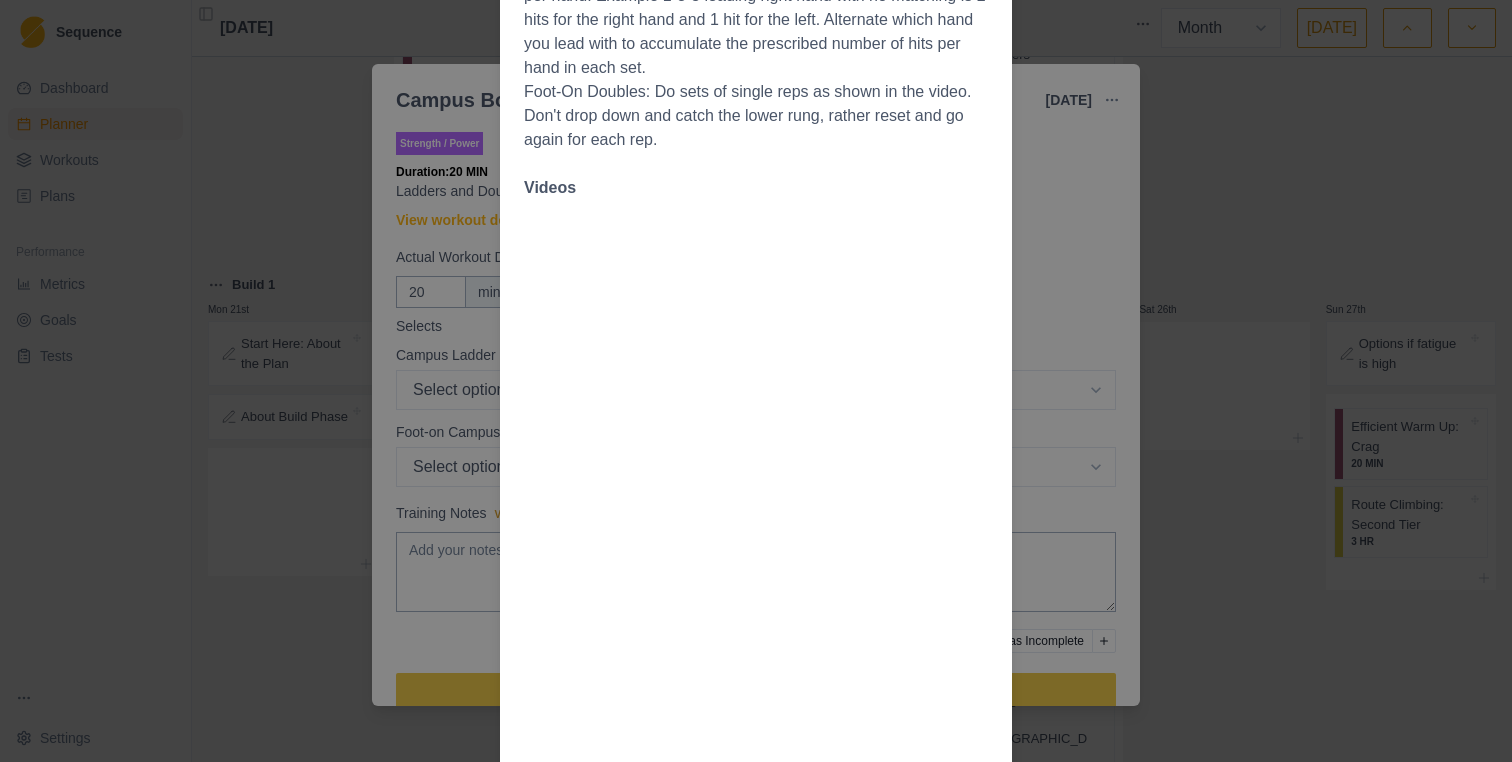 scroll, scrollTop: 756, scrollLeft: 0, axis: vertical 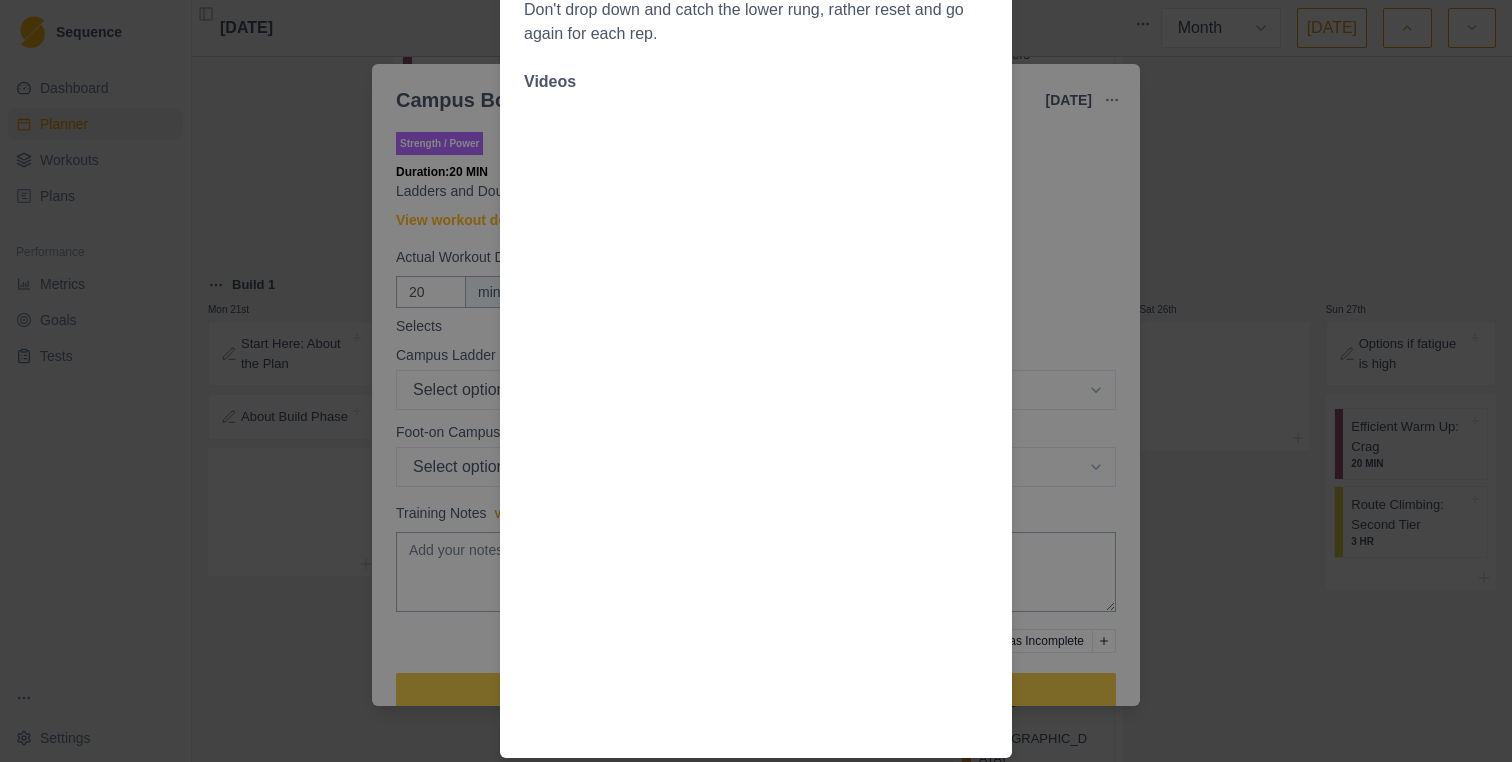 click on "Workout Details Overview Campus training is a useful tool for developing power and strength and must be used in small doses.  Stick to the sets and reps prescribed in [DATE] notes. Intensity Campus training should be done in a quick snappy way to ensure that we are training power.  Choose your rung size in the first workout so that you can complete the session with good form.  If in doubt, start with bigger rungs and smaller reaches to ensure that you are moving quickly and not compromising form.  Advance each exercise by adding sets and reps as programmed in each day's notes.   Feel free to use foot-on campusing if footless campusing is a bit too difficult for you to move quickly.   Exercises Ladders - Large Rungs: Hits per hand means number of contacts per hand. Example 1-3-5 leading right hand with no matching is 2 hits for the right hand and 1 hit for the left. Alternate which hand you lead with to accumulate the prescribed number of hits per hand in each set. Videos" at bounding box center [756, 381] 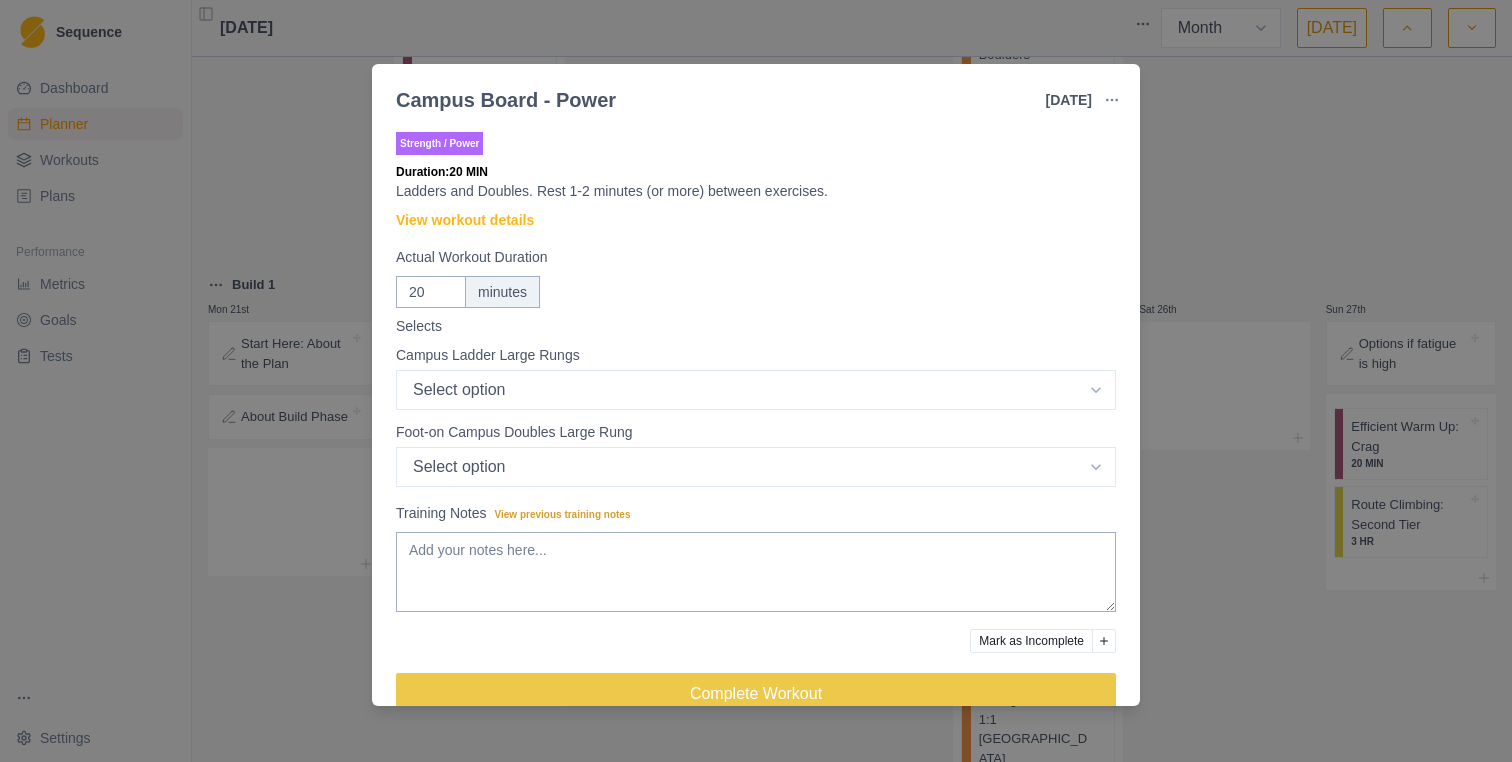 click on "Campus Board - Power [DATE] Link To Goal View Workout Metrics Edit Original Workout Reschedule Workout Remove From Schedule Strength / Power Duration:  20 MIN Ladders and Doubles. Rest 1-2 minutes (or more) between exercises. View workout details Actual Workout Duration 20 minutes Selects Campus Ladder Large Rungs Select option 1-2-3 matching 1-2-3-4-5 1-3-5-7-9 1-4-7 1-5-8 1-5-9 Foot-on Campus Doubles Large Rung Select option 1-2 1-3 1-4 1-5 1-6 1-7 Training Notes View previous training notes Mark as Incomplete Complete Workout" at bounding box center [756, 381] 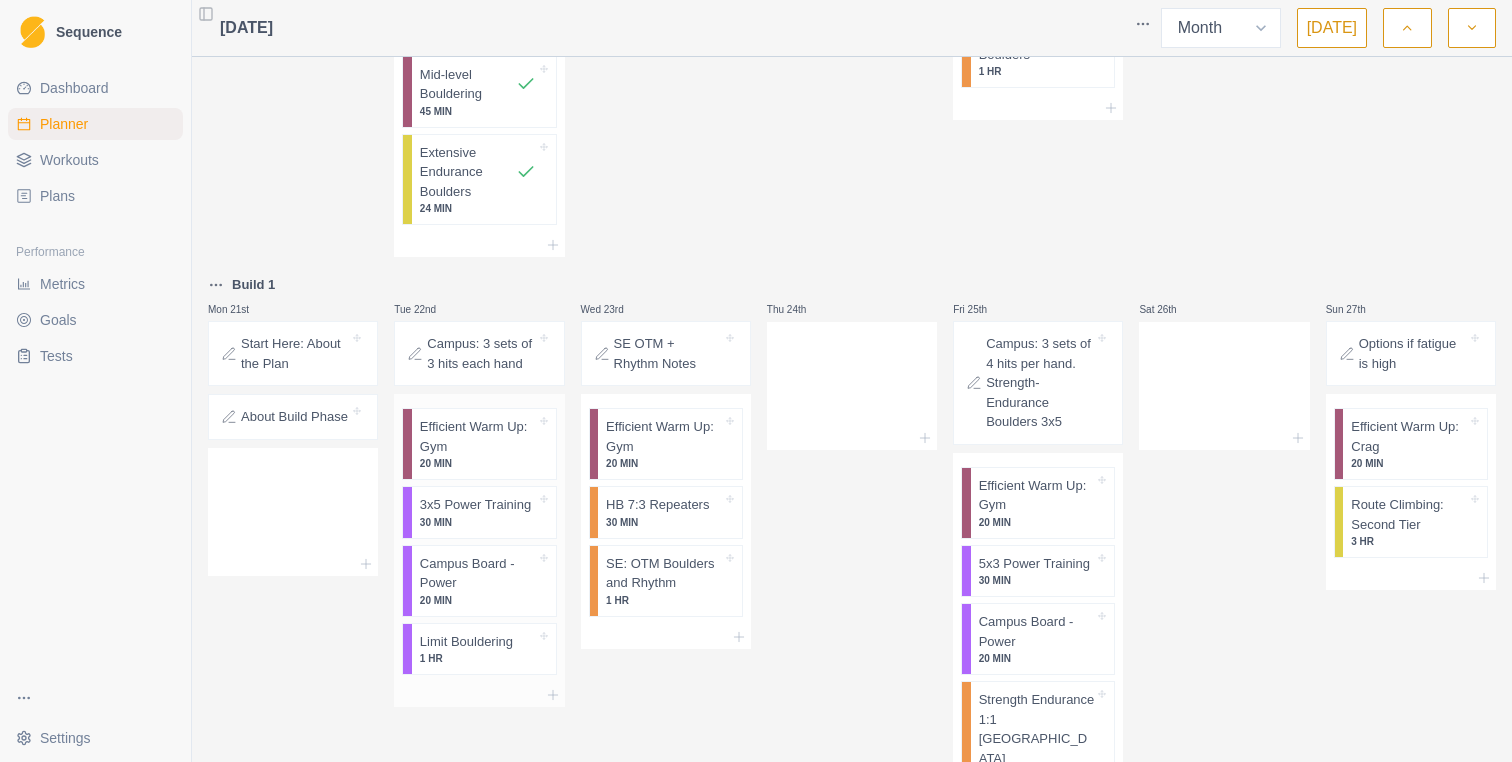 click on "1 HR" at bounding box center [478, 658] 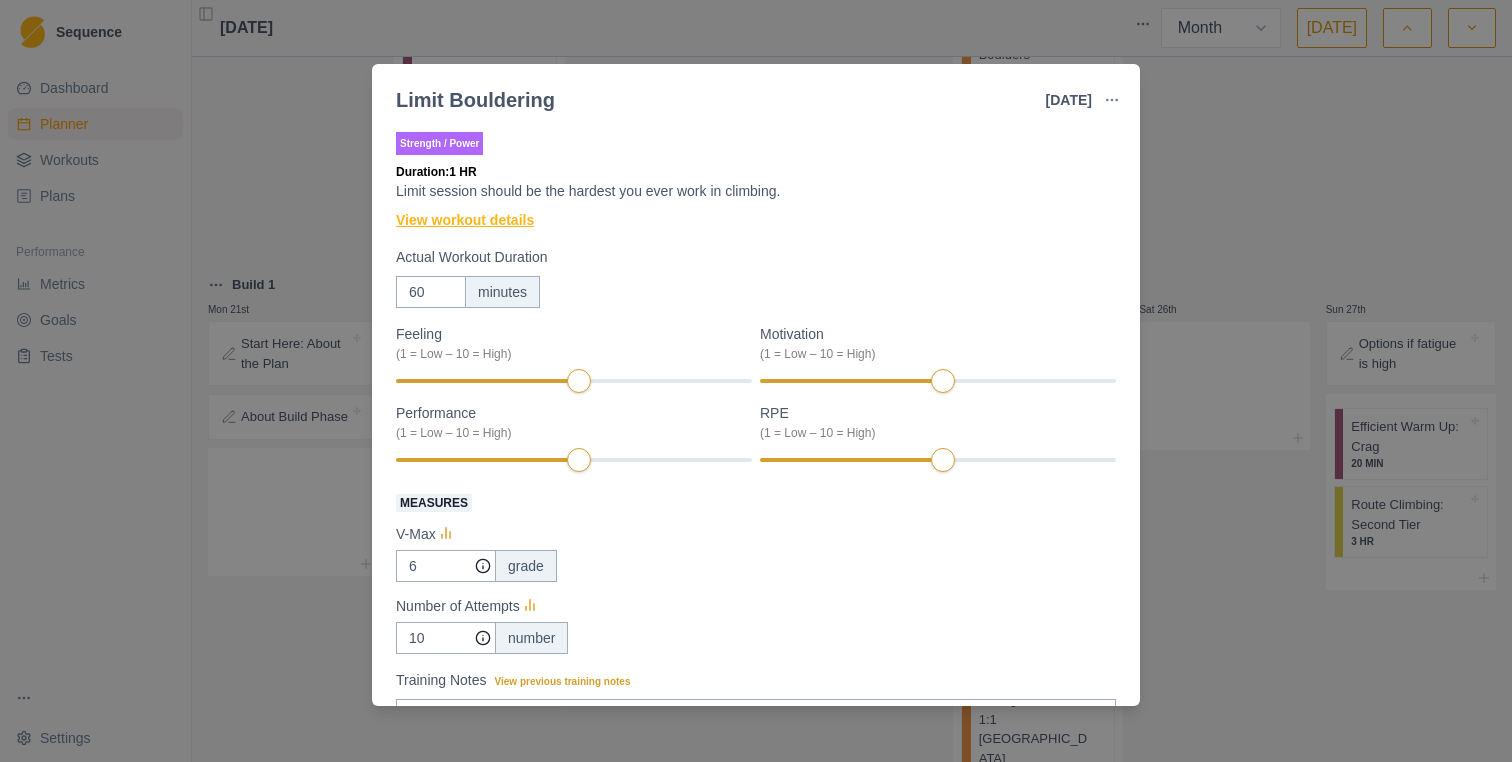 click on "View workout details" at bounding box center (465, 220) 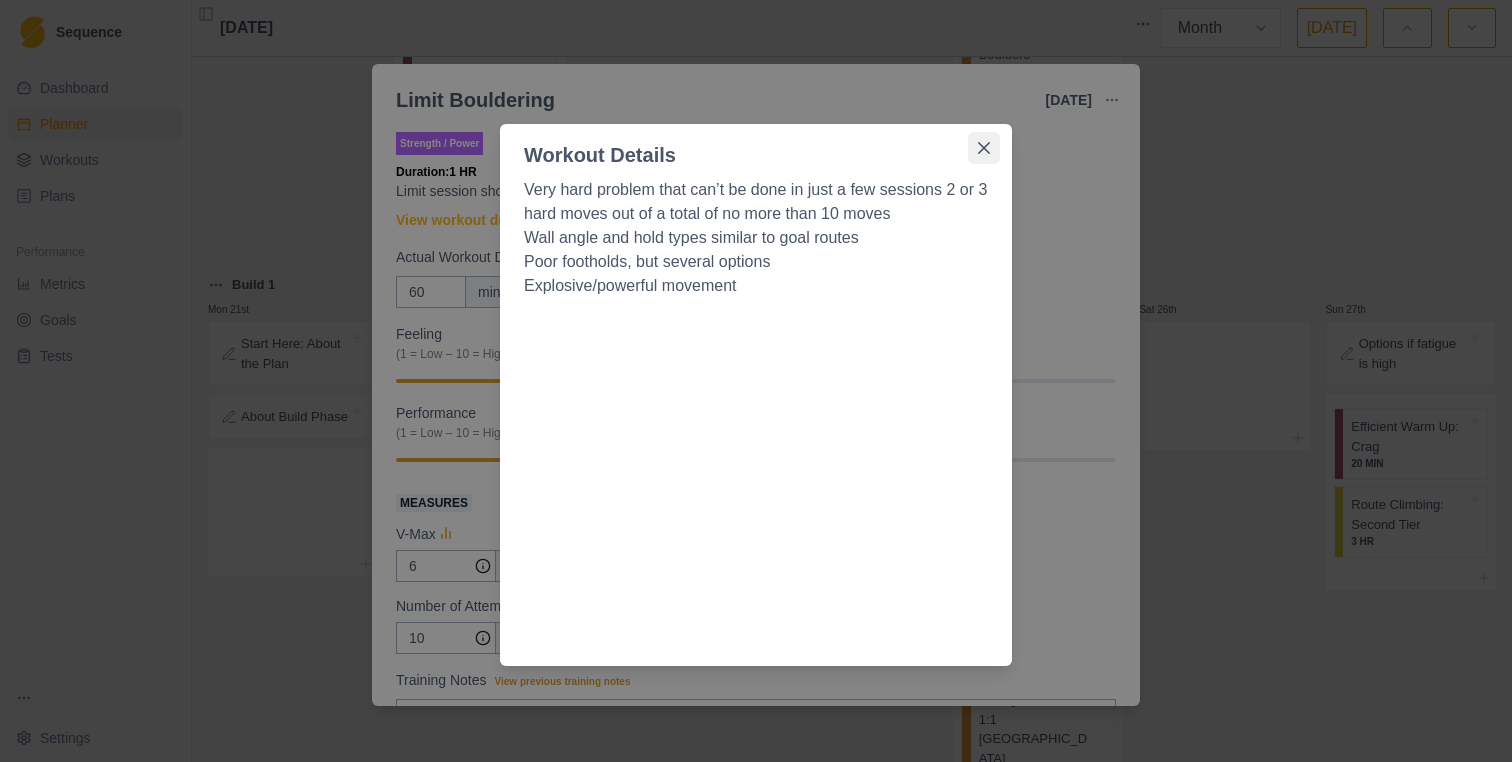 click 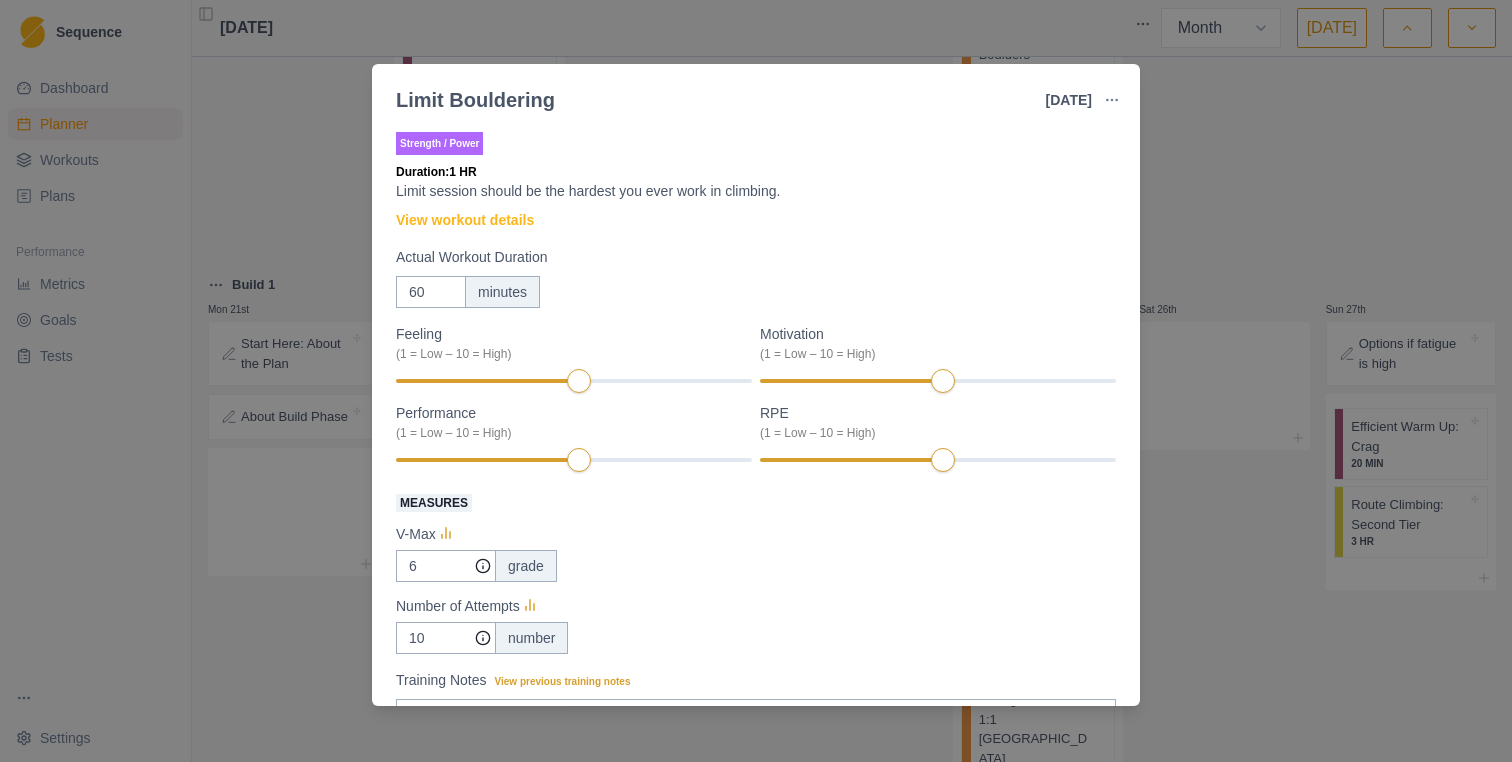 click on "Limit Bouldering [DATE] Link To Goal View Workout Metrics Edit Original Workout Reschedule Workout Remove From Schedule Strength / Power Duration:  1 HR Limit session should be the hardest you ever work in climbing. View workout details Actual Workout Duration 60 minutes Feeling (1 = Low – 10 = High) Motivation (1 = Low – 10 = High) Performance (1 = Low – 10 = High) RPE (1 = Low – 10 = High) Measures V-Max  6 grade Number of Attempts 10 number Training Notes View previous training notes Mark as Incomplete Complete Workout" at bounding box center [756, 381] 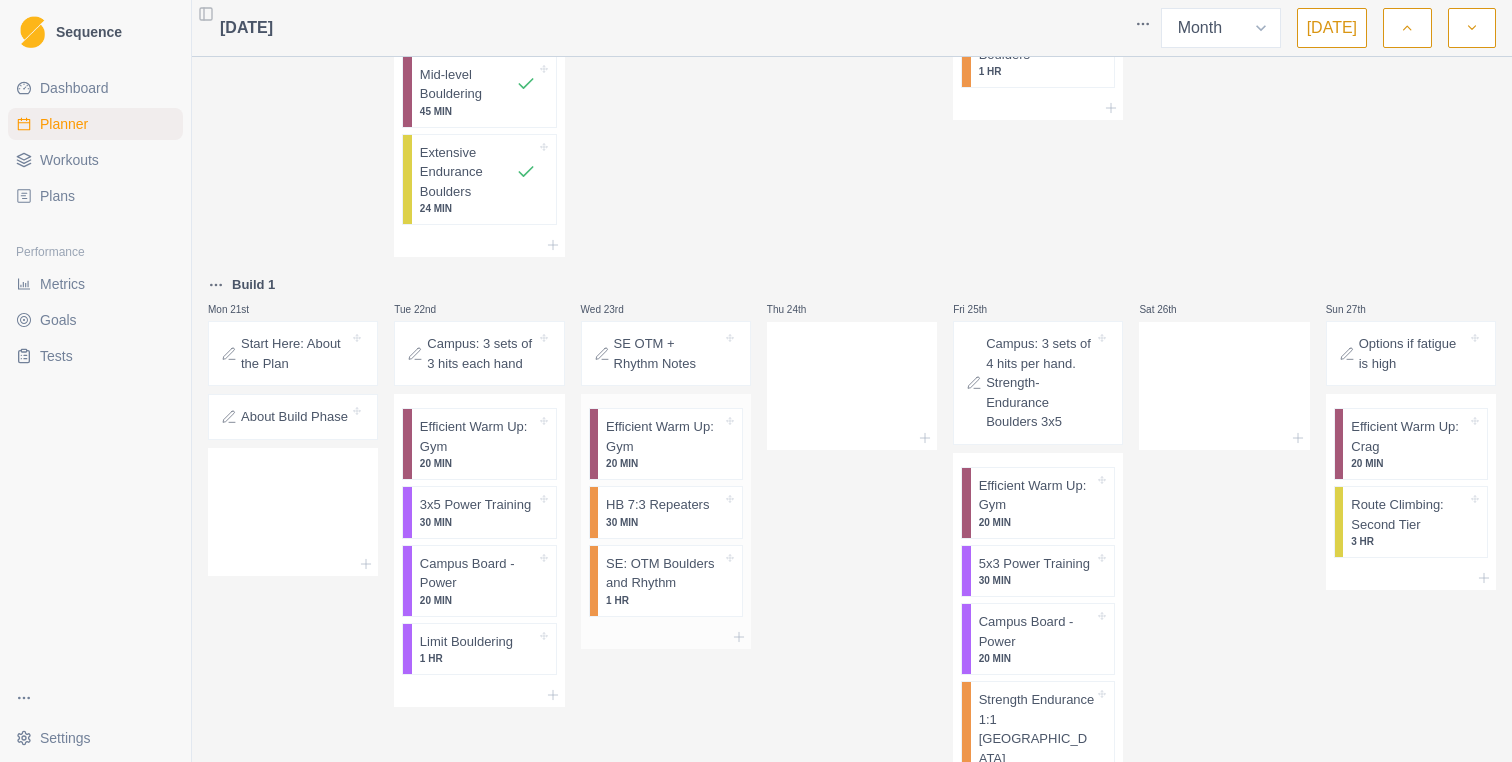 click on "20 MIN" at bounding box center (664, 463) 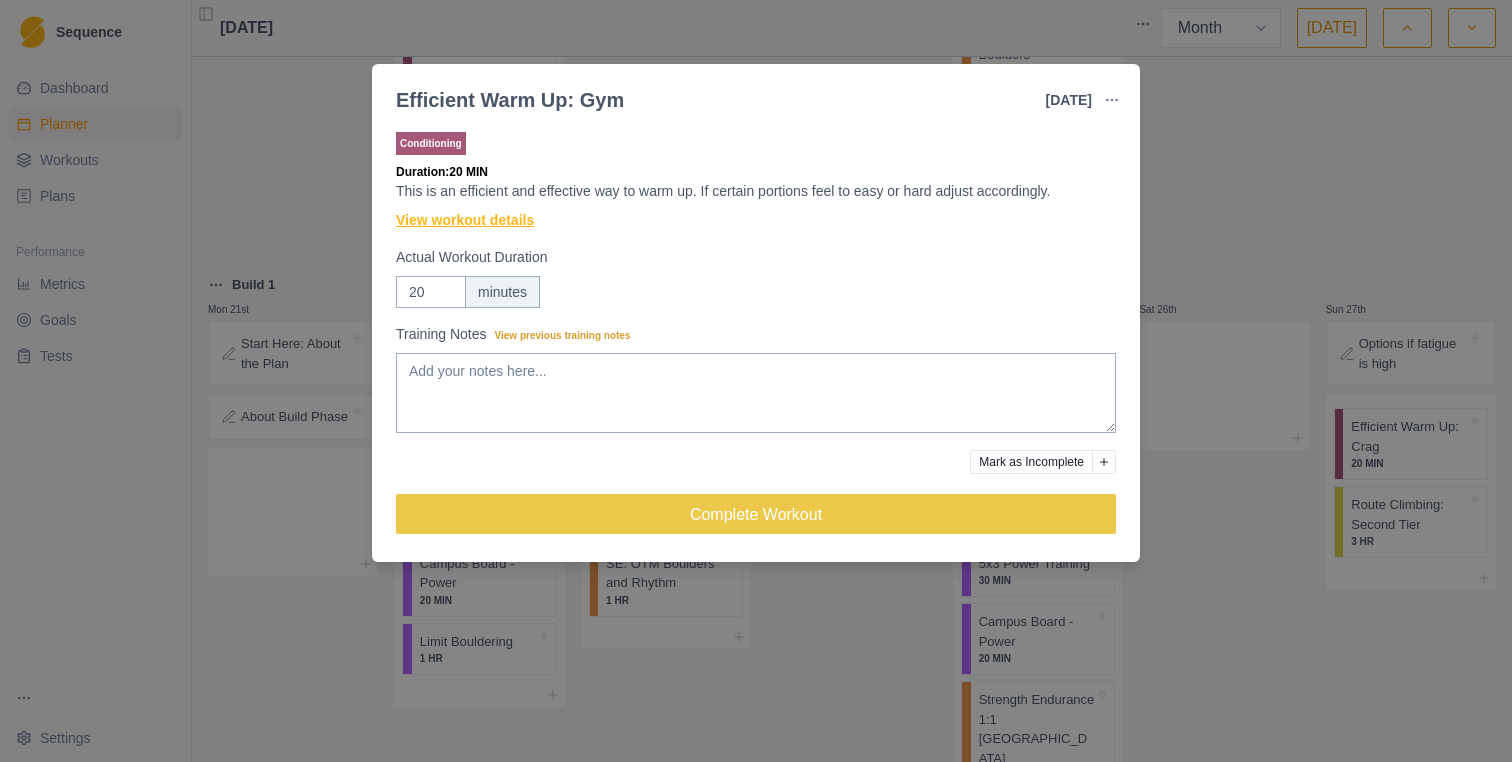 click on "View workout details" at bounding box center [465, 220] 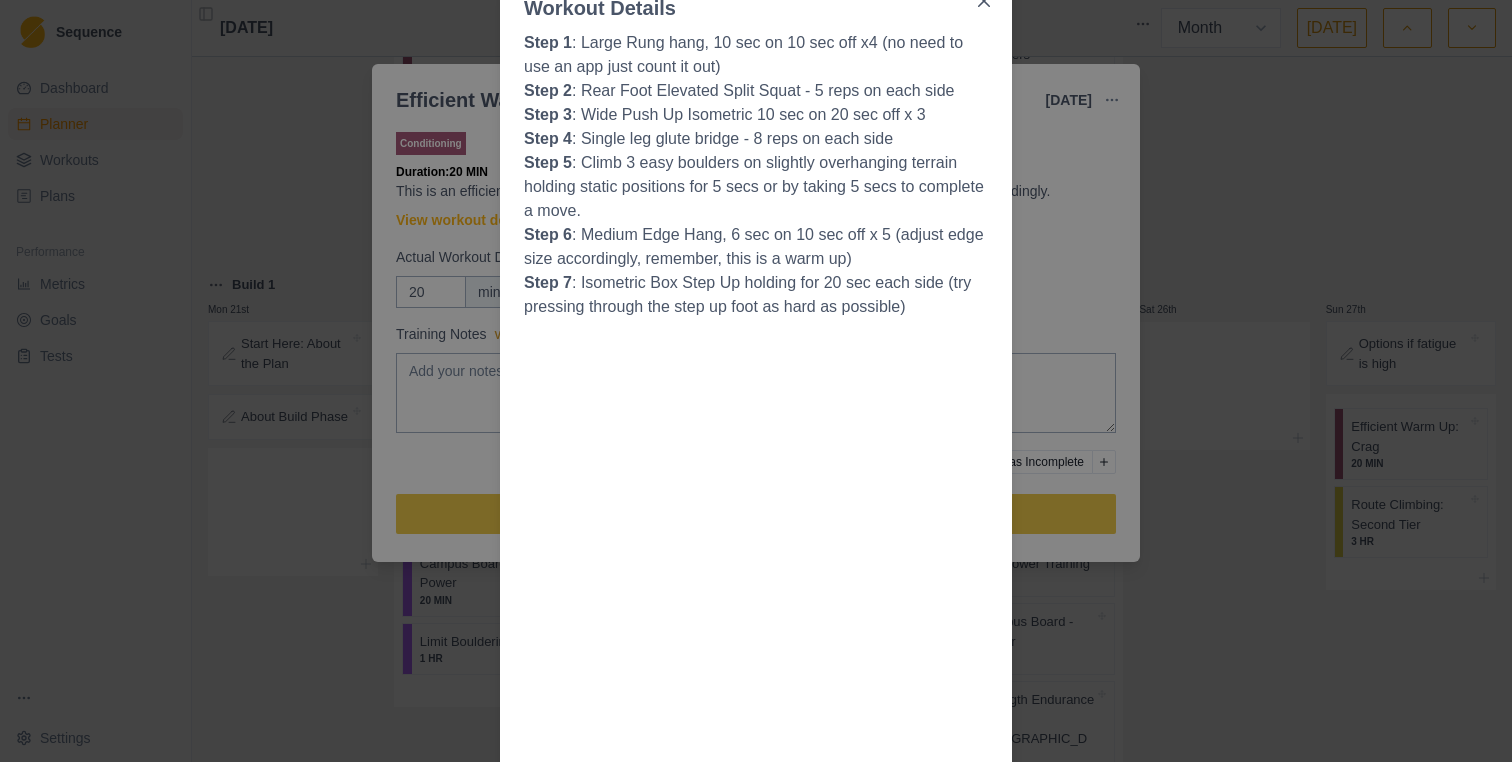 scroll, scrollTop: 161, scrollLeft: 0, axis: vertical 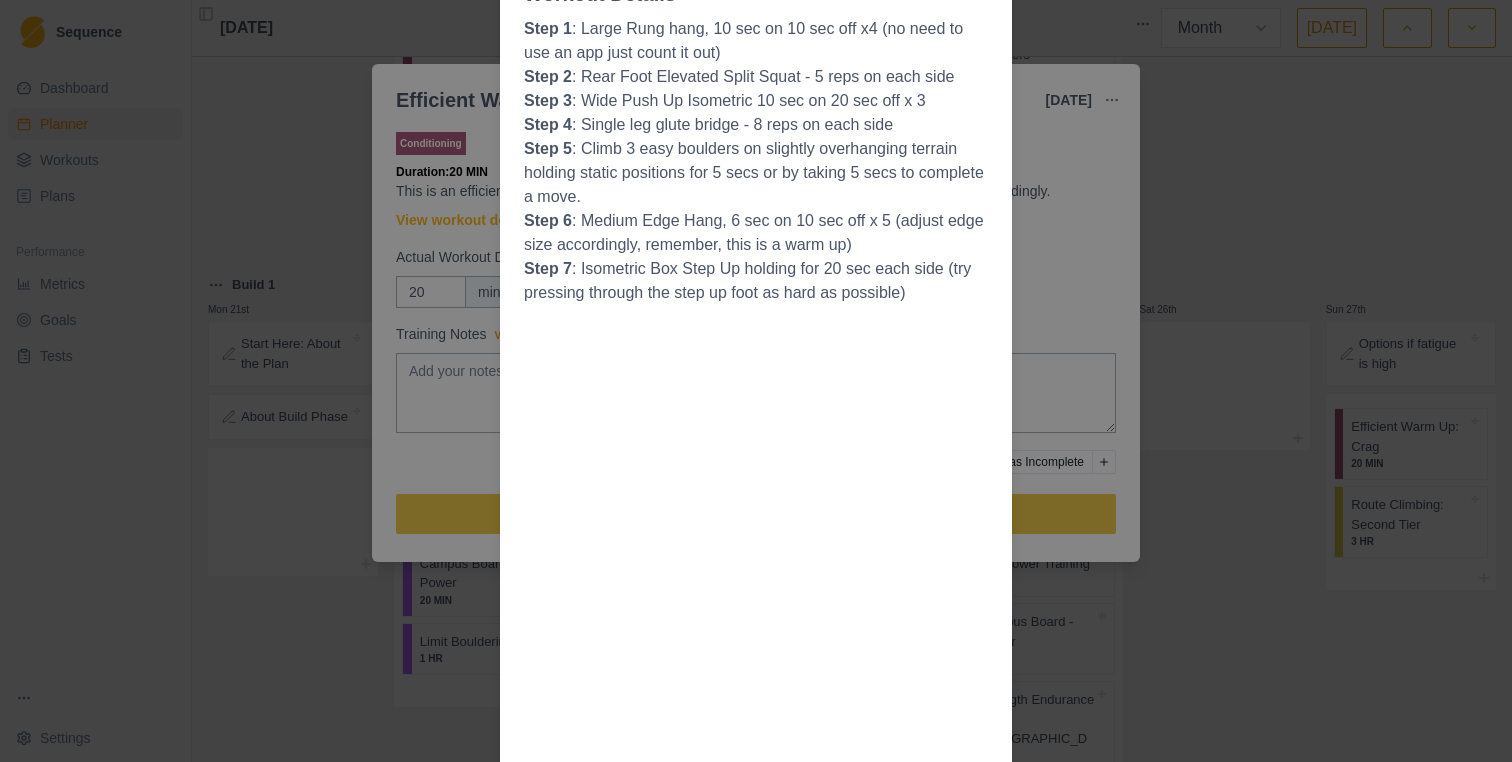 click on "Workout Details Step 1 : Large Rung hang, 10 sec on 10 sec off x4 (no need to use an app just count it out) Step 2 : Rear Foot Elevated Split Squat - 5 reps on each side Step 3 : Wide Push Up Isometric 10 sec on 20 sec off x 3 Step 4 : Single leg glute bridge - 8 reps on each side Step 5 : Climb 3 easy boulders on slightly overhanging terrain holding static positions for 5 secs or by taking 5 secs to complete a move. Step 6 : Medium Edge Hang, 6 sec on 10 sec off x 5 (adjust edge size accordingly, remember, this is a warm up) Step 7 : Isometric Box Step Up holding for 20 sec each side (try pressing through the step up foot as hard as possible)" at bounding box center (756, 381) 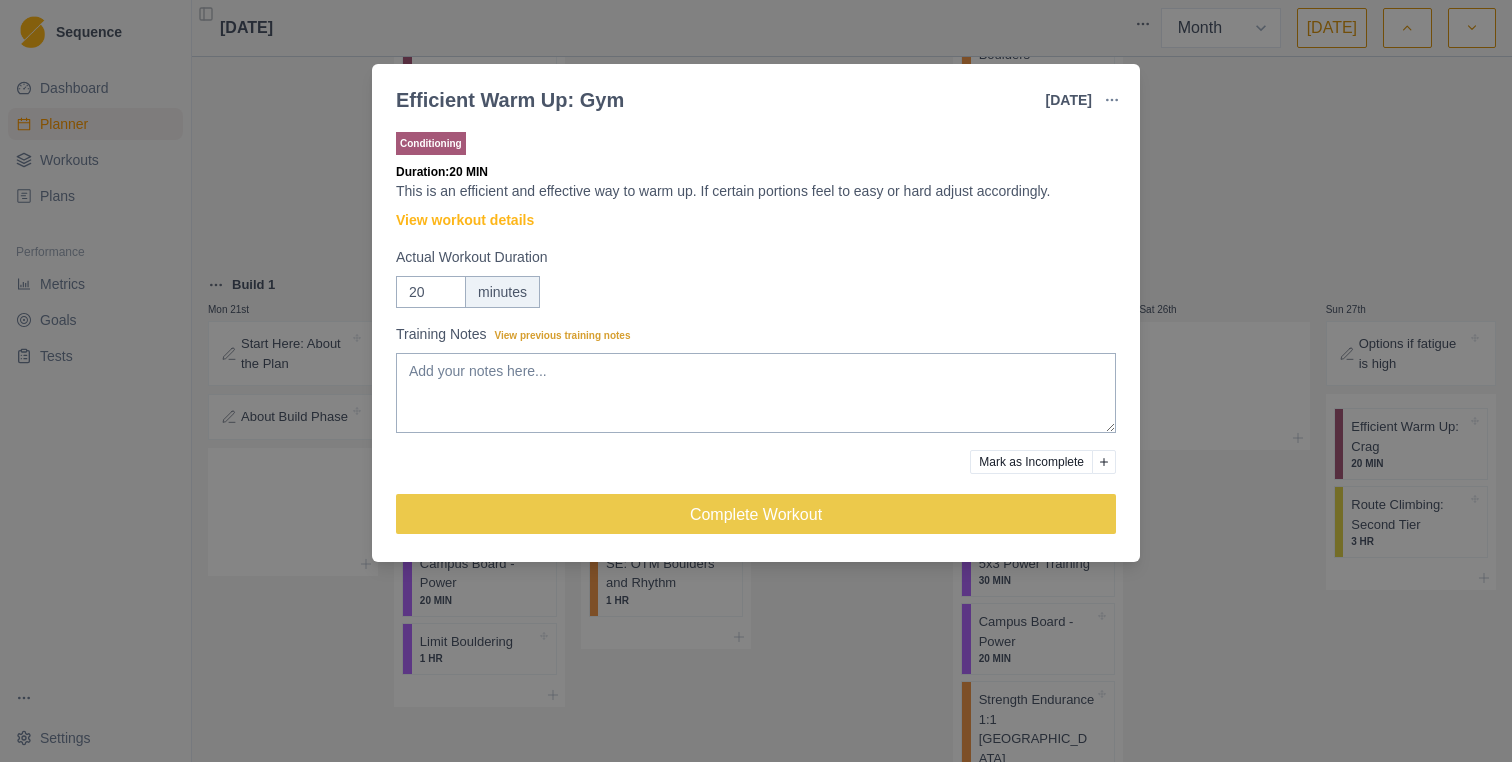 click on "Efficient Warm Up: Gym [DATE] Link To Goal View Workout Metrics Edit Original Workout Reschedule Workout Remove From Schedule Conditioning Duration:  20 MIN This is an efficient and effective way to warm up. If certain portions feel to easy or hard adjust accordingly. View workout details Actual Workout Duration 20 minutes Training Notes View previous training notes Mark as Incomplete Complete Workout" at bounding box center [756, 381] 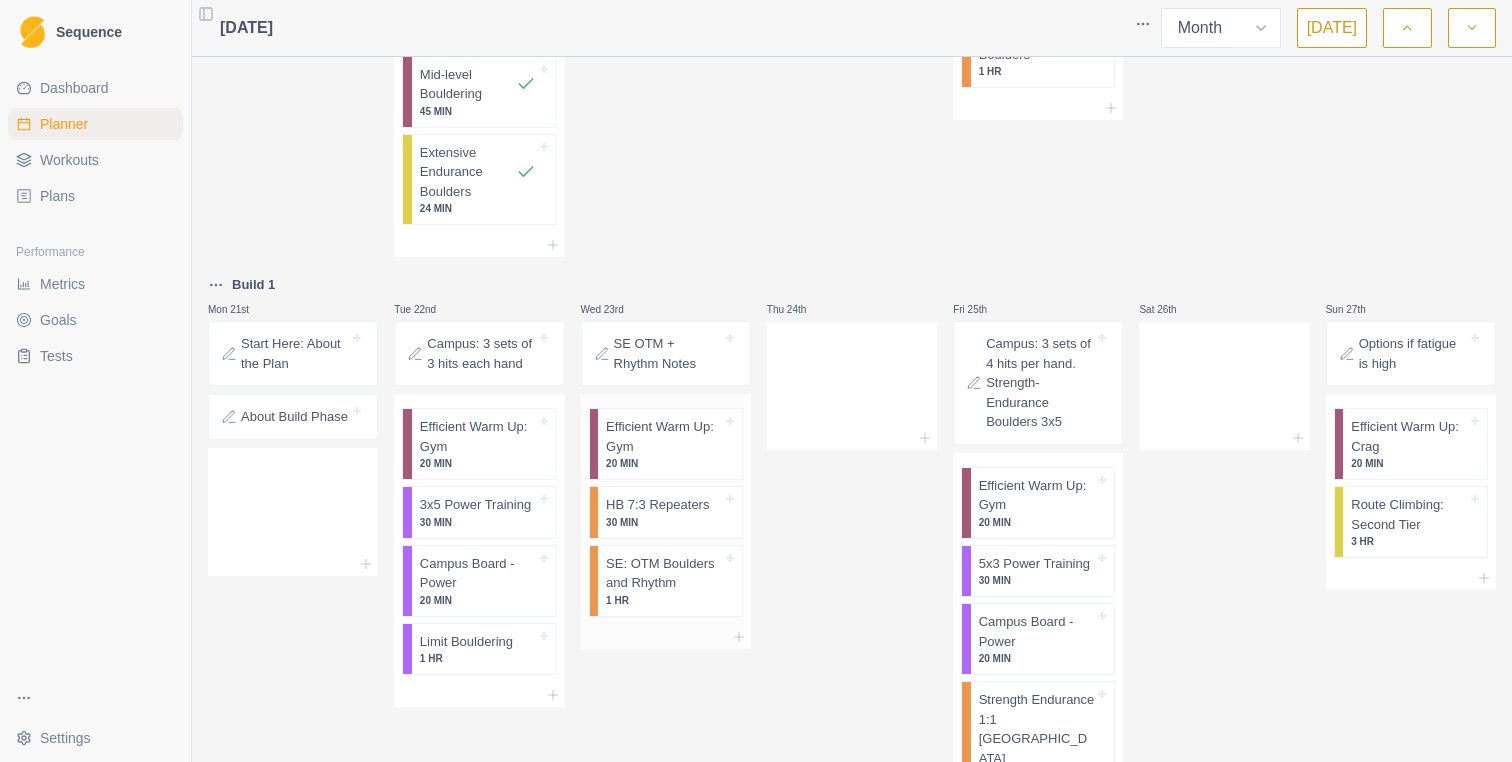 click on "30 MIN" at bounding box center [664, 522] 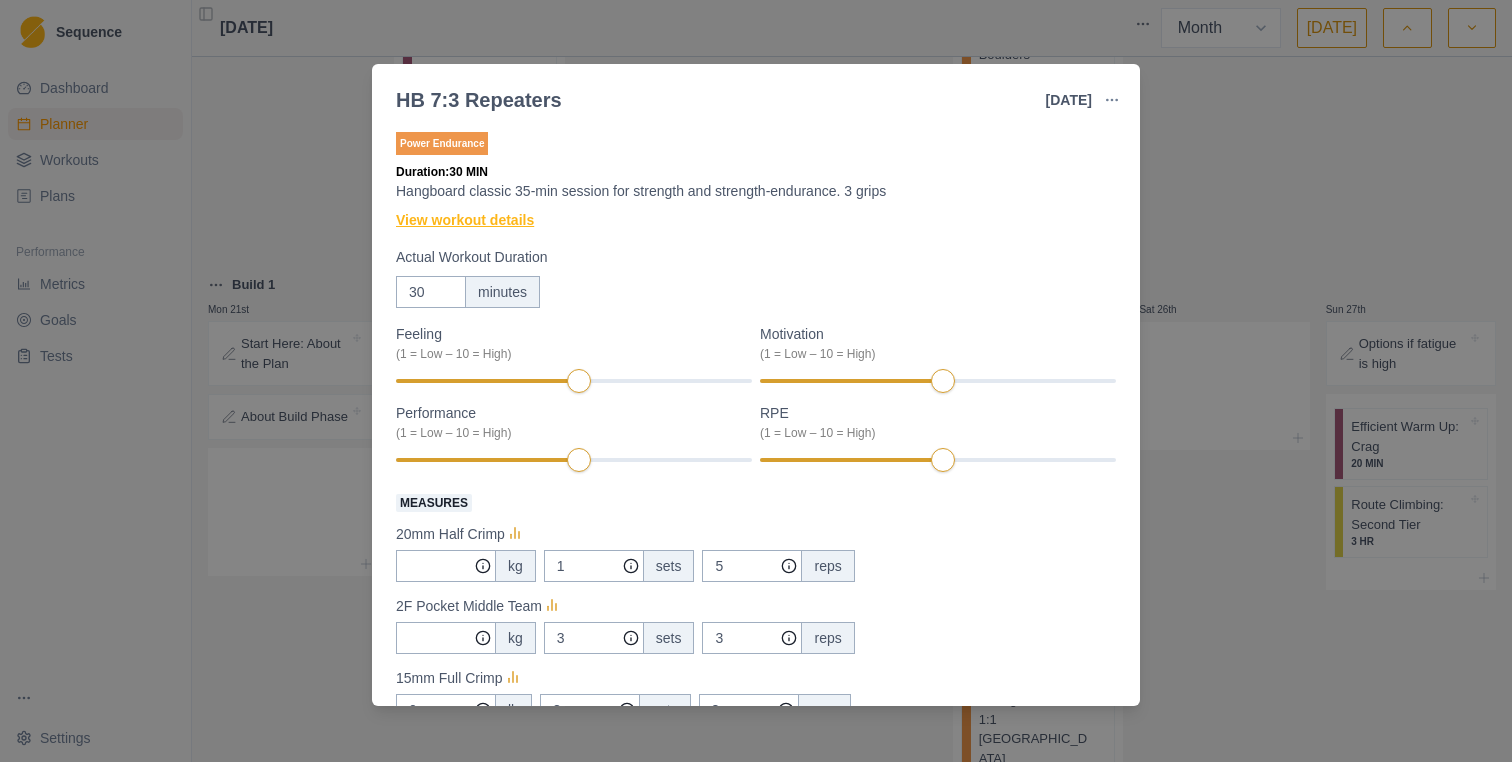 click on "View workout details" at bounding box center [465, 220] 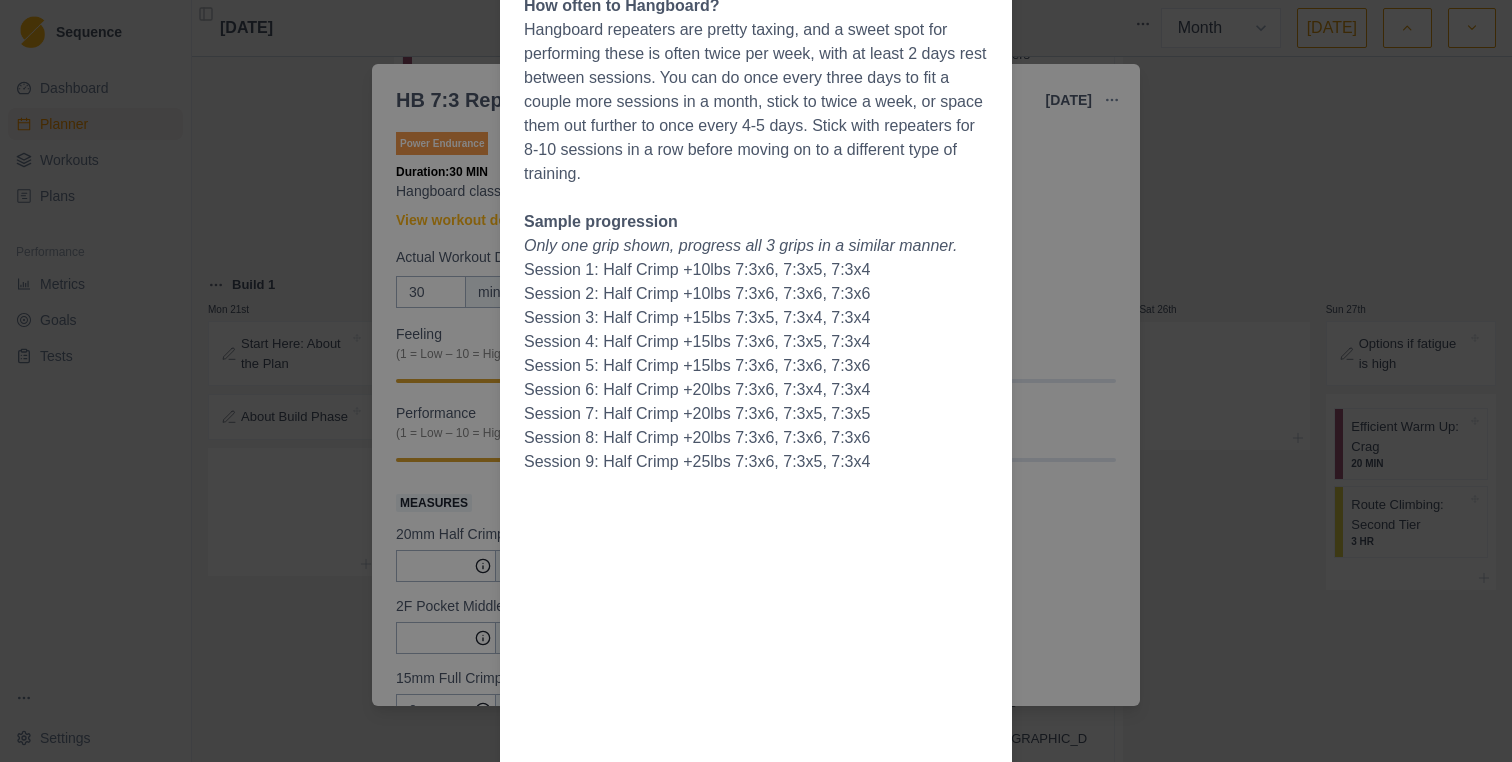 scroll, scrollTop: 1354, scrollLeft: 0, axis: vertical 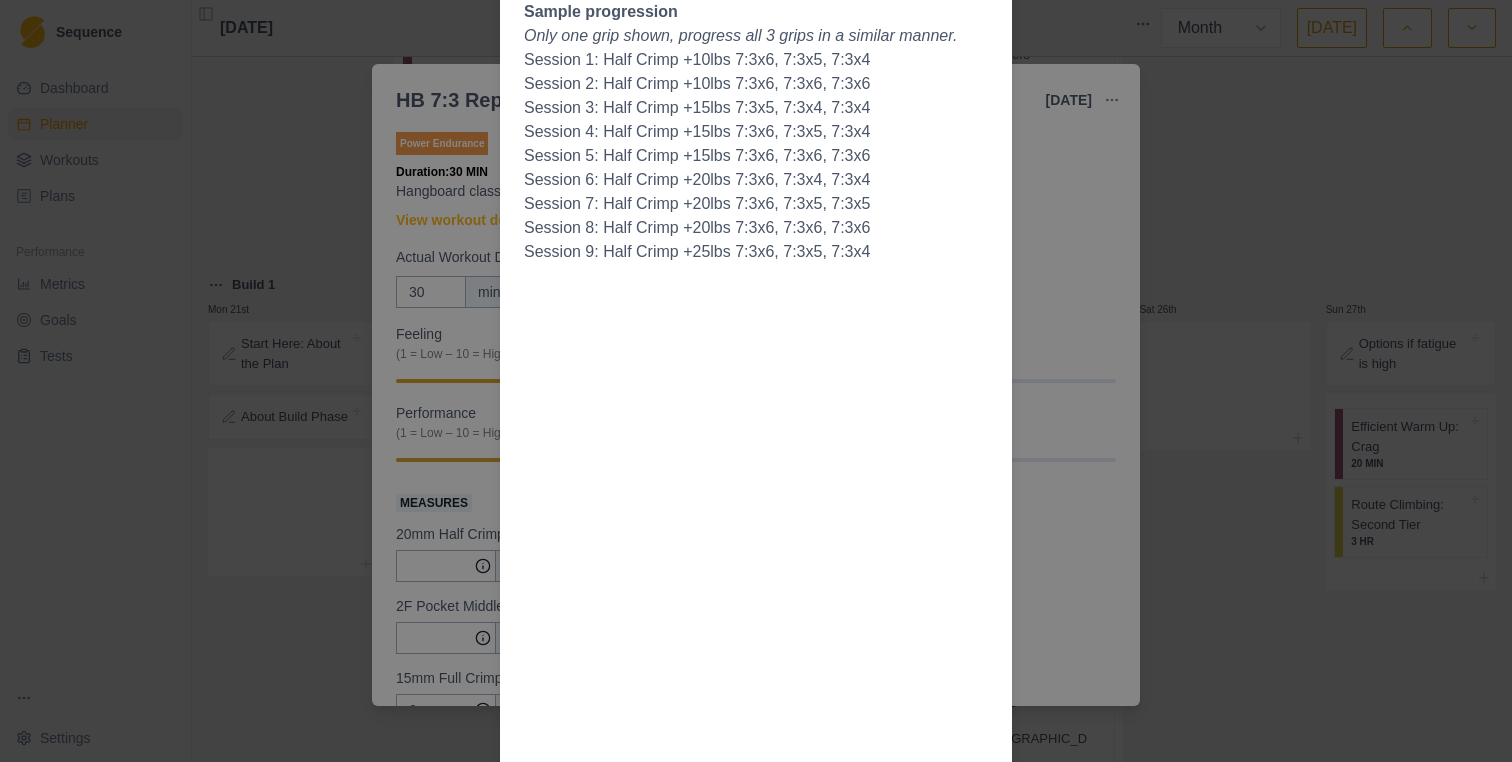 click on "Workout Details Overview Hangboard repeaters are a classic method for improving finger strength and short endurance. Choose three grips (suggested below) and do 3 sets of each grip. 7:3x6 is an example of the notation we'll use here, which means 6 sets of 7:3 or (hang 7s, rest 3s, hang 7s, rest 3s ,repeat for 6 total hangs) Choosing the load The load (weight added or removed) will need to be lower than for single hangs. Choose a load so you can complete one set of six 7-second hangs with 3-second rest between. Stick with that load for all sets and advance it only when you complete all reps in all sets for 2 sessions in a row. The Session Complete all sets for one grip type before moving on to the next. Sets and reps will be prescribed in [DATE] Notes. Half Crimp 20mm: __sets of 7:3x__ with 3 minutes rest between sets. 2-Finger Middle Team: __sets 7:3x__ with 3 minutes rest between sets. Full Crimp 15mm: __sets 7:3x__ with 3 minutes rest between sets. How to progress: technical failure ( Sample progression" at bounding box center (756, 381) 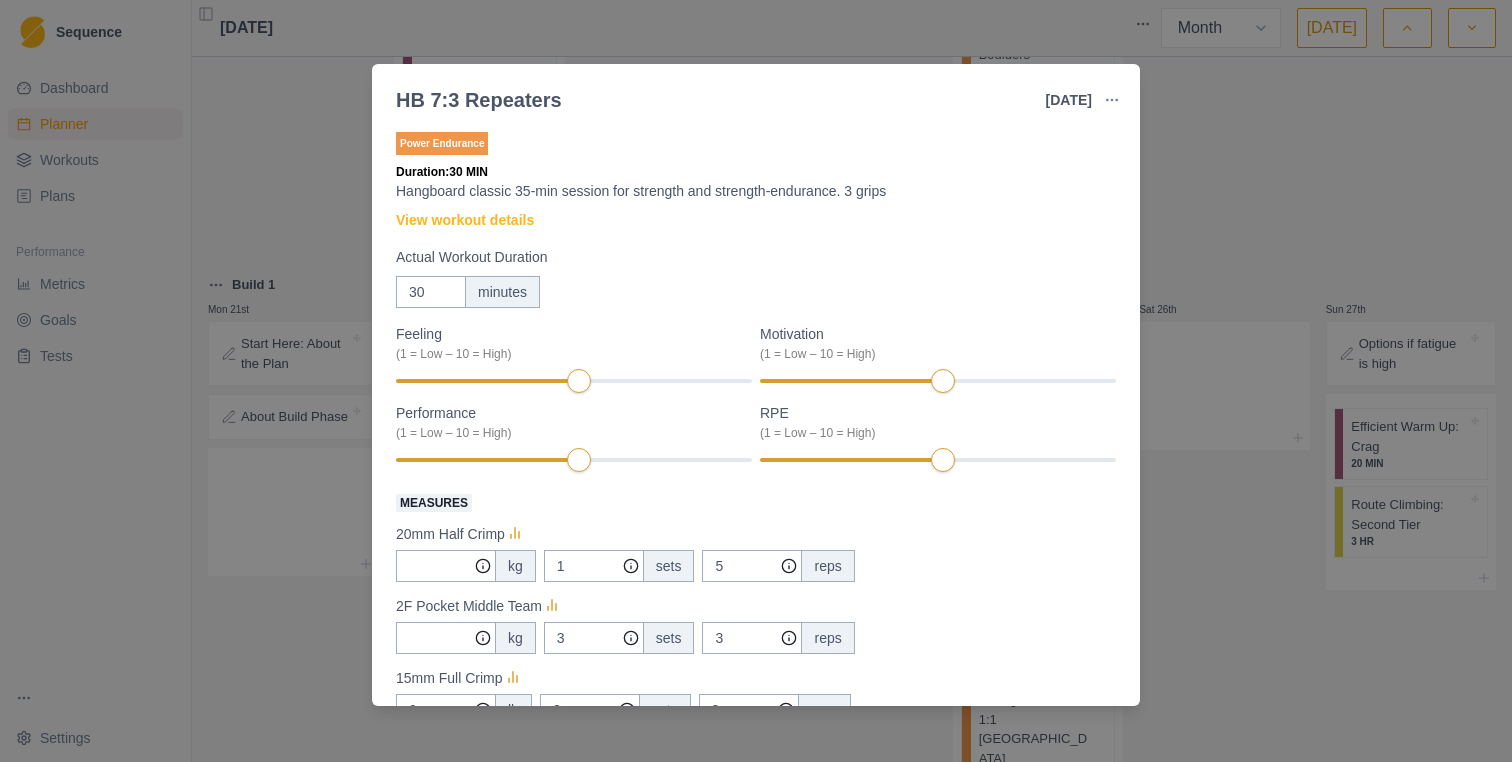 click on "HB 7:3 Repeaters [DATE] Link To Goal View Workout Metrics Edit Original Workout Reschedule Workout Remove From Schedule Power Endurance Duration:  30 MIN Hangboard classic 35-min session for strength and strength-endurance.  3 grips View workout details Actual Workout Duration 30 minutes Feeling (1 = Low – 10 = High) Motivation (1 = Low – 10 = High) Performance (1 = Low – 10 = High) RPE (1 = Low – 10 = High) Measures 20mm Half Crimp kg 1 sets 5 reps 2F Pocket Middle Team kg 3 sets 3 reps 15mm Full Crimp 0 lb 3 sets 3 reps Training Notes View previous training notes Mark as Incomplete Complete Workout" at bounding box center [756, 381] 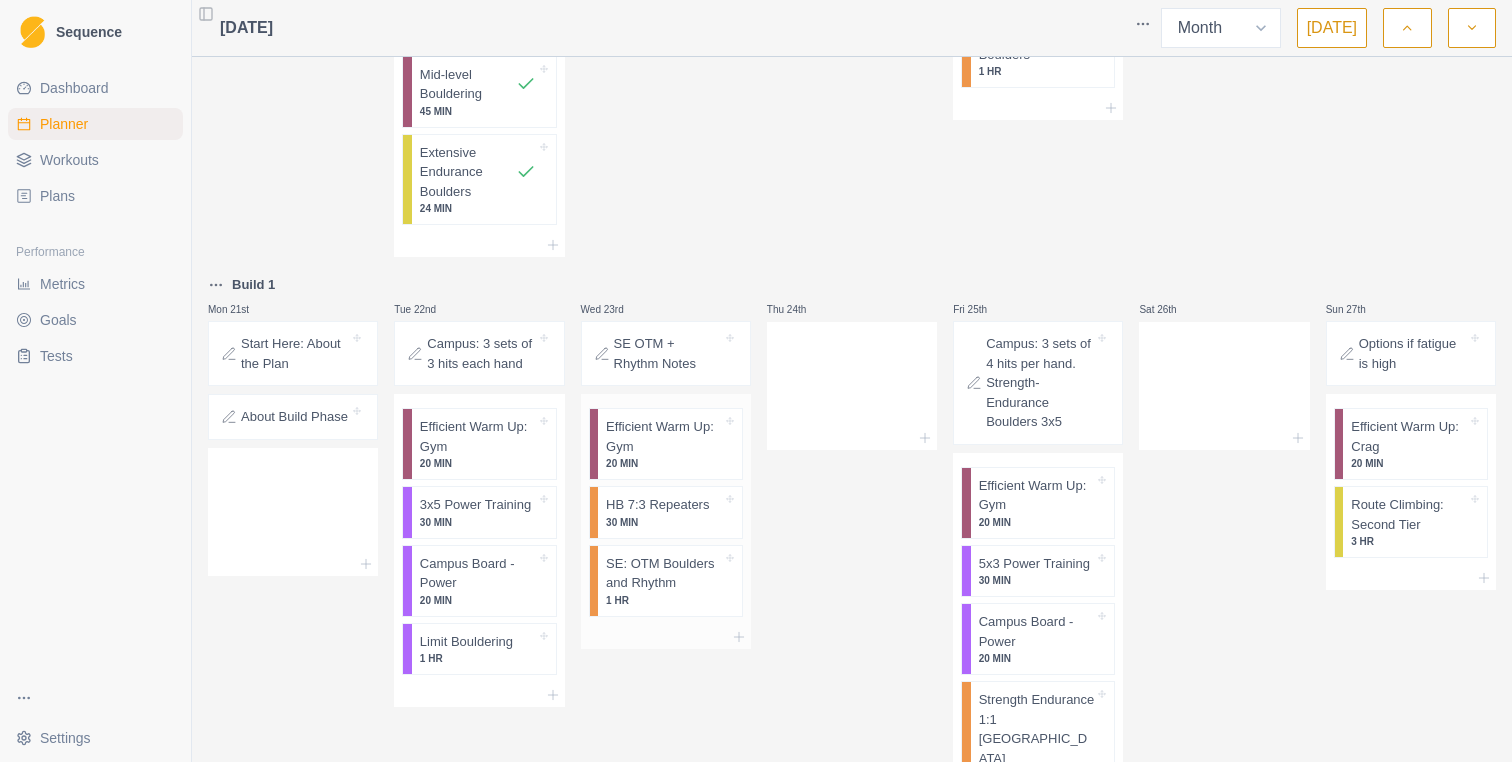 click on "SE: OTM Boulders and Rhythm" at bounding box center [664, 573] 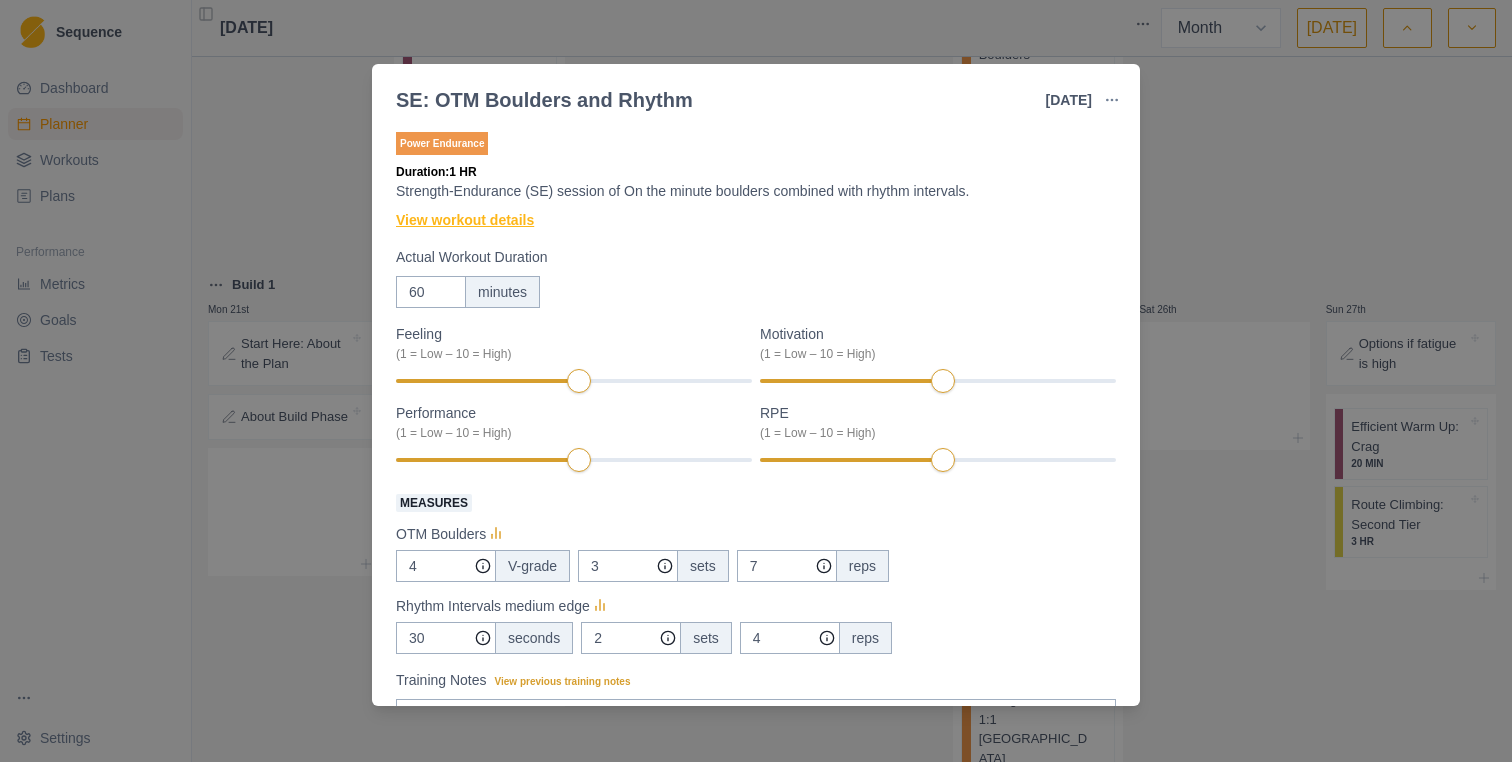 click on "View workout details" at bounding box center (465, 220) 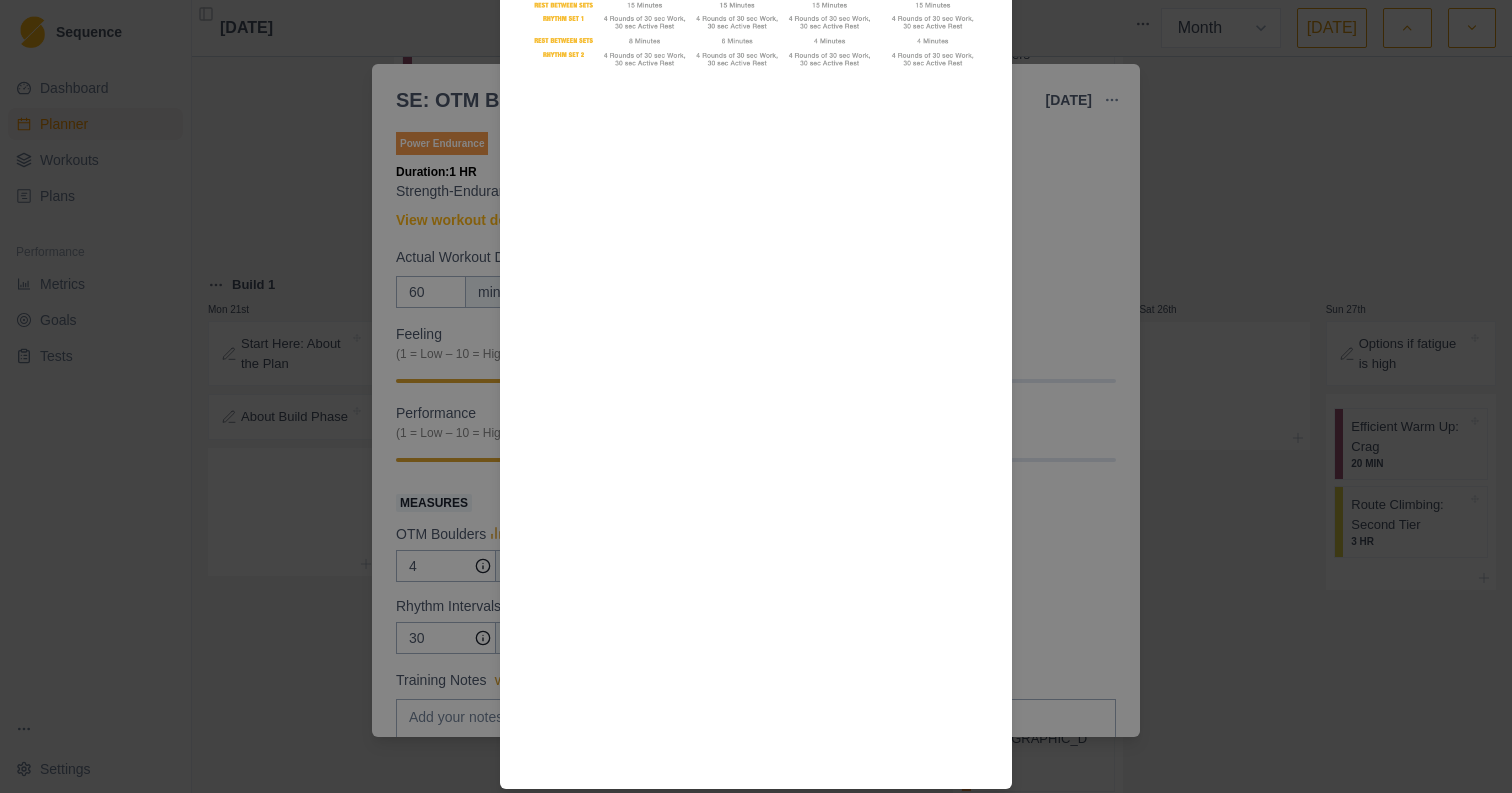 scroll, scrollTop: 1549, scrollLeft: 0, axis: vertical 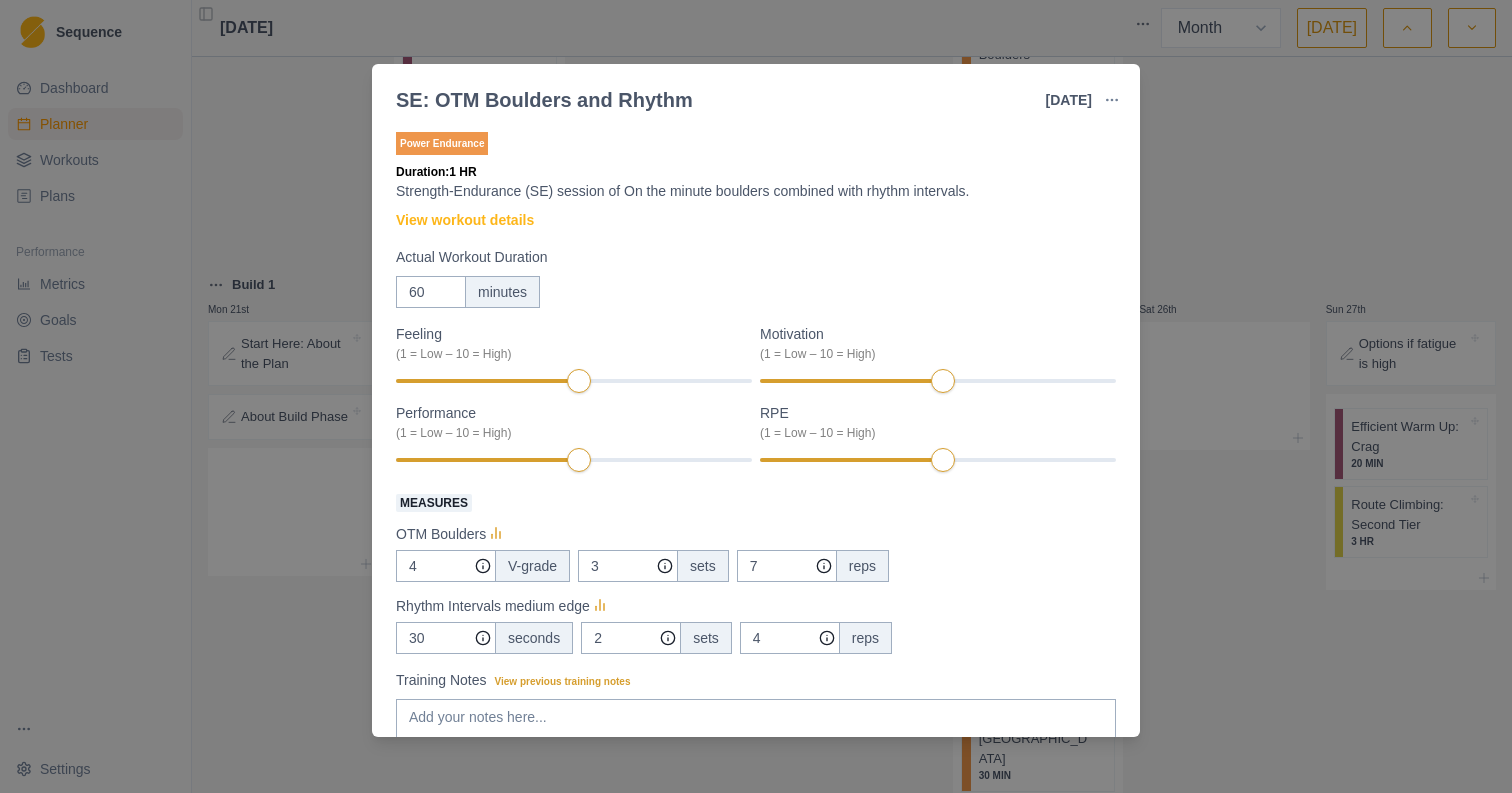 click on "SE: OTM Boulders and Rhythm [DATE] Link To Goal View Workout Metrics Edit Original Workout Reschedule Workout Remove From Schedule Power Endurance Duration:  1 HR Strength-Endurance (SE) session of On the minute boulders combined with rhythm intervals. View workout details Actual Workout Duration 60 minutes Feeling (1 = Low – 10 = High) Motivation (1 = Low – 10 = High) Performance (1 = Low – 10 = High) RPE (1 = Low – 10 = High) Measures OTM Boulders 4 V-grade 3 sets 7 reps Rhythm Intervals medium edge 30 seconds 2 sets 4 reps Training Notes View previous training notes Mark as Incomplete Complete Workout" at bounding box center [756, 396] 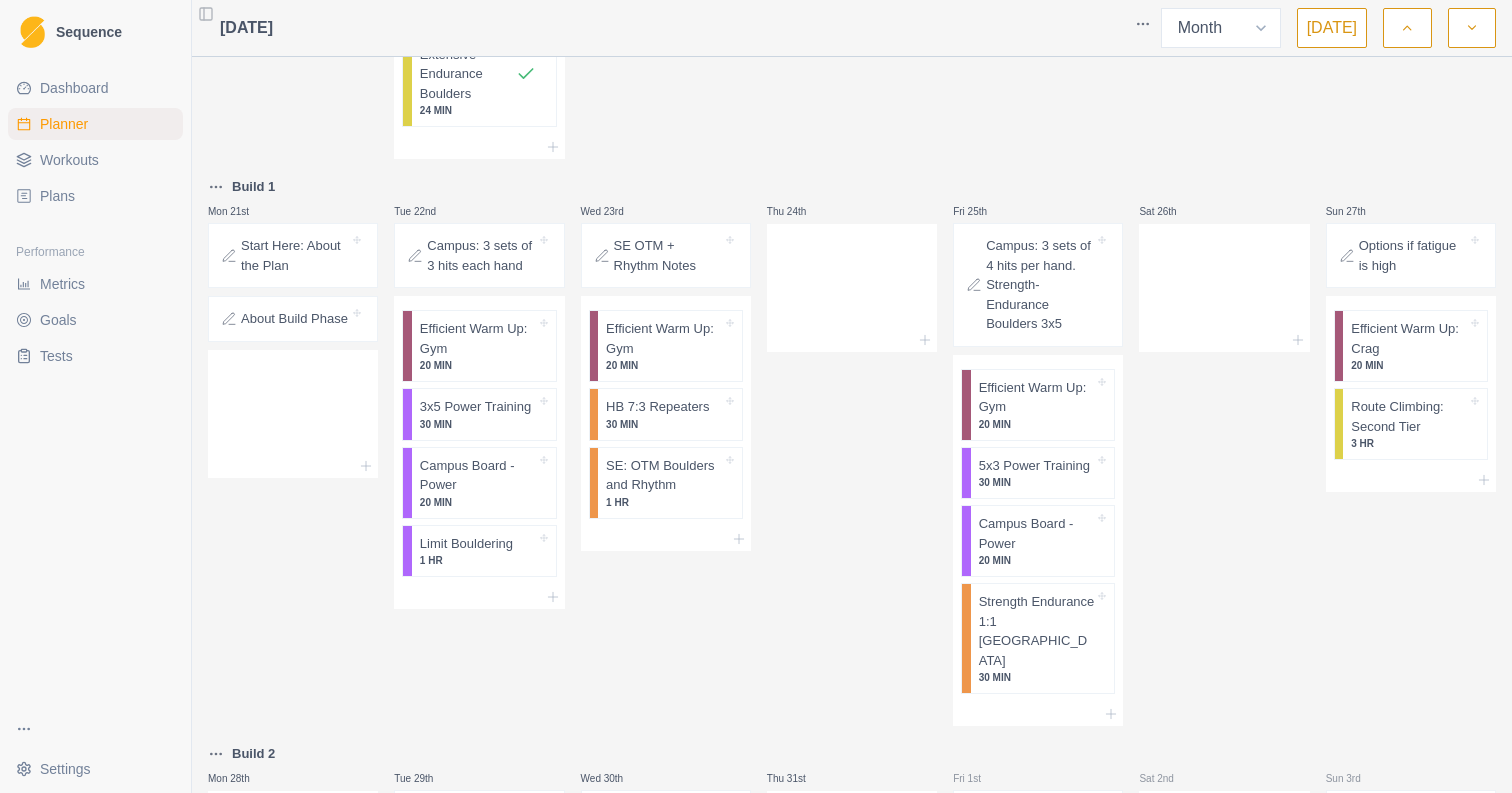 scroll, scrollTop: 1440, scrollLeft: 0, axis: vertical 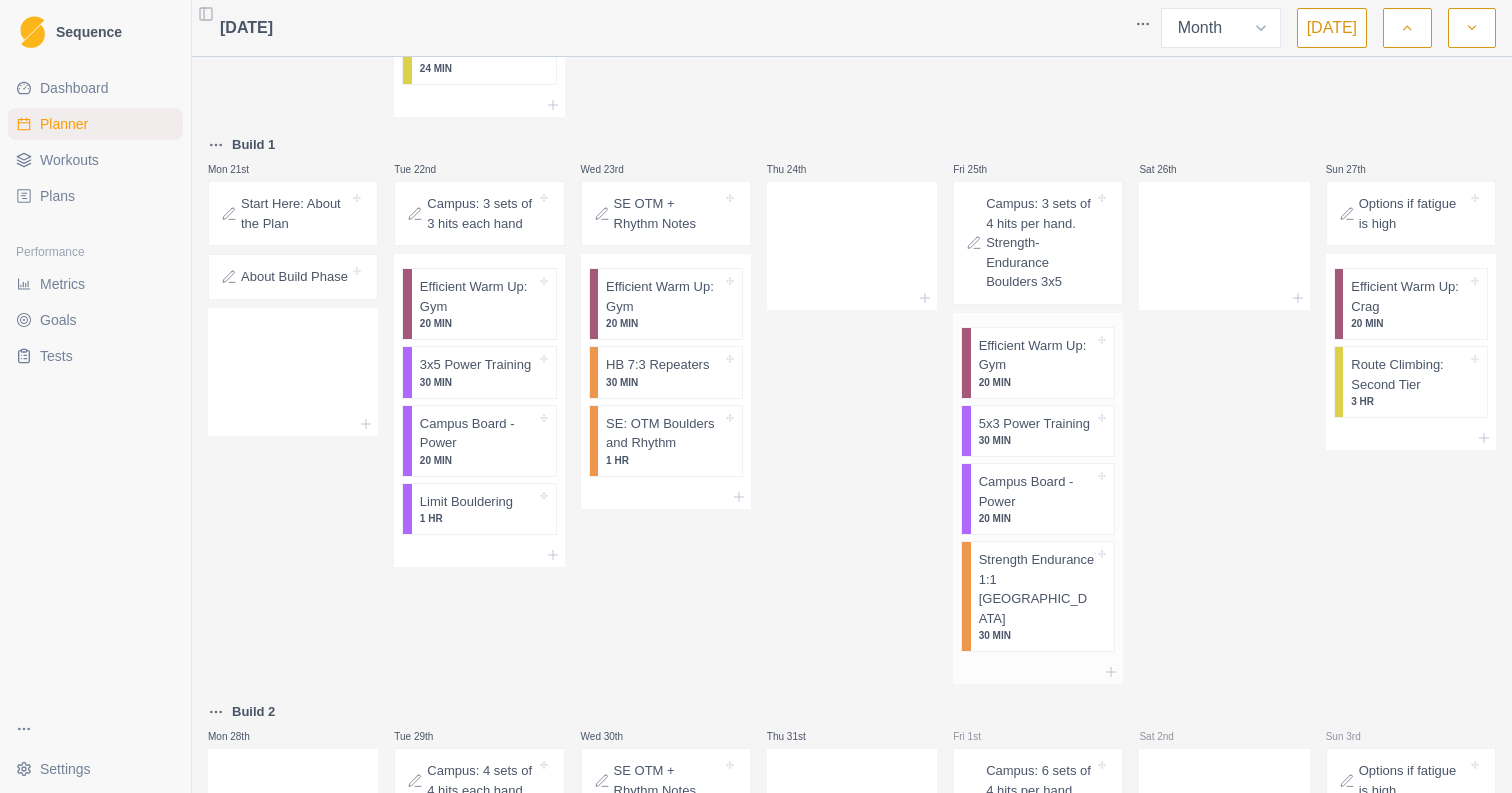 click on "Strength Endurance 1:1 [GEOGRAPHIC_DATA]" at bounding box center [1037, 589] 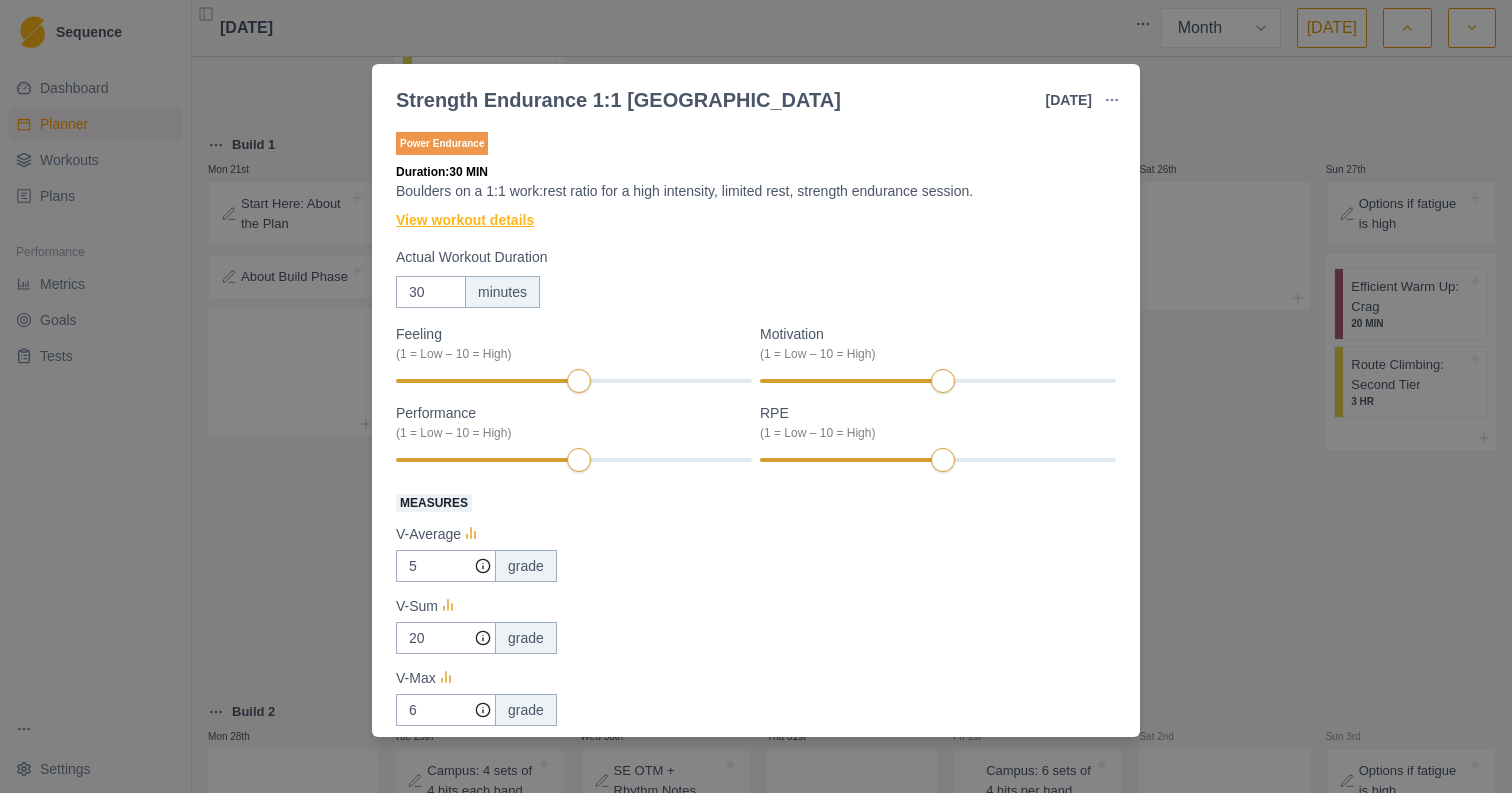 click on "View workout details" at bounding box center (465, 220) 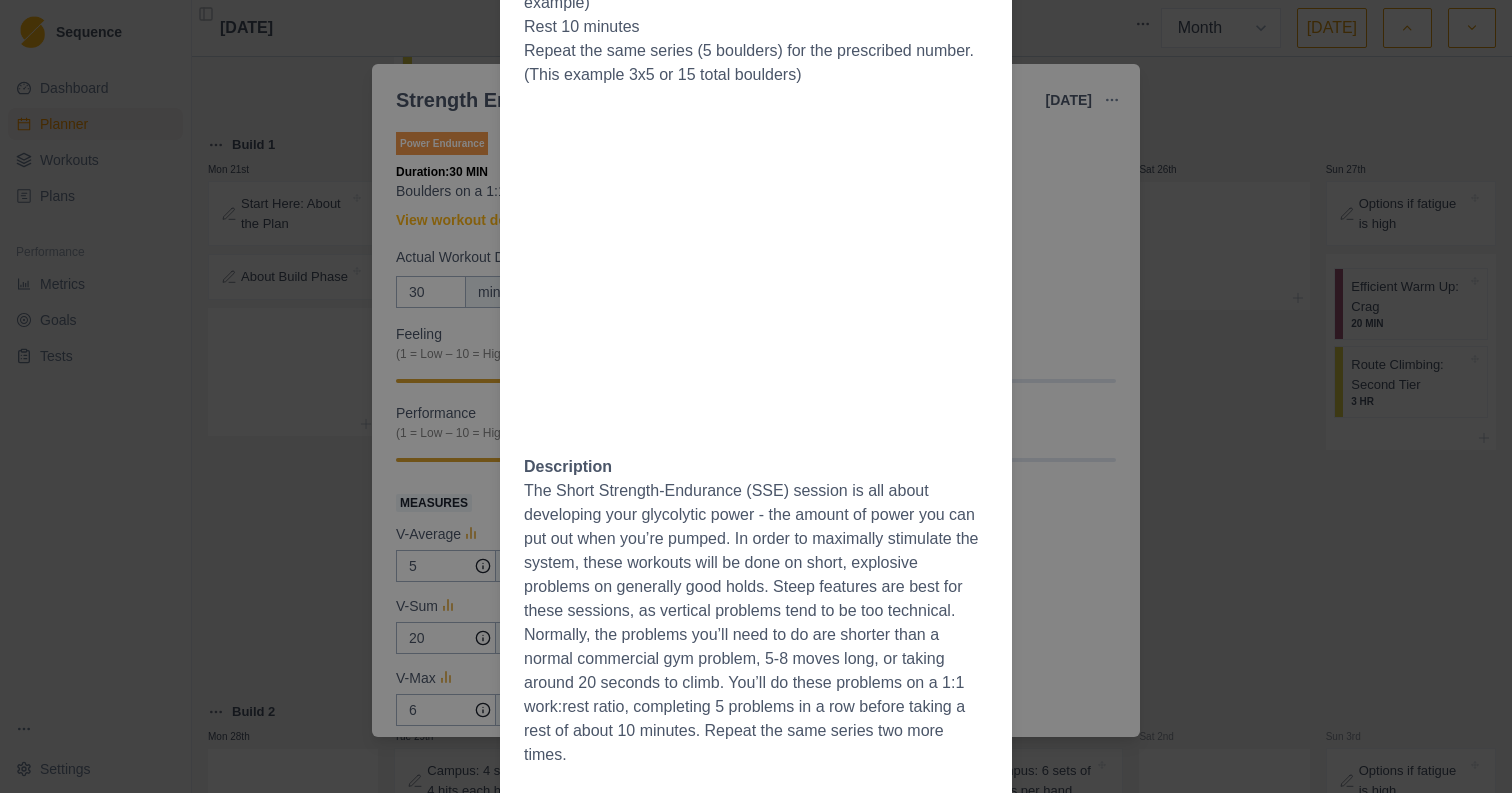 scroll, scrollTop: 604, scrollLeft: 0, axis: vertical 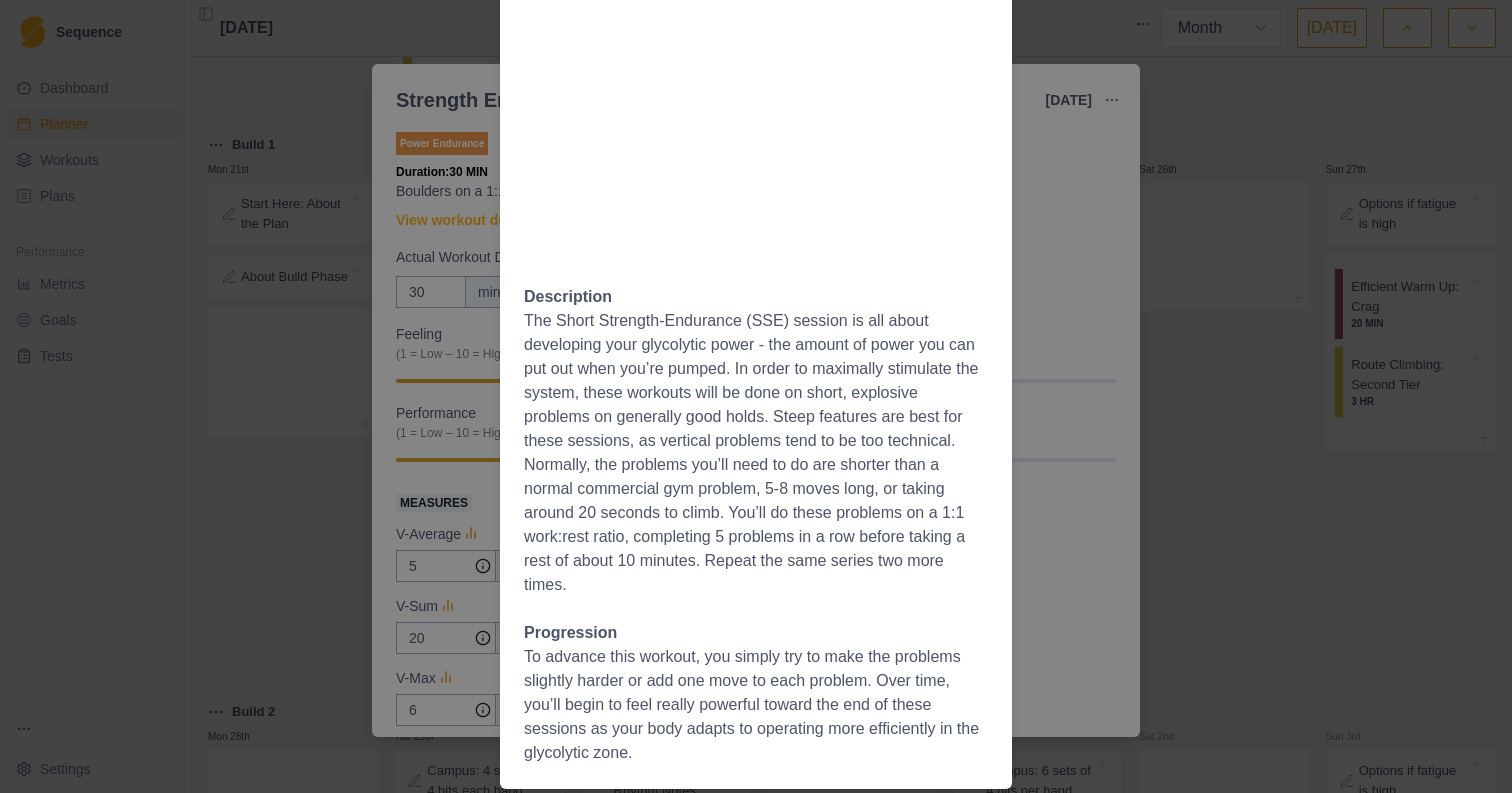 click on "Workout Details The Session: You should warm up before this session. Example Session 3 series of 5 boulders Choose 3-5 short (5-8 move) boulders that you can send, probably 1 or 2 grades below flash level. Start a timer and climb the first boulder. (20-25s) Rest for the same amount of time it took you to climb this boulder. Repeat for the rest of the boulders in the set (5 total in this example) Rest 10 minutes Repeat the same series (5 boulders) for the prescribed number. (This example 3x5 or 15 total boulders) Description Progression To advance this workout, you simply try to make the problems slightly harder or add one move to each problem. Over time, you’ll begin to feel really powerful toward the end of these sessions as your body adapts to operating more efficiently in the glycolytic zone." at bounding box center (756, 396) 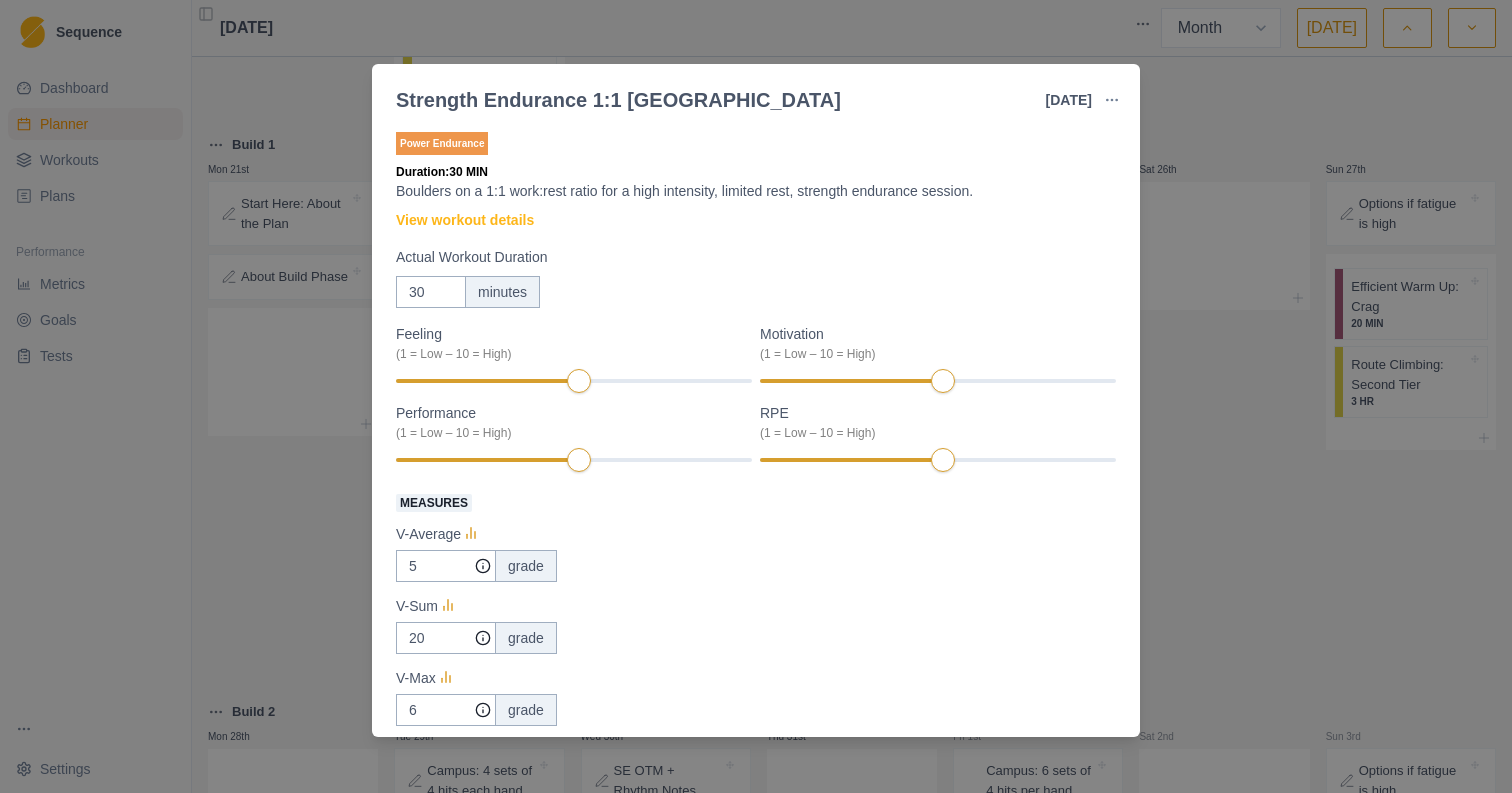 click on "Strength Endurance 1:1 Boulder [DATE] Link To Goal View Workout Metrics Edit Original Workout Reschedule Workout Remove From Schedule Power Endurance Duration:  30 MIN Boulders on a 1:1 work:rest ratio for a high intensity, limited rest, strength endurance session. View workout details Actual Workout Duration 30 minutes Feeling (1 = Low – 10 = High) Motivation (1 = Low – 10 = High) Performance (1 = Low – 10 = High) RPE (1 = Low – 10 = High) Measures V-Average 5 grade V-Sum 20 grade V-Max  6 grade Number of problems 18 Amount Training Notes View previous training notes Mark as Incomplete Complete Workout" at bounding box center (756, 396) 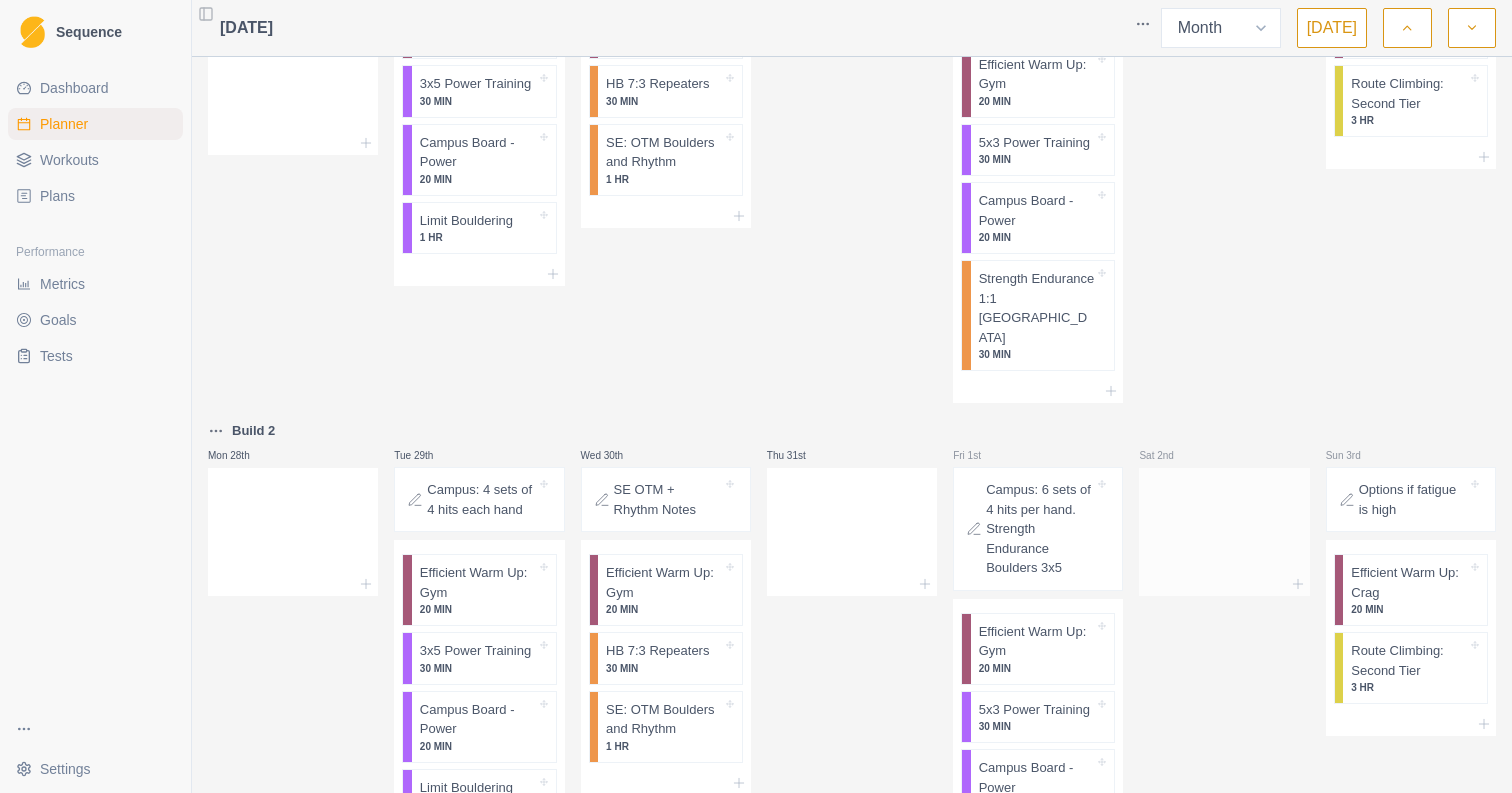 scroll, scrollTop: 1662, scrollLeft: 0, axis: vertical 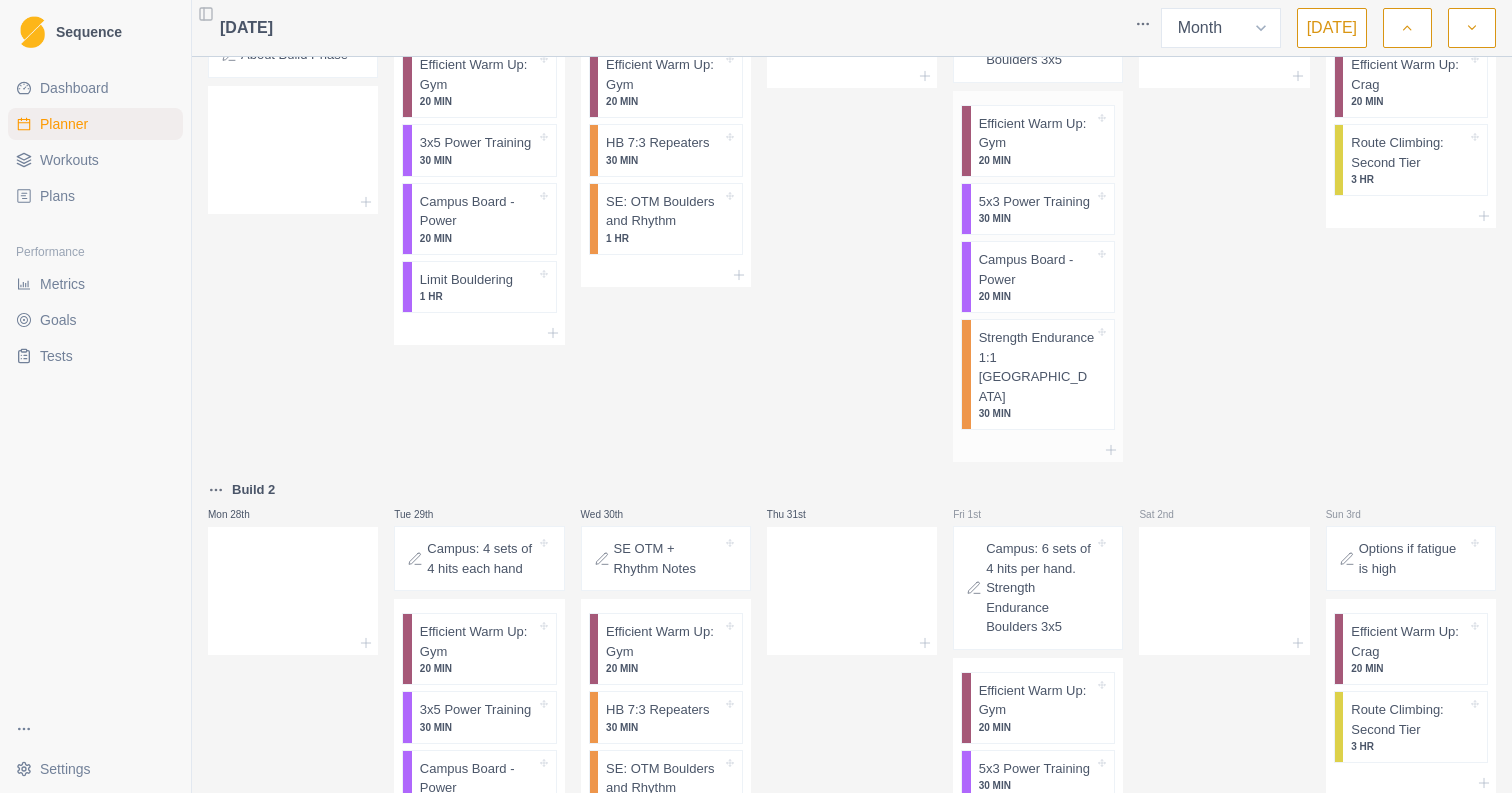 click on "30 MIN" at bounding box center [1037, 218] 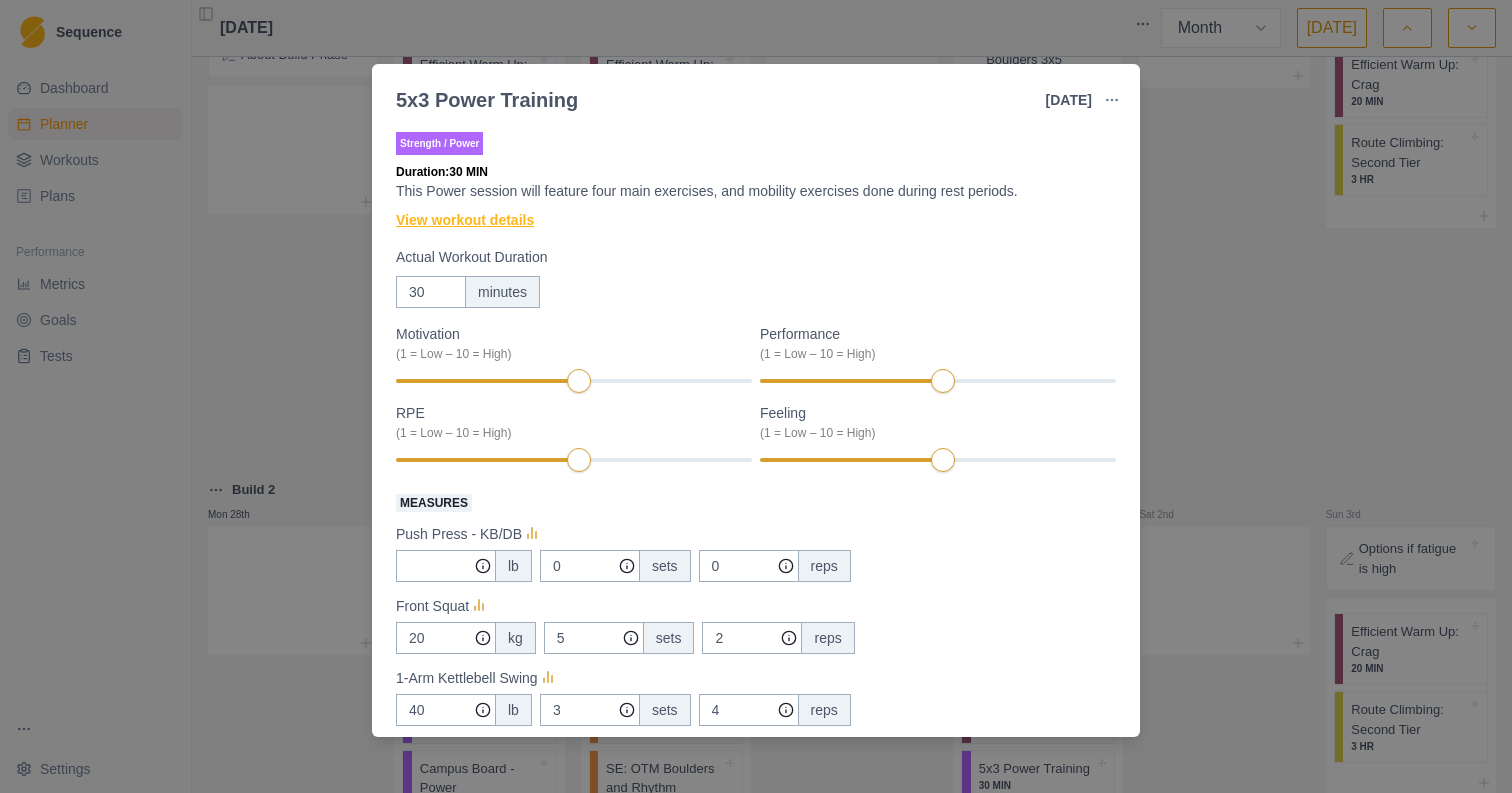 click on "View workout details" at bounding box center (465, 220) 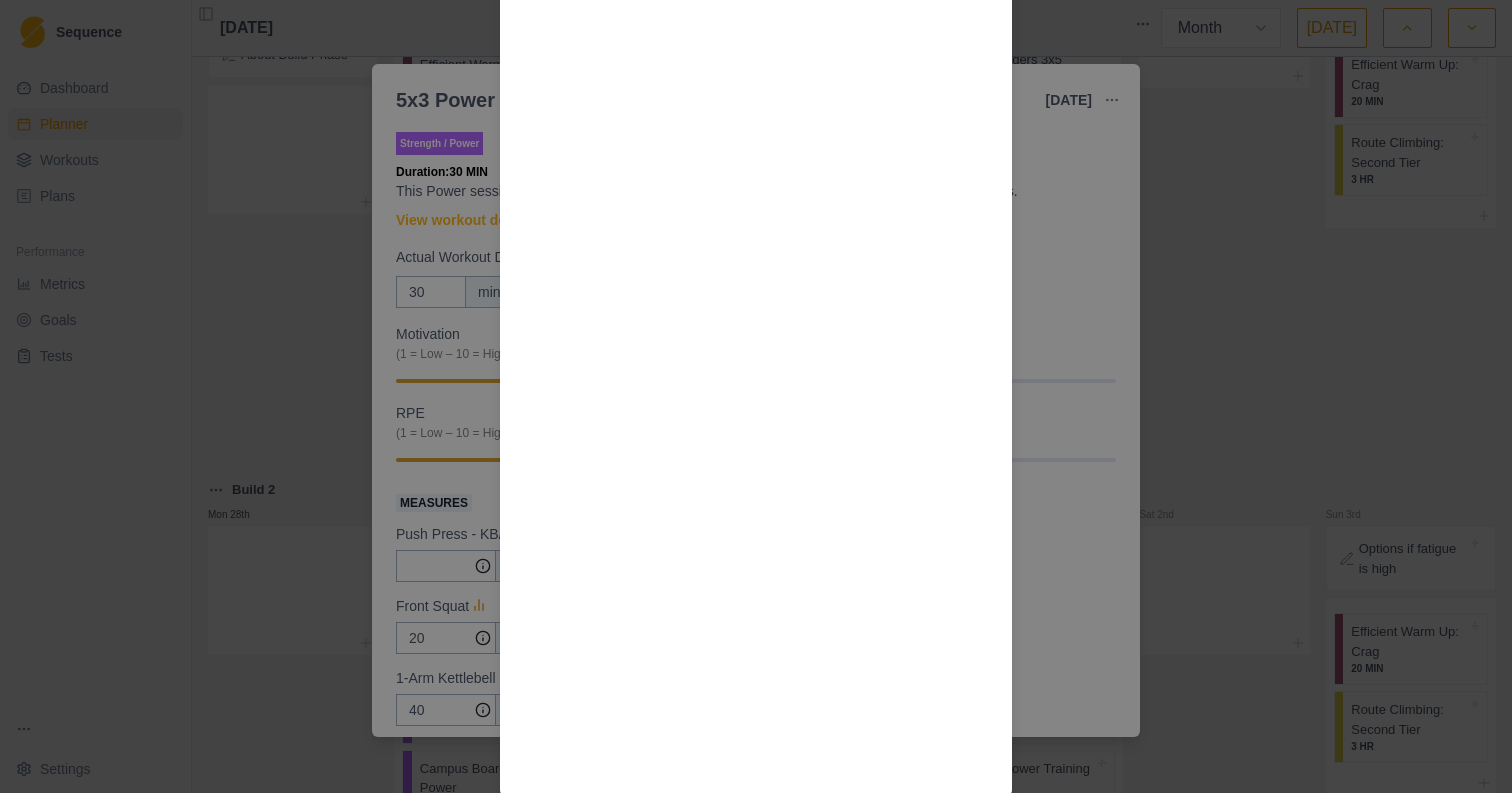 scroll, scrollTop: 2204, scrollLeft: 0, axis: vertical 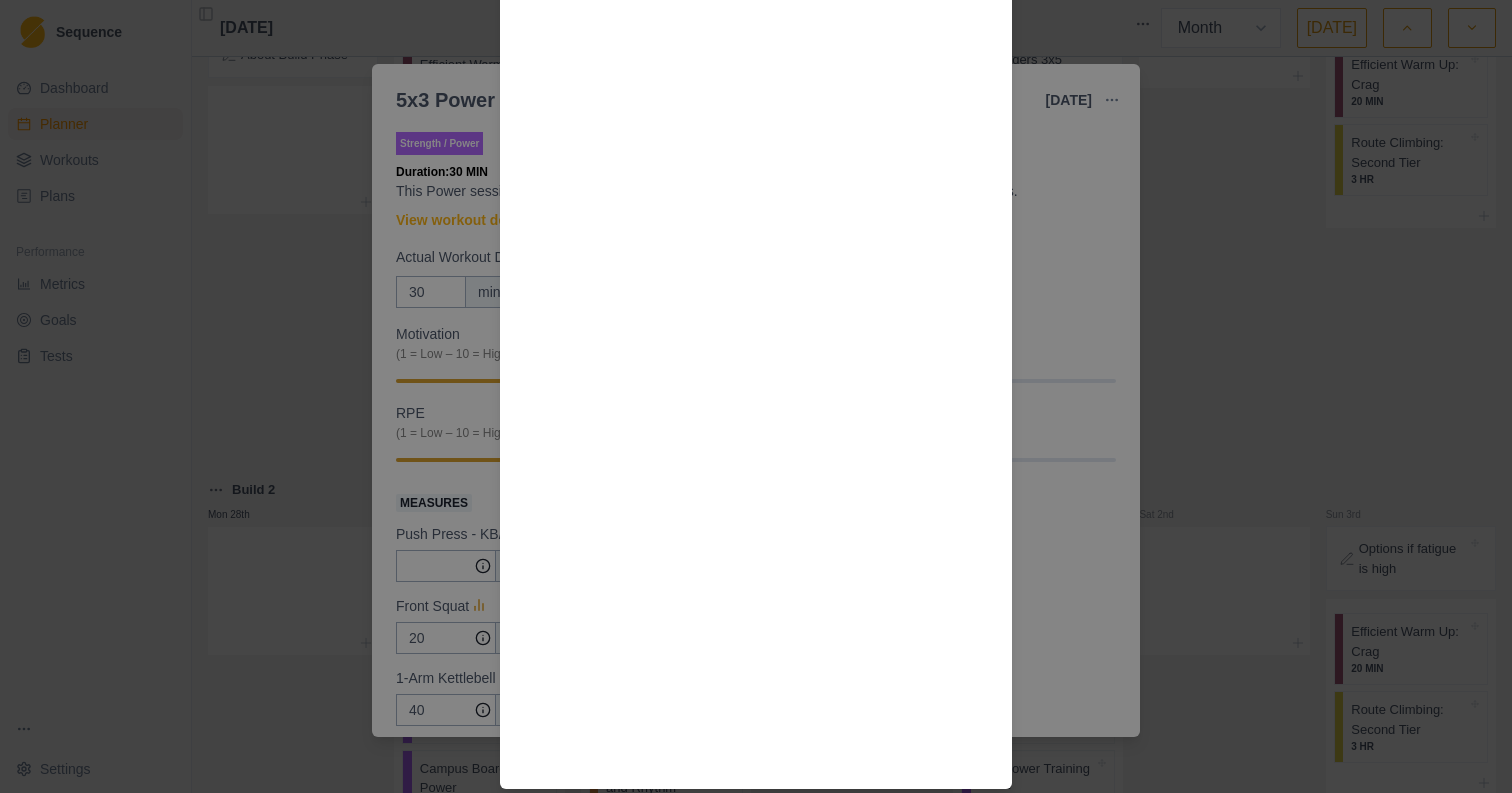 click on "Workout Details Overview Power sessions add a dynamic or explosive facet to your strength. It's the quality that allows you to move dynamically between holds, and it increase the efficiency with which you climb. Power is defined as speed strength, so you simply look to add an explosive component to your resistance training. Power training requires good rest between exercises and a lot of intention to move quickly, so don't rush the session or the rests. Choosing weights The weights here should be lighter than what you would use for strength training. You should be able to move the weight relatively quickly for all reps of all sets. If you are really slowing down or grinding it out, the weight is too heavy. Advance the weight when you can complete all sets and all reps without the movement slowing down. The Session Group A: 5 rounds of: 3x Push Press rest 10 seconds 10x Kettlebell Swings rest 2-3 minutes (stretching) Group B: 5 rounds of: 2 Front Squat (at weight used for 5 reps in last phase) rest 10 seconds" at bounding box center (756, 396) 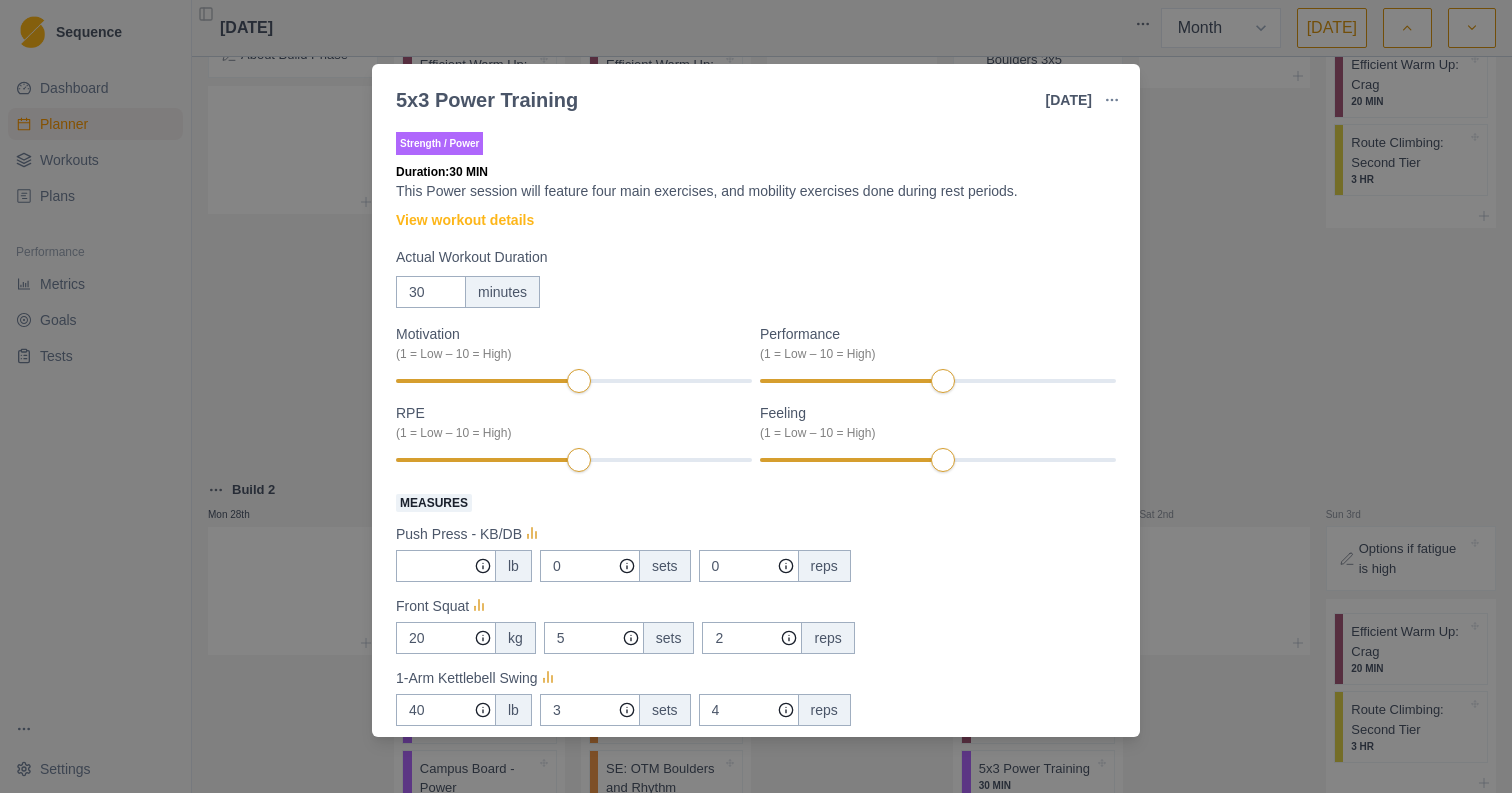 click on "5x3 Power Training [DATE] Link To Goal View Workout Metrics Edit Original Workout Reschedule Workout Remove From Schedule Strength / Power Duration:  30 MIN This Power session will feature four main exercises, and mobility exercises done during rest periods. View workout details Actual Workout Duration 30 minutes Motivation (1 = Low – 10 = High) Performance (1 = Low – 10 = High) RPE (1 = Low – 10 = High) Feeling (1 = Low – 10 = High) Measures Push Press - KB/DB lb 0 sets 0 reps Front Squat 20 kg 5 sets 2 reps 1-Arm Kettlebell Swing 40 lb 3 sets 4 reps Box Jump 24 height (in) 3 sets 3 reps Training Notes View previous training notes Mark as Incomplete Complete Workout" at bounding box center (756, 396) 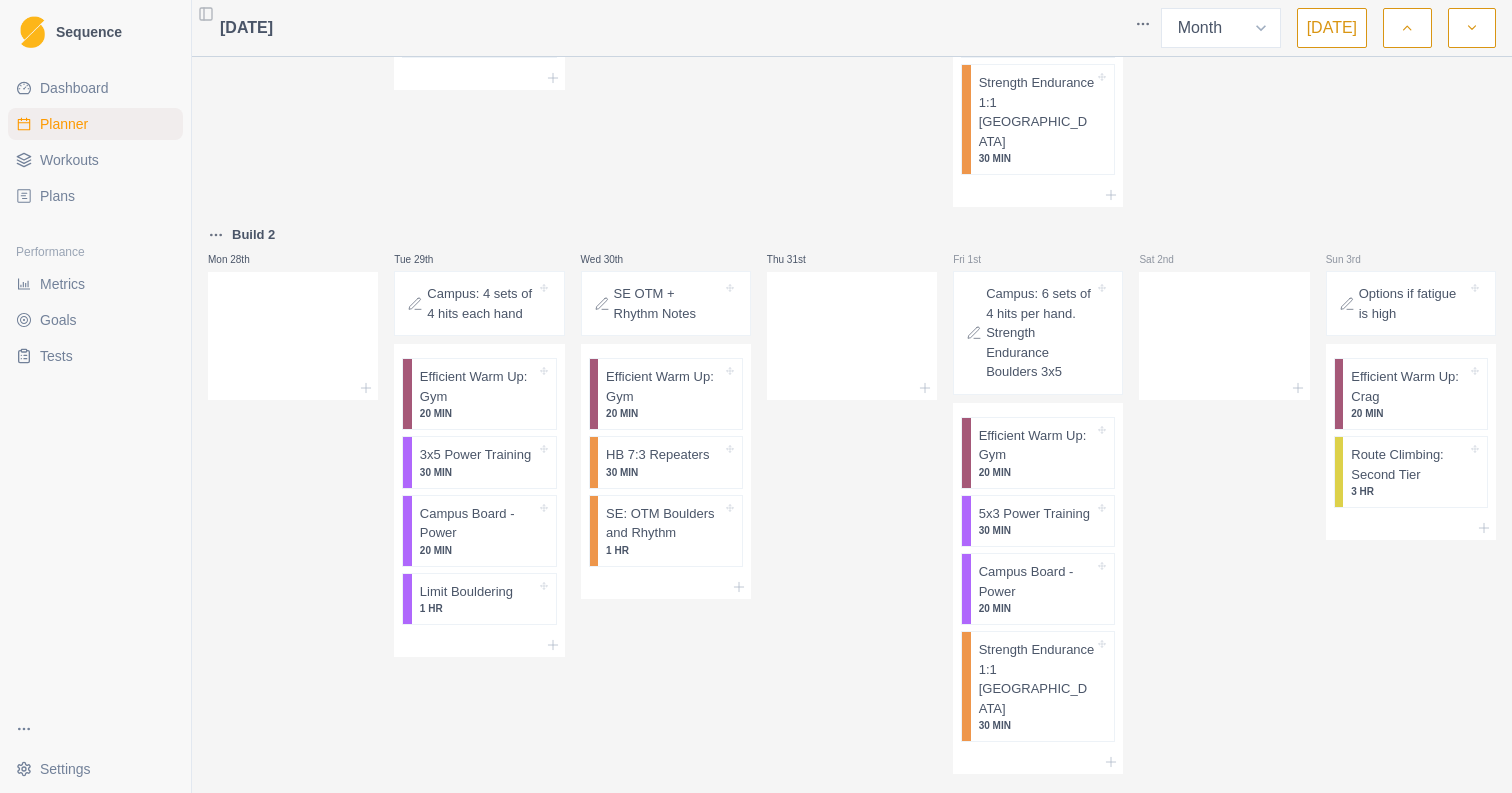 scroll, scrollTop: 1916, scrollLeft: 0, axis: vertical 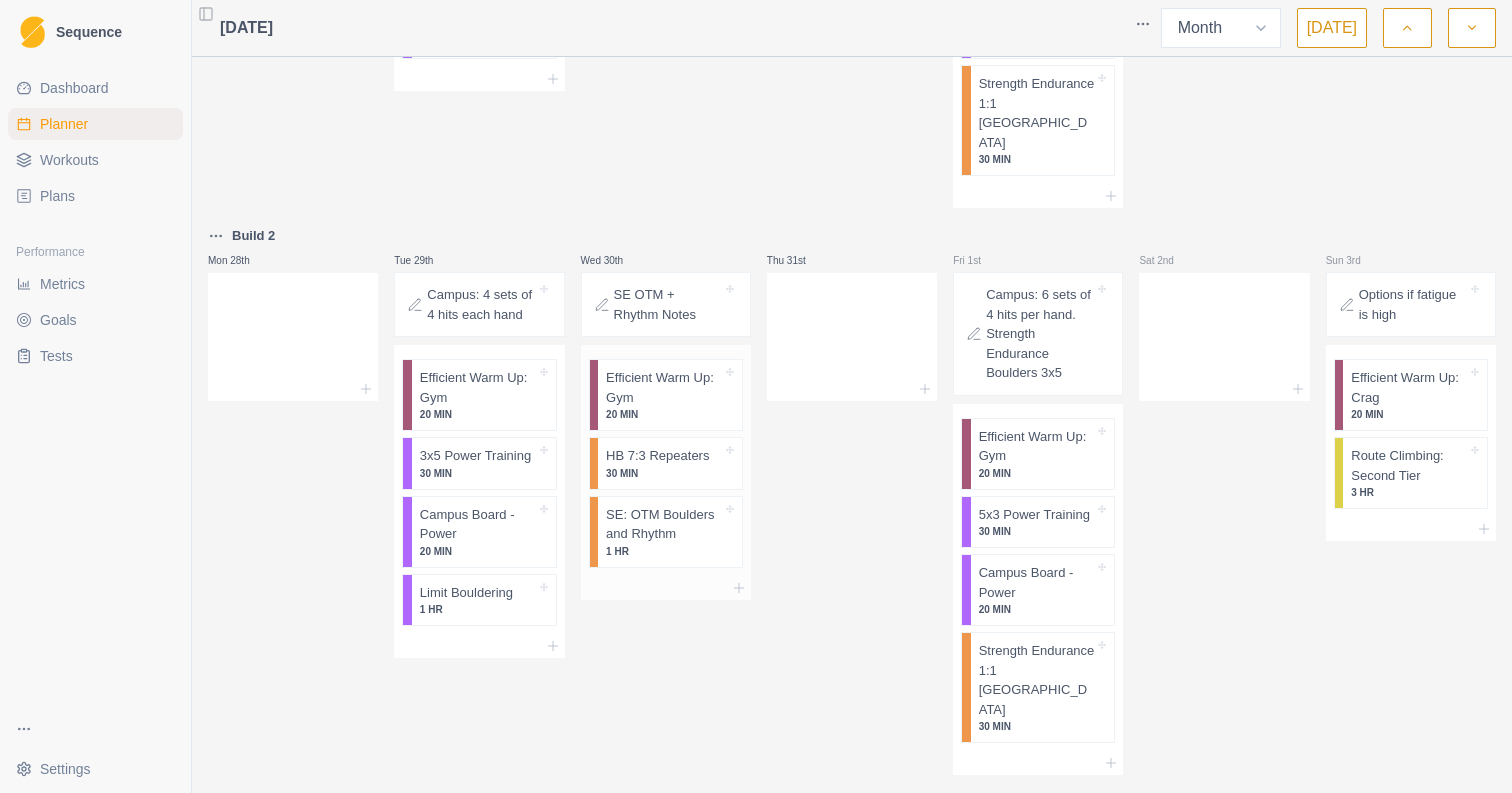 click on "SE: OTM Boulders and Rhythm" at bounding box center [664, 524] 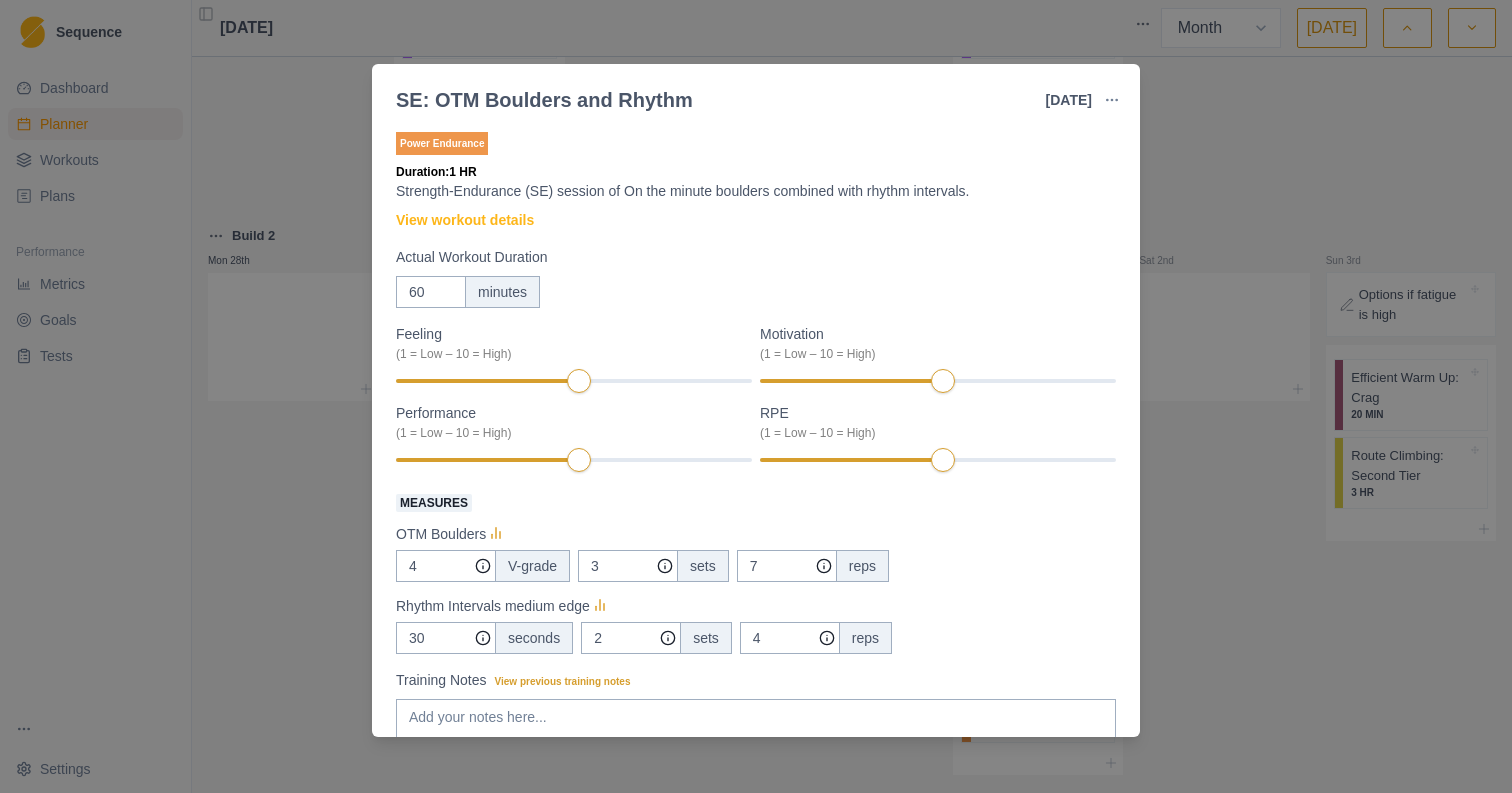 click on "SE: OTM Boulders and Rhythm [DATE] Link To Goal View Workout Metrics Edit Original Workout Reschedule Workout Remove From Schedule Power Endurance Duration:  1 HR Strength-Endurance (SE) session of On the minute boulders combined with rhythm intervals. View workout details Actual Workout Duration 60 minutes Feeling (1 = Low – 10 = High) Motivation (1 = Low – 10 = High) Performance (1 = Low – 10 = High) RPE (1 = Low – 10 = High) Measures OTM Boulders 4 V-grade 3 sets 7 reps Rhythm Intervals medium edge 30 seconds 2 sets 4 reps Training Notes View previous training notes Mark as Incomplete Complete Workout" at bounding box center (756, 396) 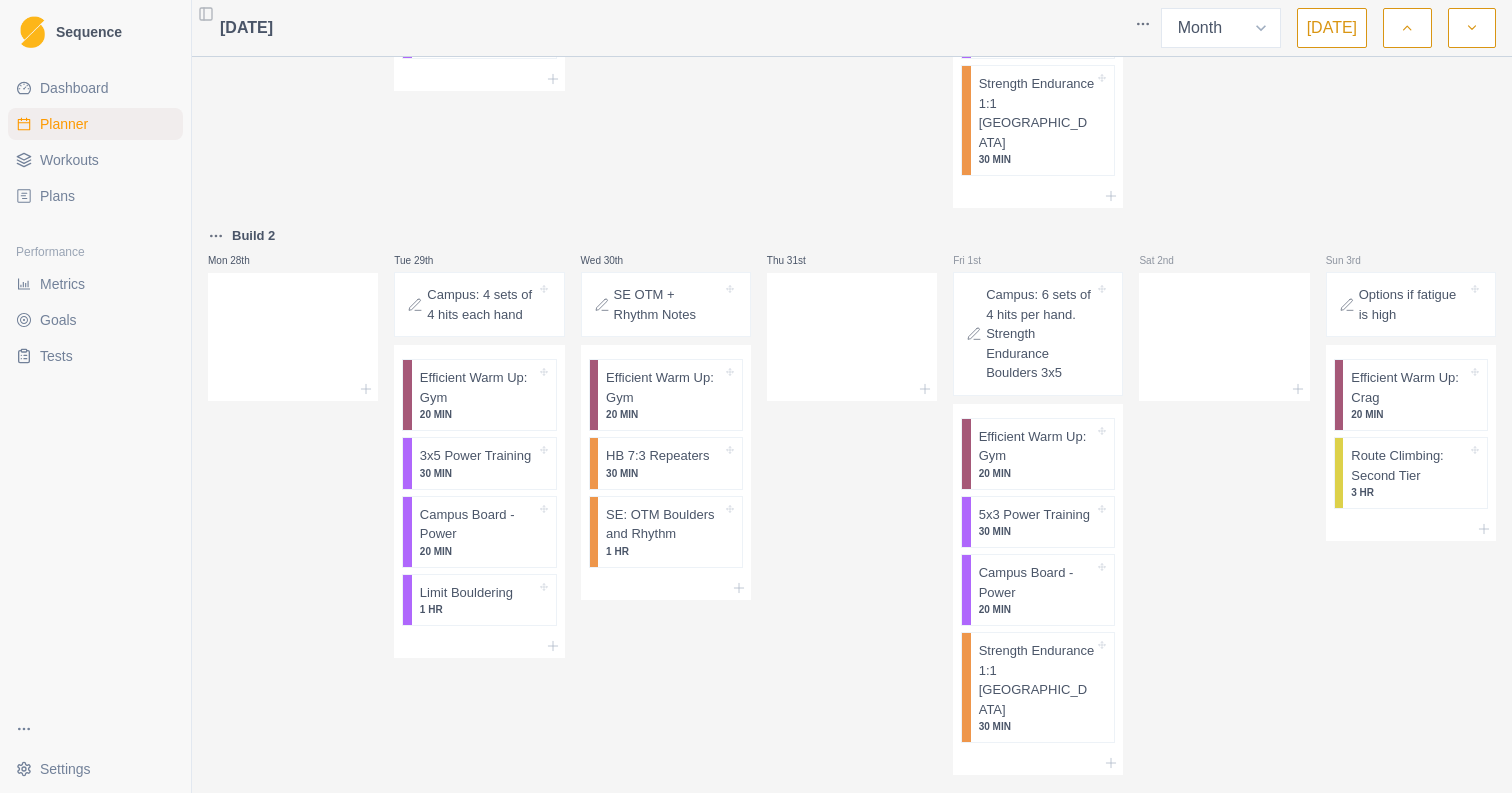 scroll, scrollTop: 0, scrollLeft: 0, axis: both 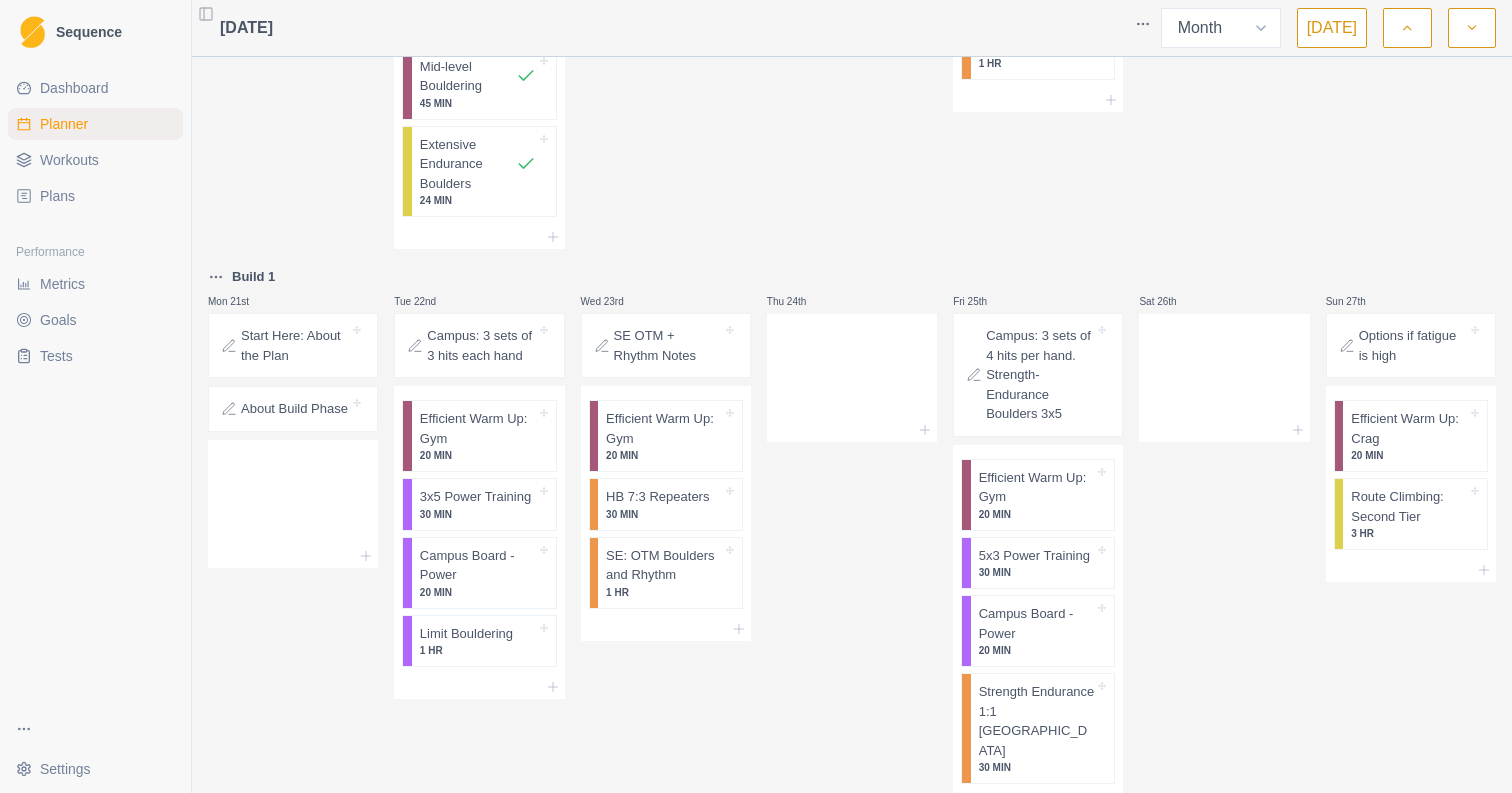 click on "Campus: 3 sets of 3 hits each hand" at bounding box center (481, 345) 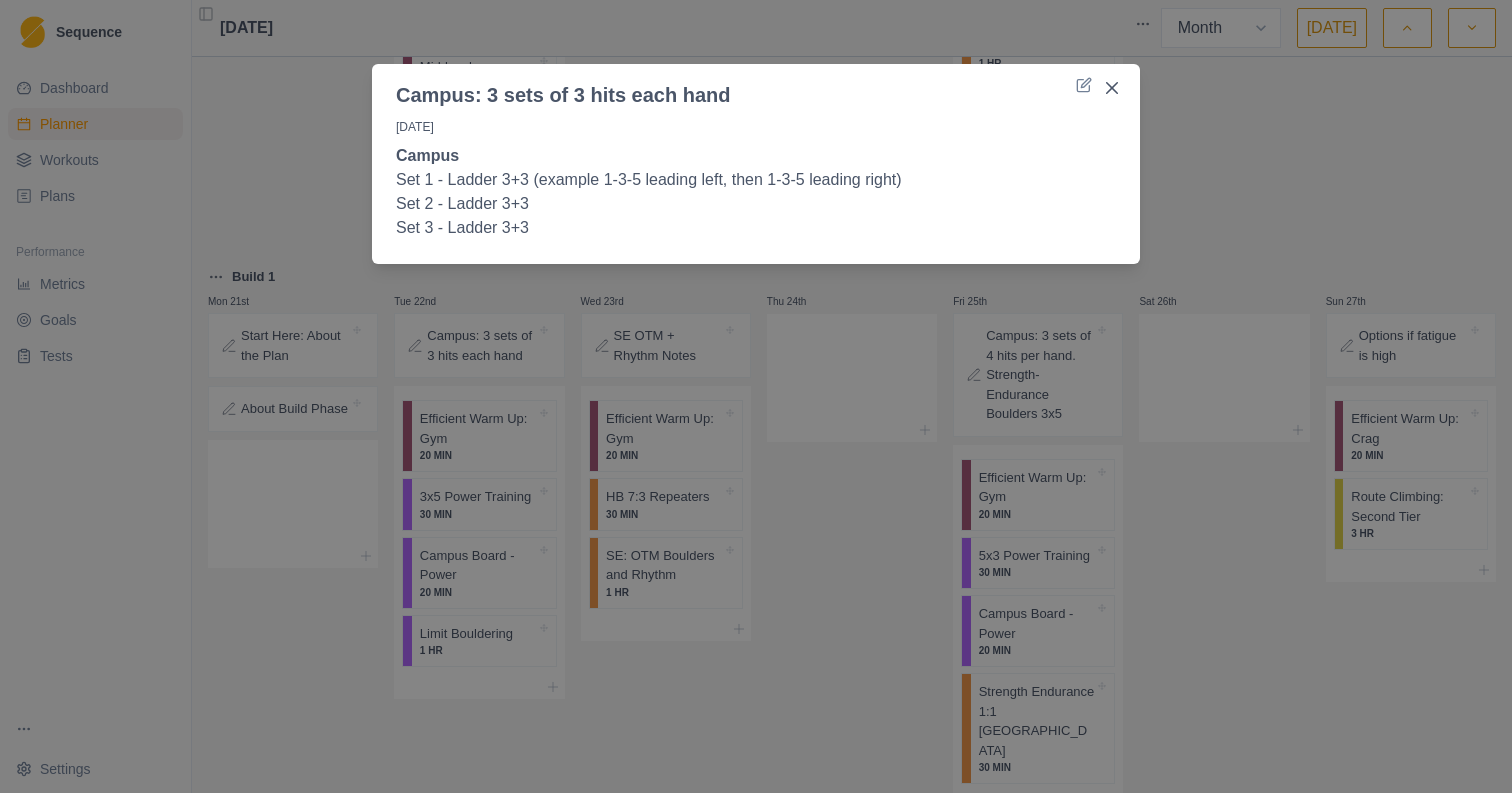 click on "Campus: 3 sets of 3 hits each hand [DATE] Campus Set 1 - Ladder 3+3 (example 1-3-5 leading left, then 1-3-5 leading right) Set 2 - Ladder 3+3 Set 3 - Ladder 3+3" at bounding box center (756, 396) 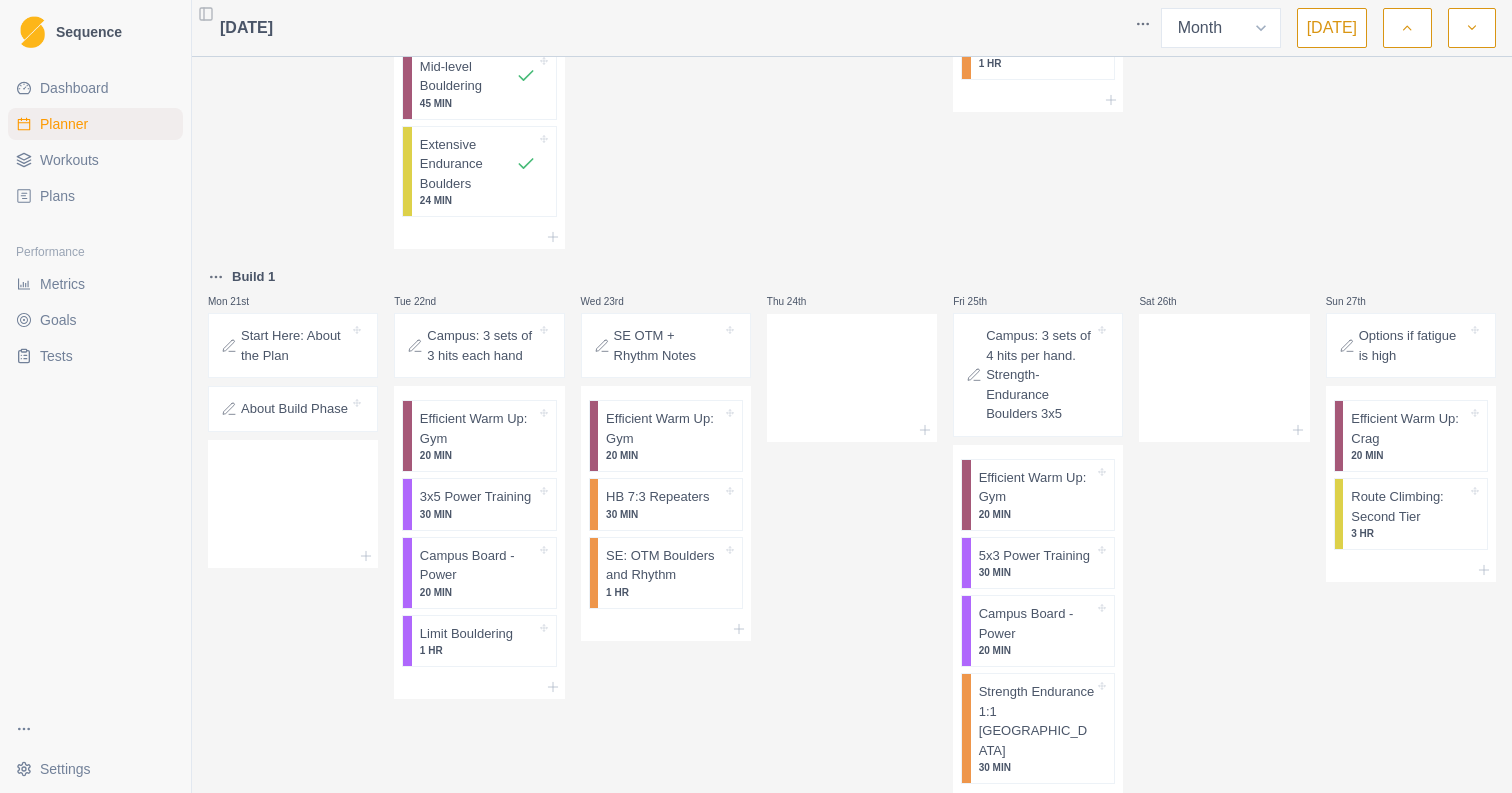 click on "Options if fatigue is high" at bounding box center (1403, 345) 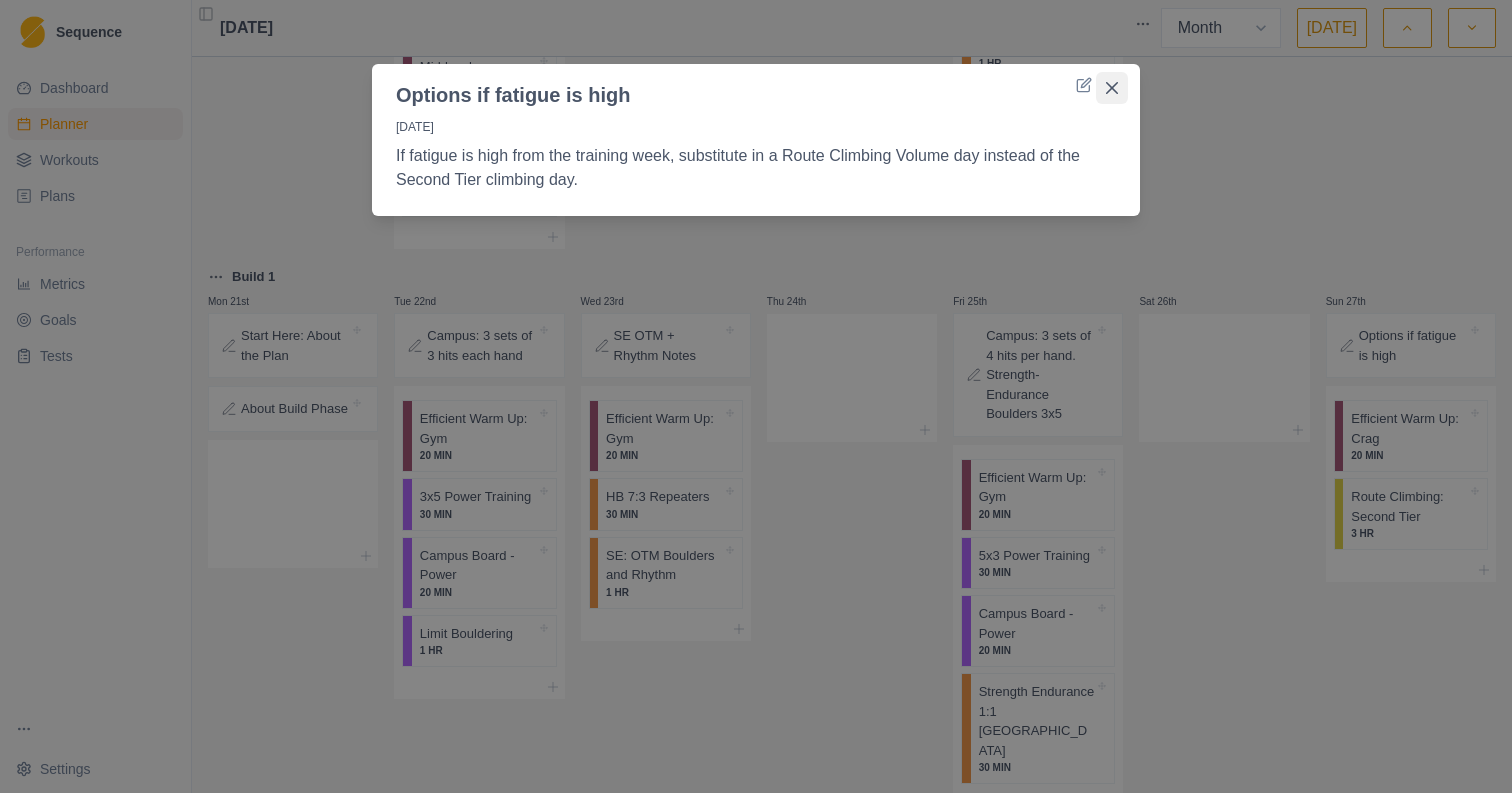click 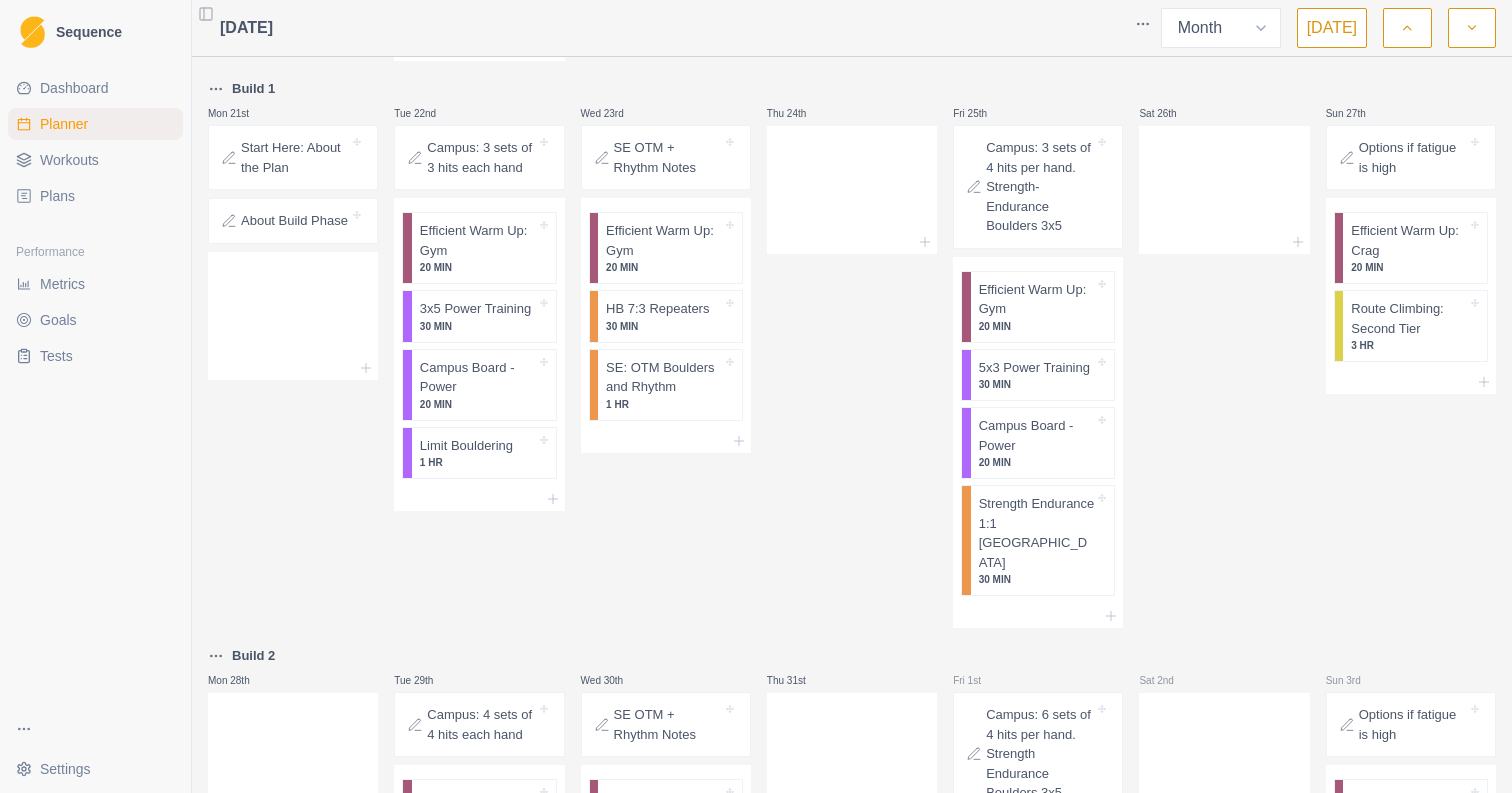 scroll, scrollTop: 1317, scrollLeft: 0, axis: vertical 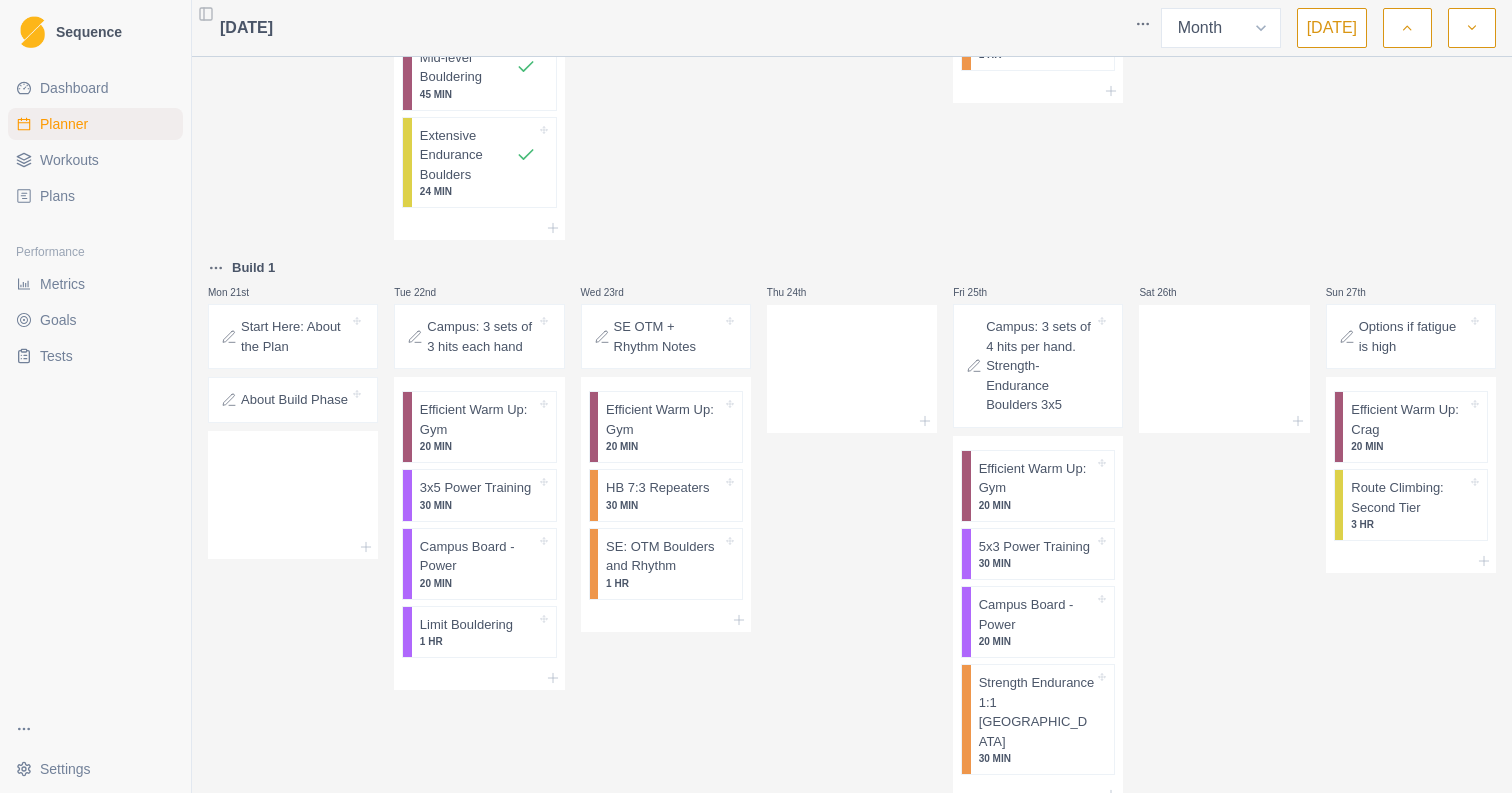 click on "Options if fatigue is high" at bounding box center [1413, 336] 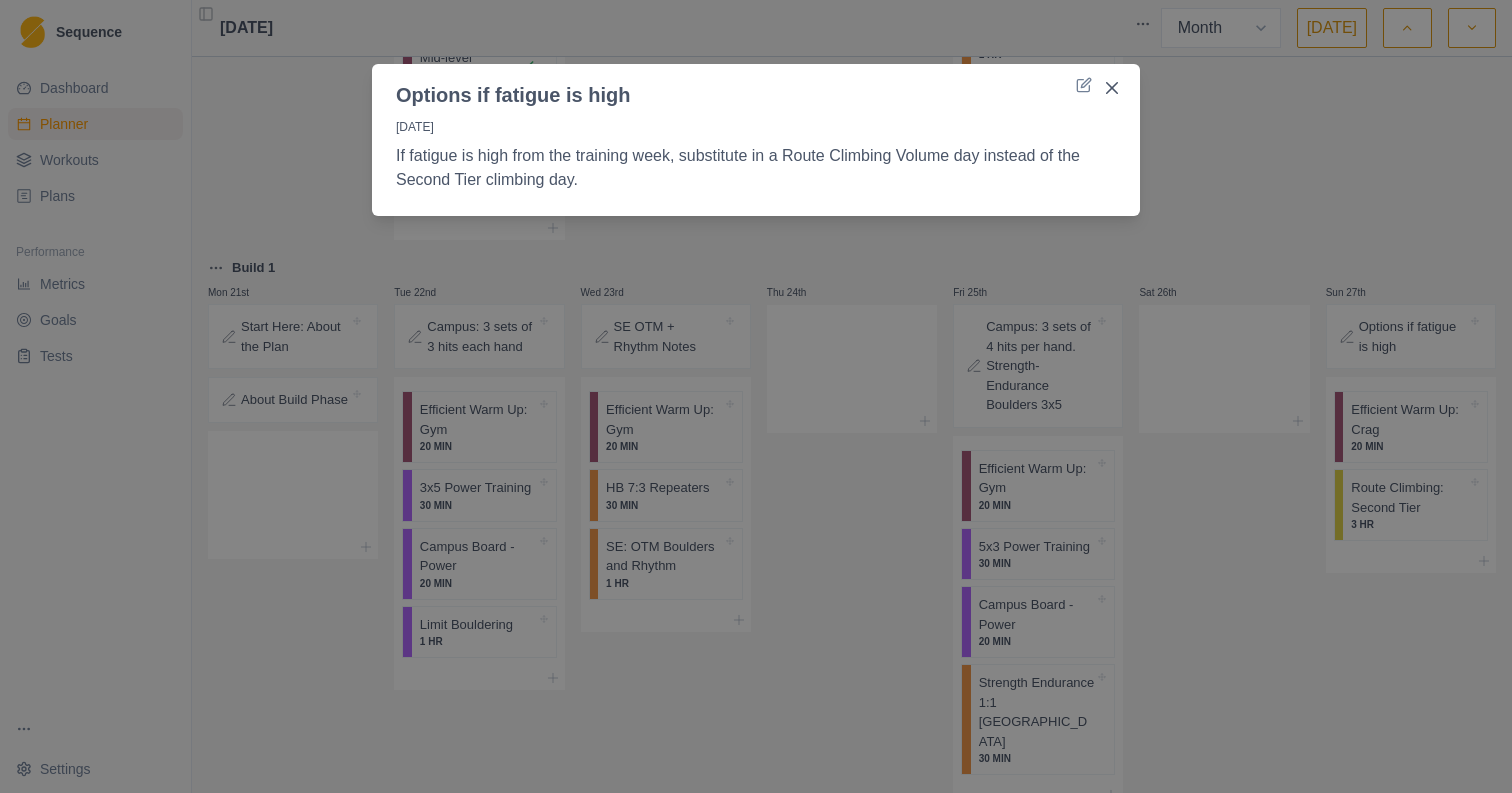 click on "Options if fatigue is high [DATE] If fatigue is high from the training week, substitute in a Route Climbing Volume day instead of the Second Tier climbing day." at bounding box center [756, 396] 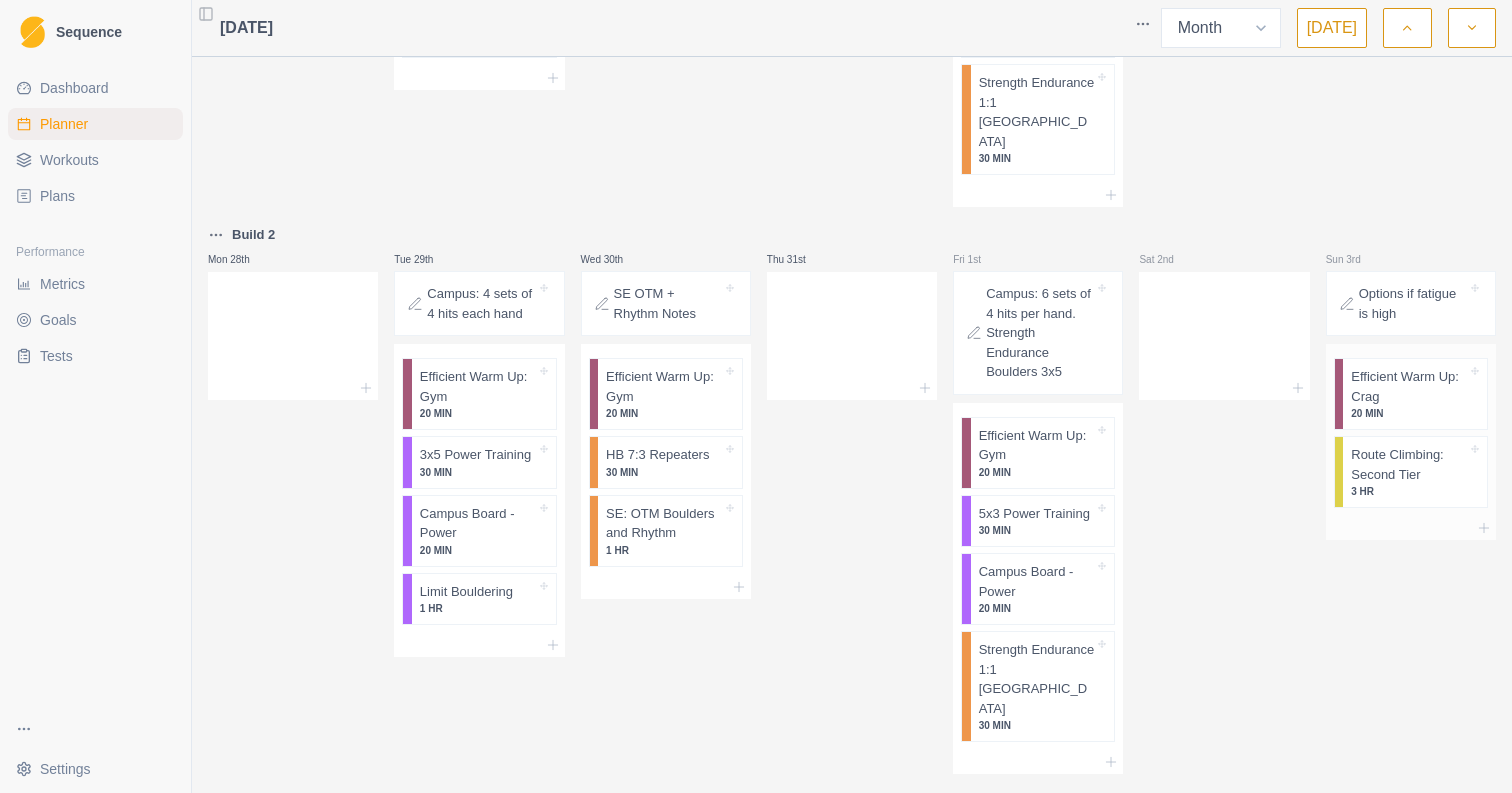 scroll, scrollTop: 1916, scrollLeft: 0, axis: vertical 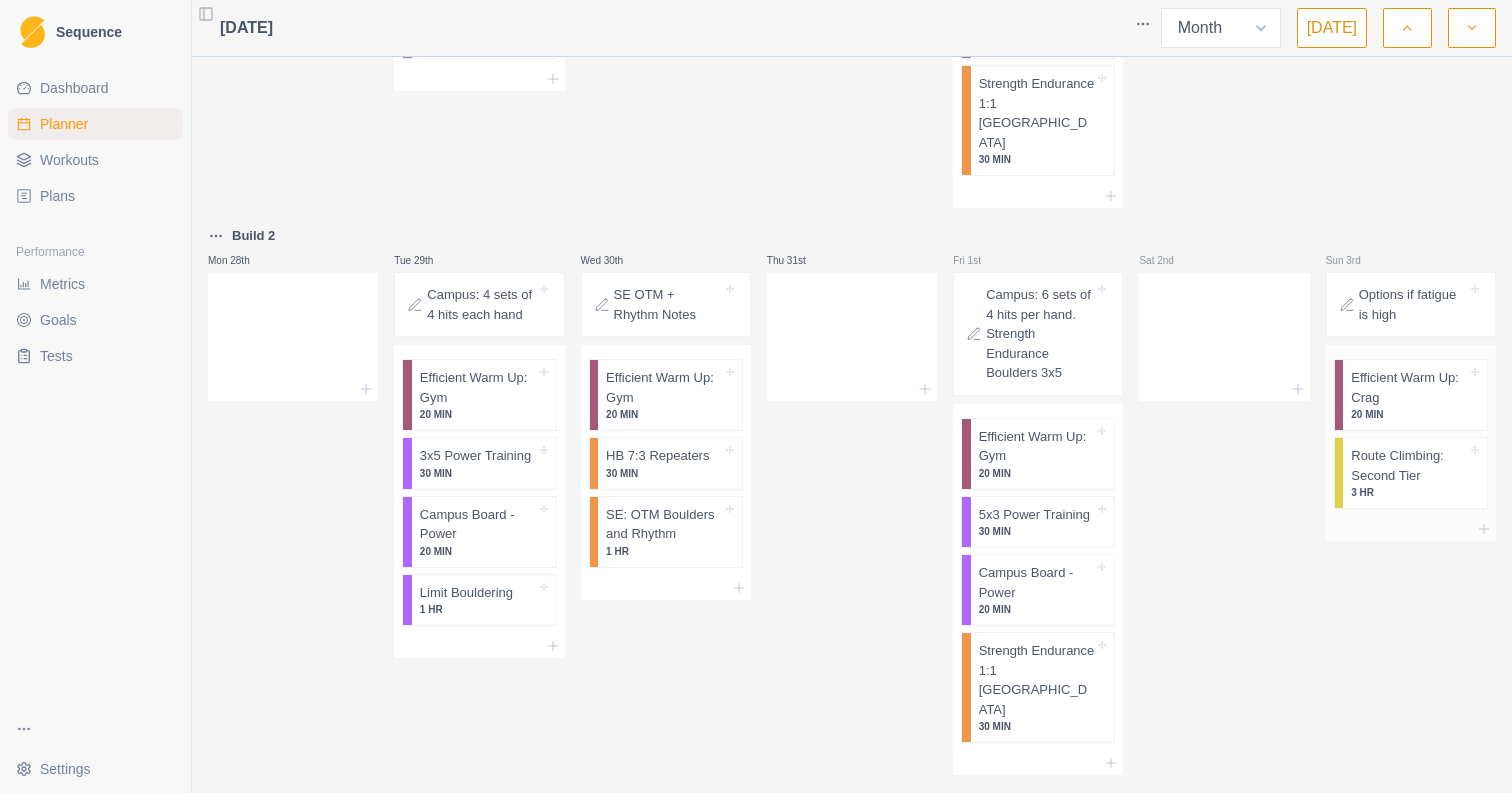 click on "Route Climbing: Second Tier" at bounding box center (1409, 465) 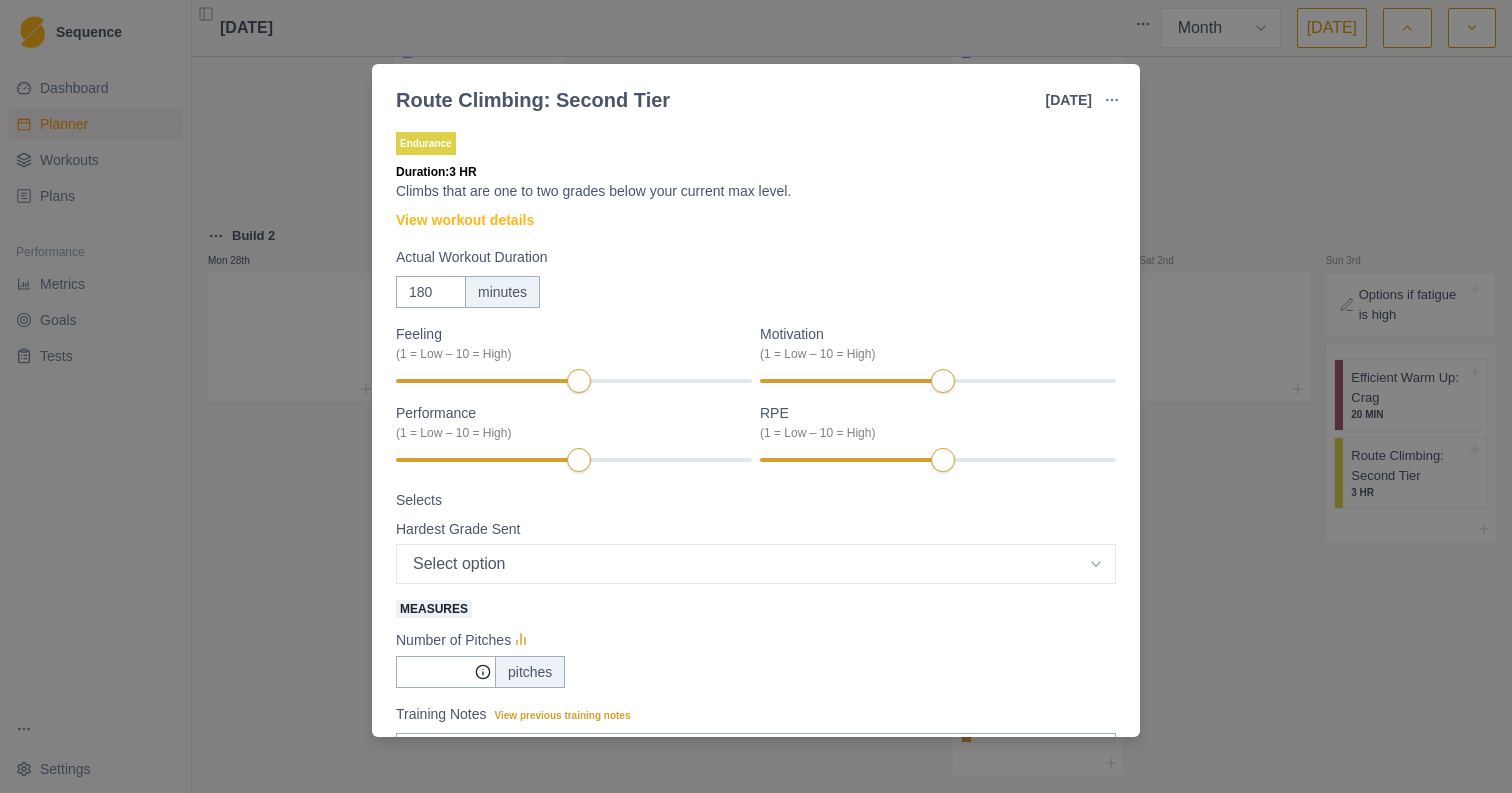 scroll, scrollTop: 1885, scrollLeft: 0, axis: vertical 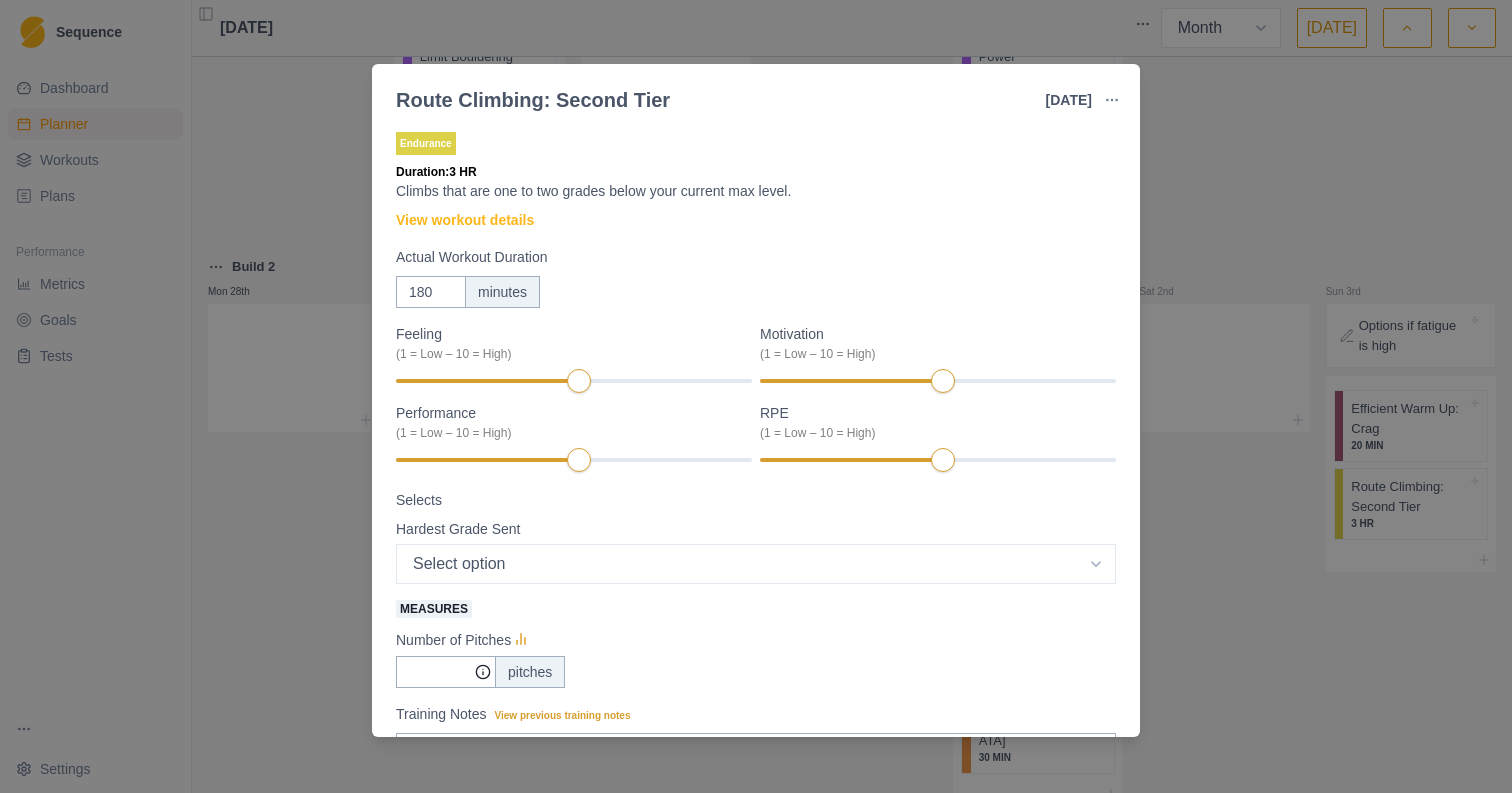 click on "Route Climbing: Second Tier [DATE] Link To Goal View Workout Metrics Edit Original Workout Reschedule Workout Remove From Schedule Endurance Duration:  3 HR Climbs that are one to two grades below your current max level. View workout details Actual Workout Duration 180 minutes Feeling (1 = Low – 10 = High) Motivation (1 = Low – 10 = High) Performance (1 = Low – 10 = High) RPE (1 = Low – 10 = High) Selects Hardest Grade Sent Select option 5.4 5.5 5.6 5.7 5.8 5.9 5.10a 5.10b 5.10c 5.10d 5.11a 5.11b 5.11c 5.11d 5.12a 5.12b 5.12c 5.12d 5.13a 5.13b 5.13c 5.13d 5.14a 5.14b 5.14c 5.14d 5.15a 5.15b 5.15c 5.15d Measures Number of Pitches pitches Training Notes View previous training notes On Rock Mark as Incomplete Complete Workout" at bounding box center [756, 396] 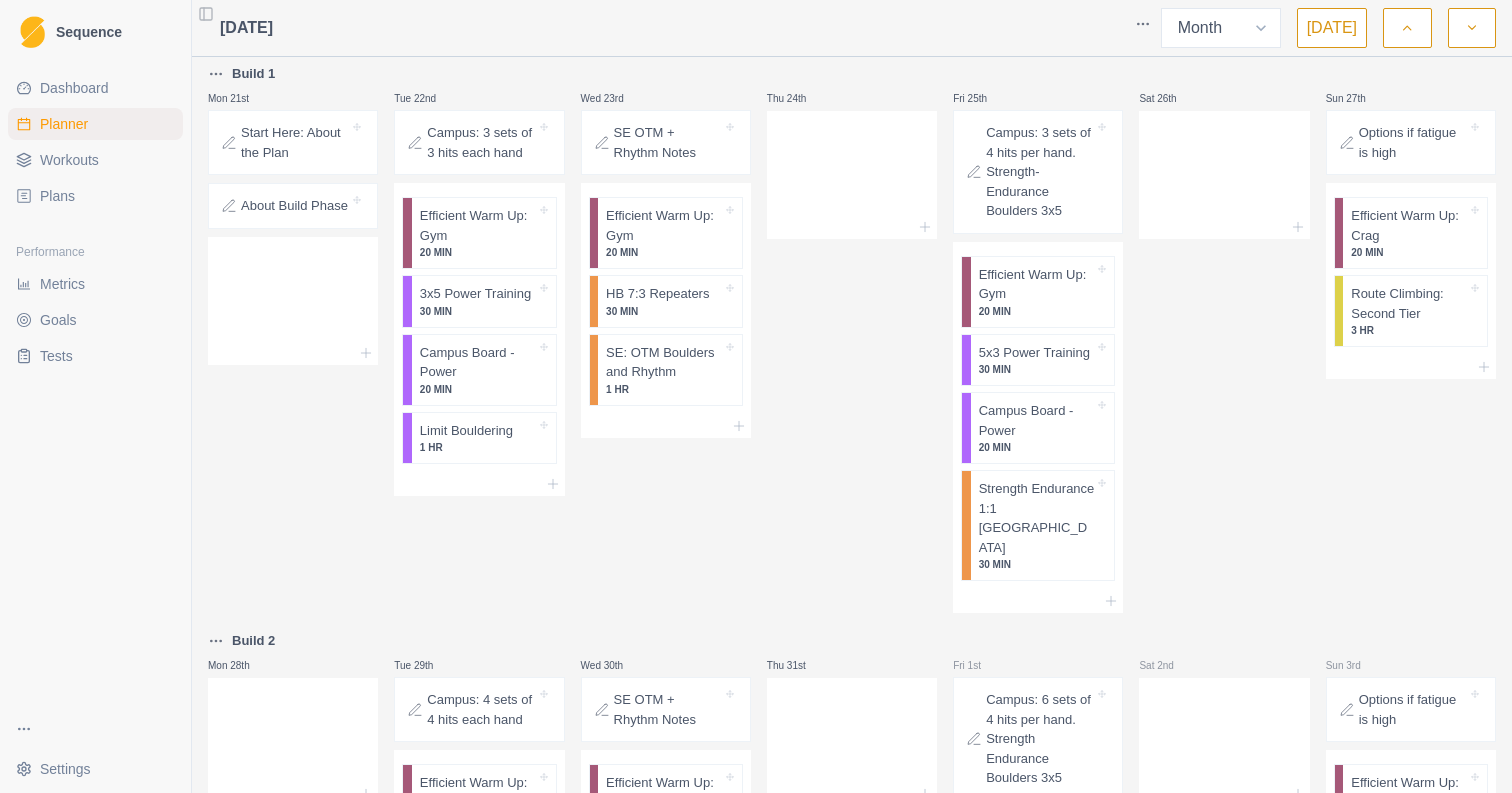 scroll, scrollTop: 1508, scrollLeft: 0, axis: vertical 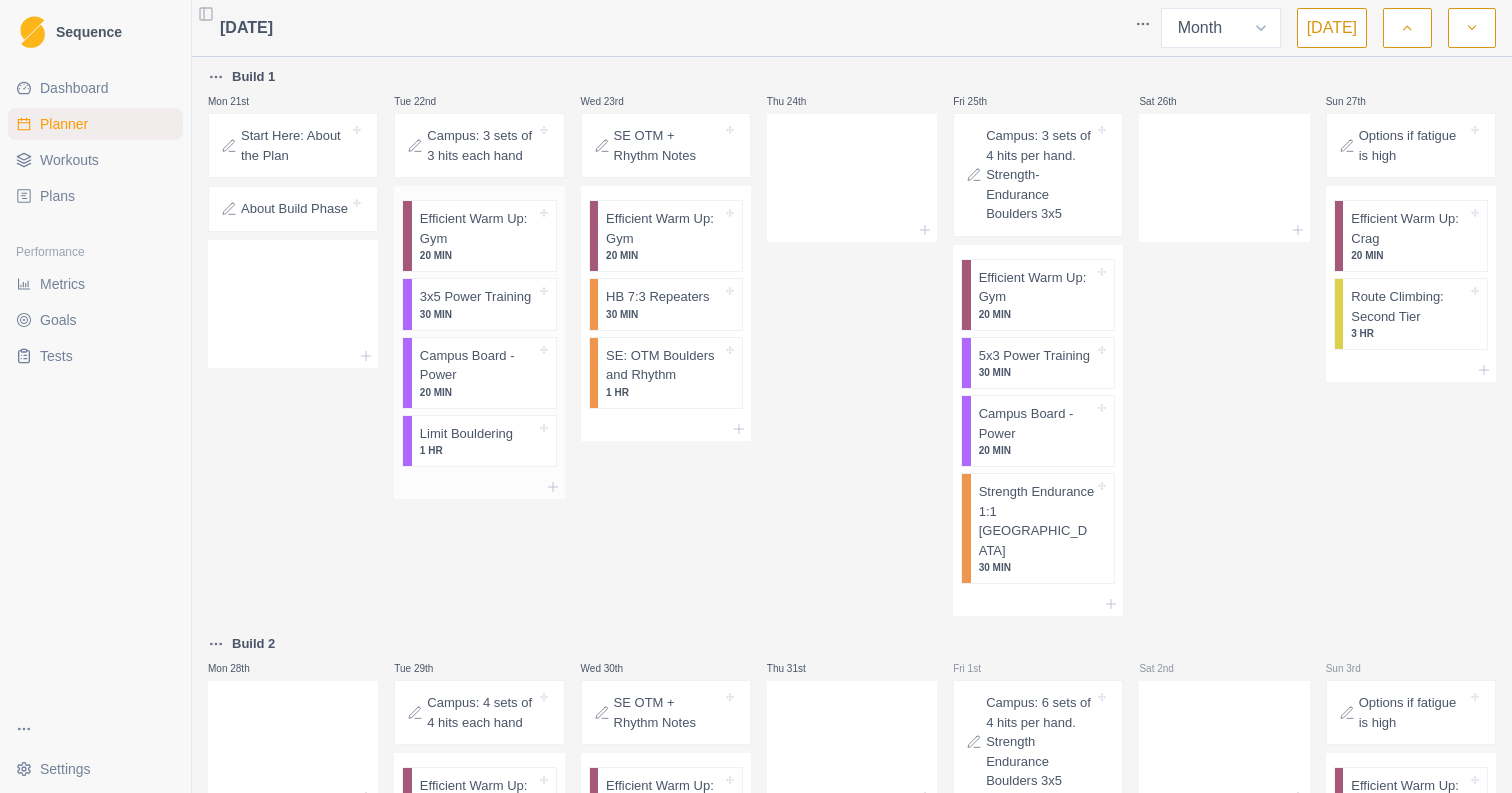 click on "Limit Bouldering" at bounding box center [466, 434] 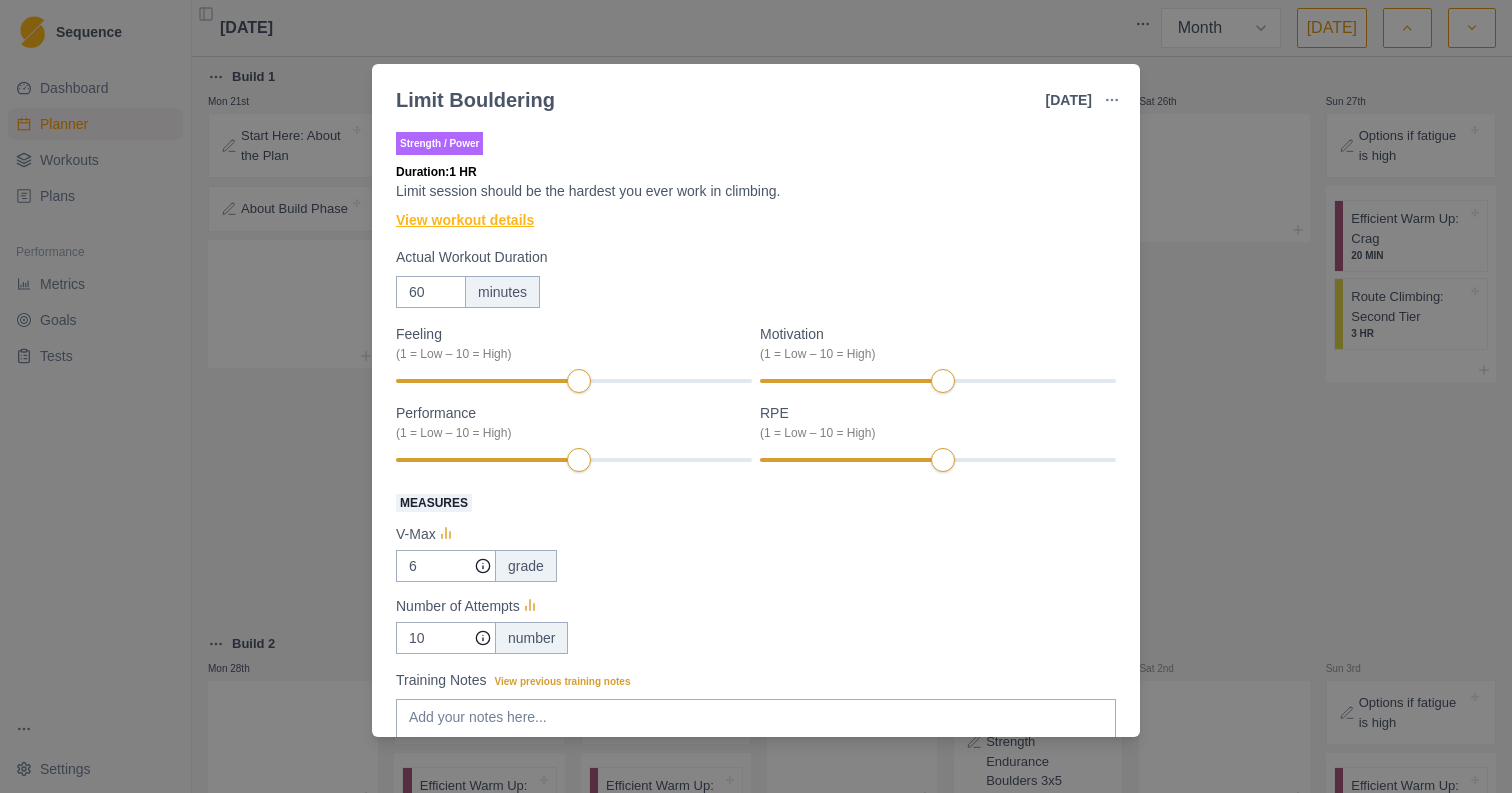 click on "View workout details" at bounding box center [465, 220] 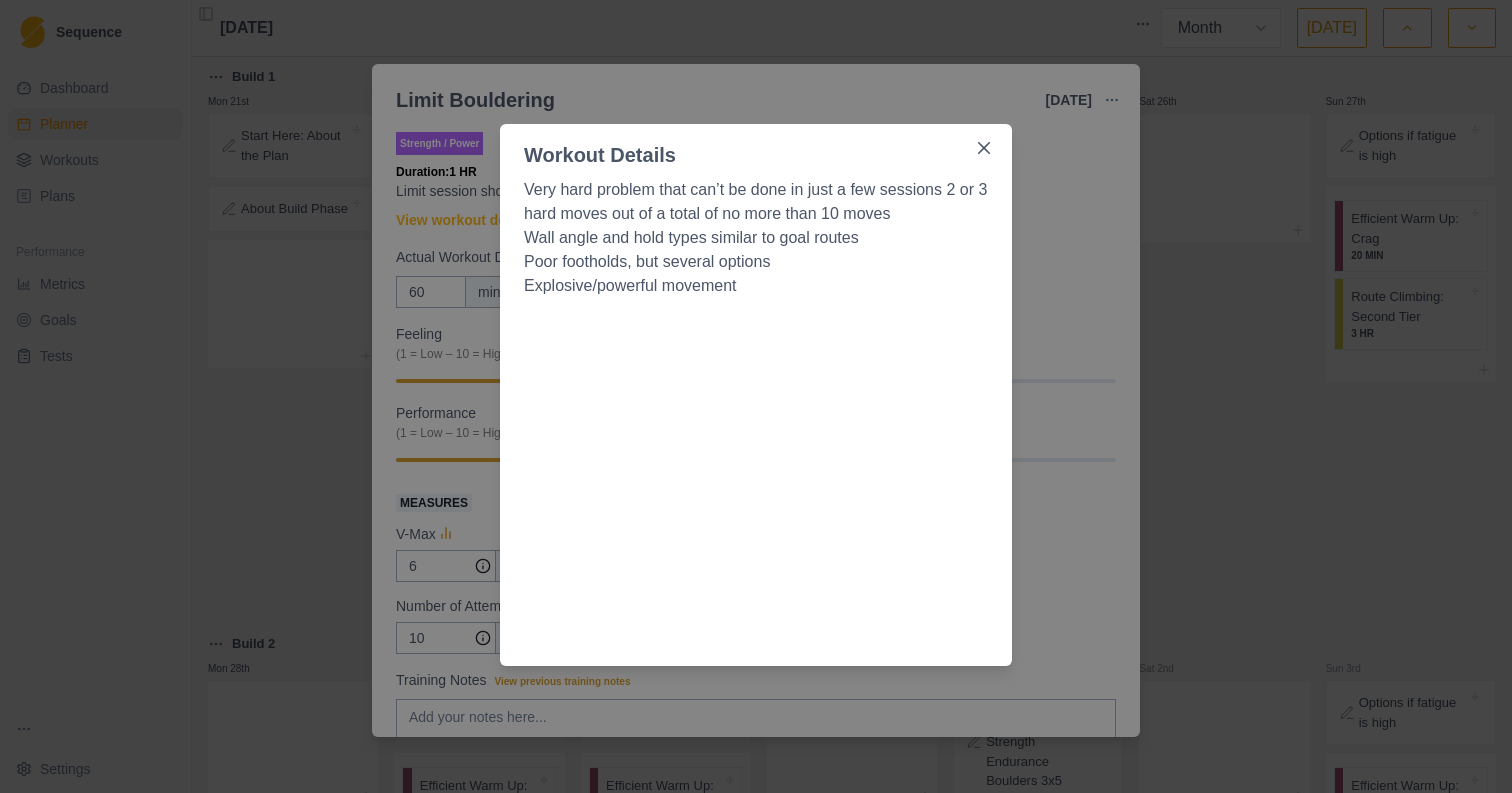click on "Workout Details Very hard problem that can’t be done in just a few sessions 2 or 3 hard moves out of a total of no more than 10 moves Wall angle and hold types similar to goal routes Poor footholds, but several options Explosive/powerful movement" at bounding box center [756, 396] 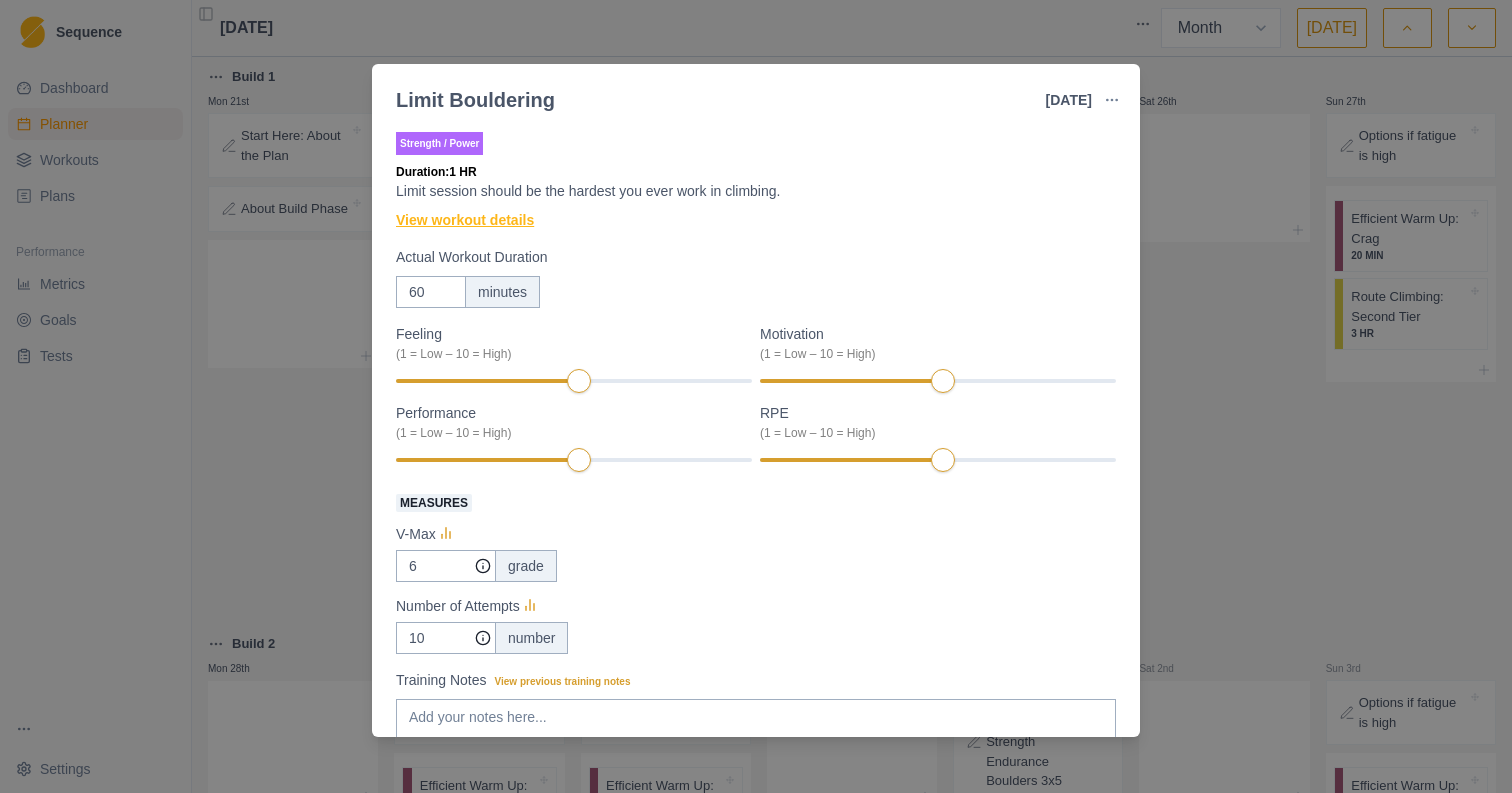 scroll, scrollTop: 0, scrollLeft: 0, axis: both 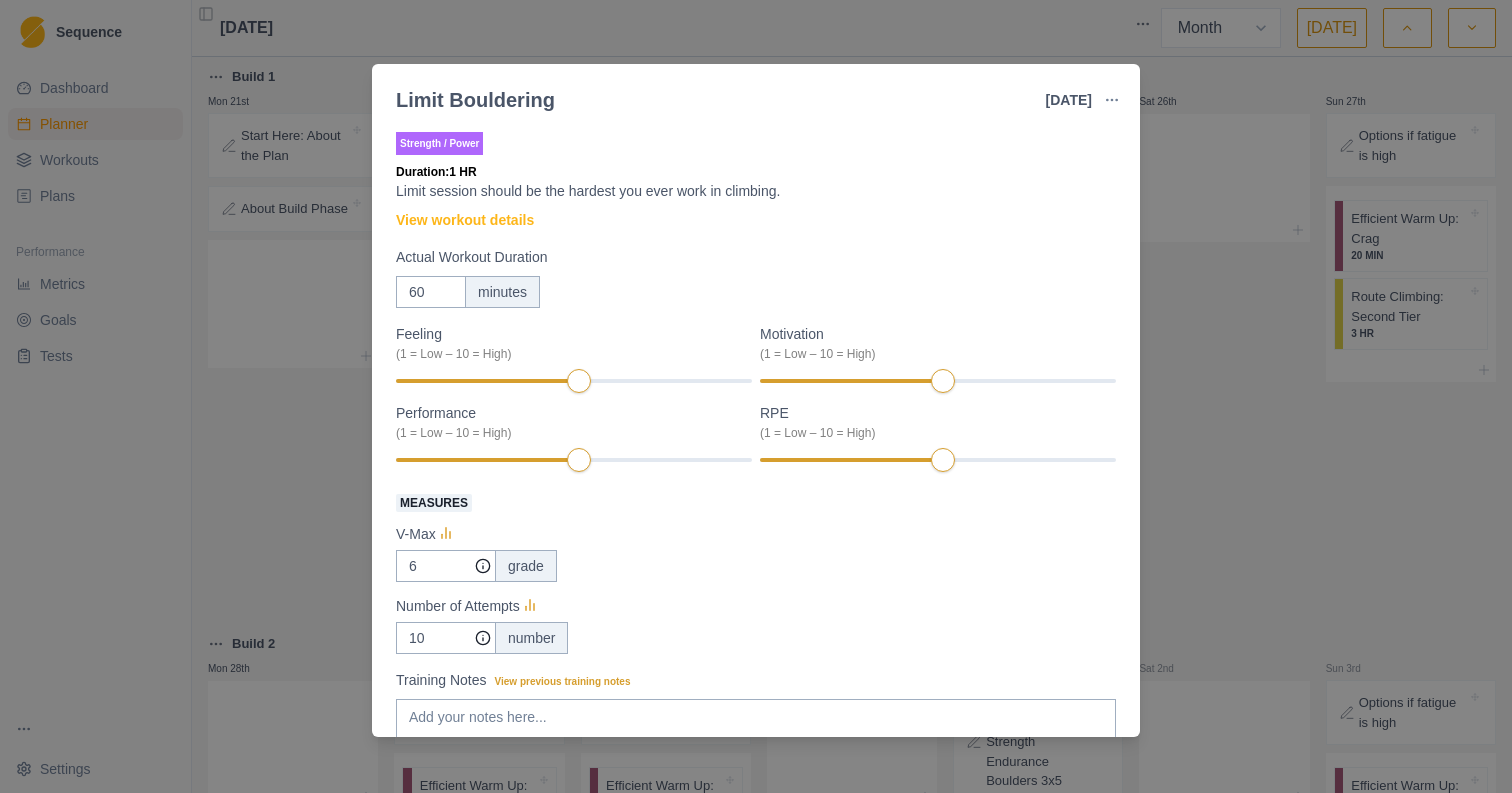 click on "Strength / Power Duration:  1 HR Limit session should be the hardest you ever work in climbing. View workout details Actual Workout Duration 60 minutes Feeling (1 = Low – 10 = High) Motivation (1 = Low – 10 = High) Performance (1 = Low – 10 = High) RPE (1 = Low – 10 = High) Measures V-Max  6 grade Number of Attempts 10 number Training Notes View previous training notes Mark as Incomplete Complete Workout" at bounding box center [756, 514] 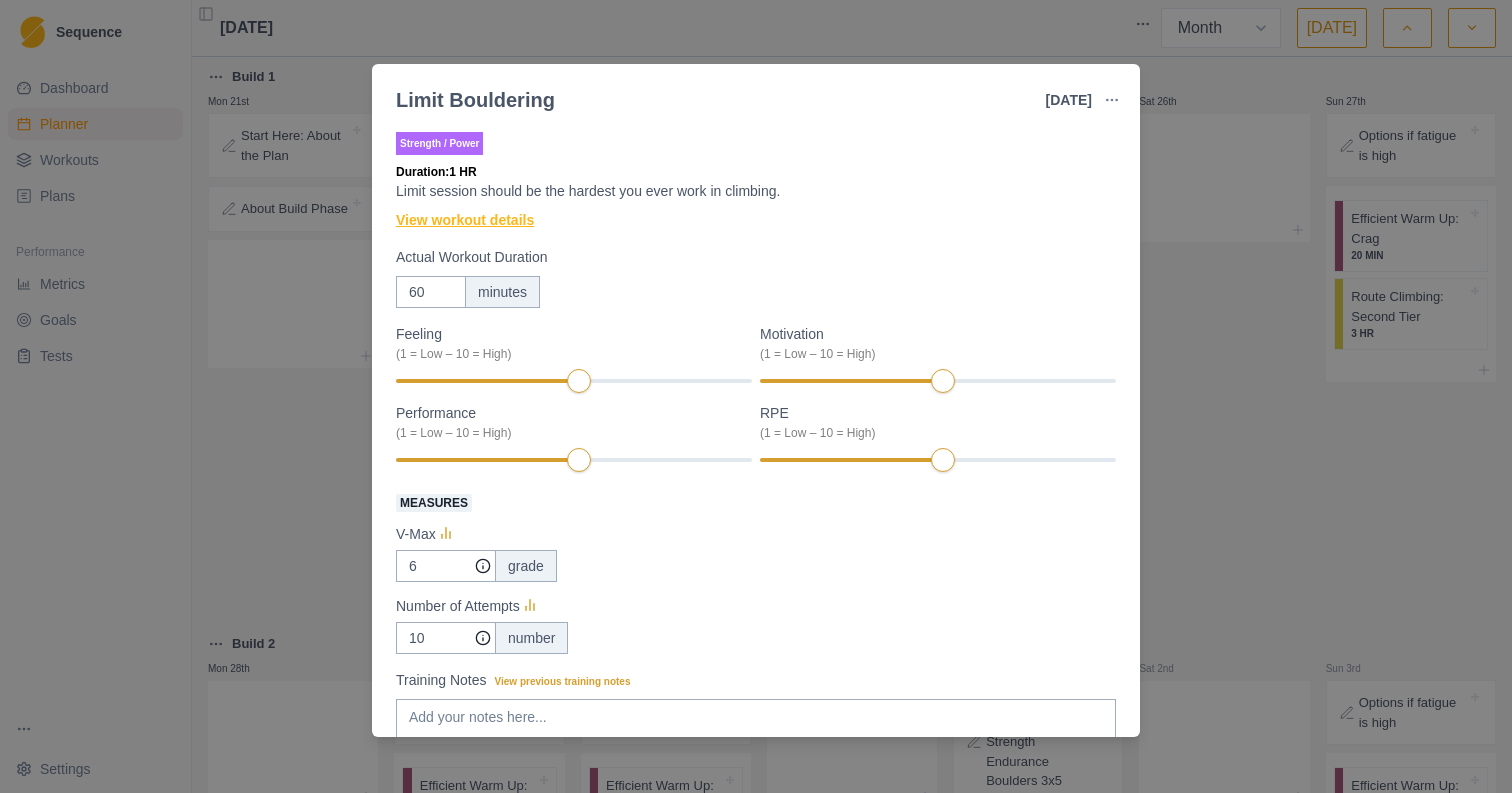 click on "View workout details" at bounding box center (465, 220) 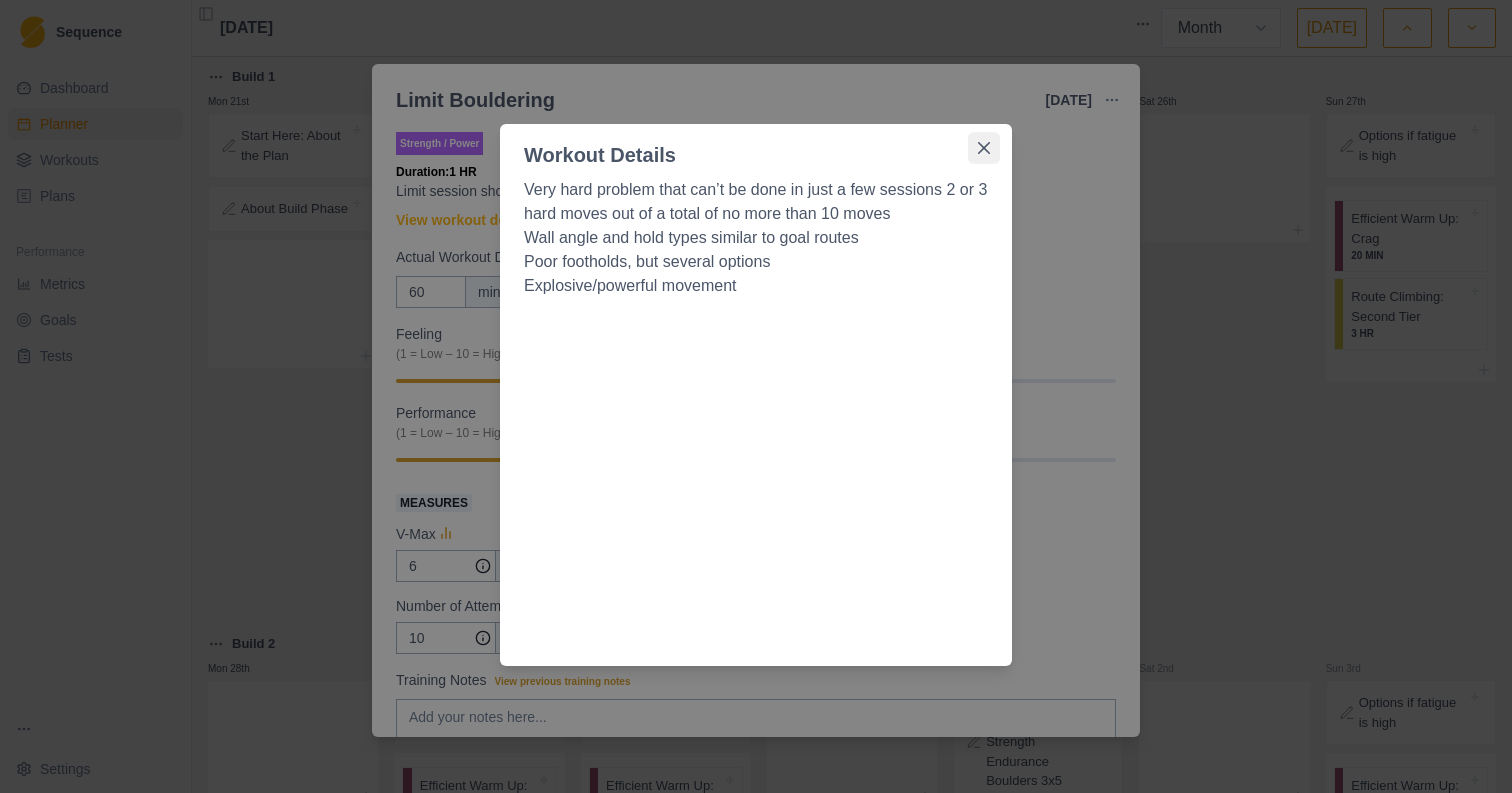 click at bounding box center [984, 148] 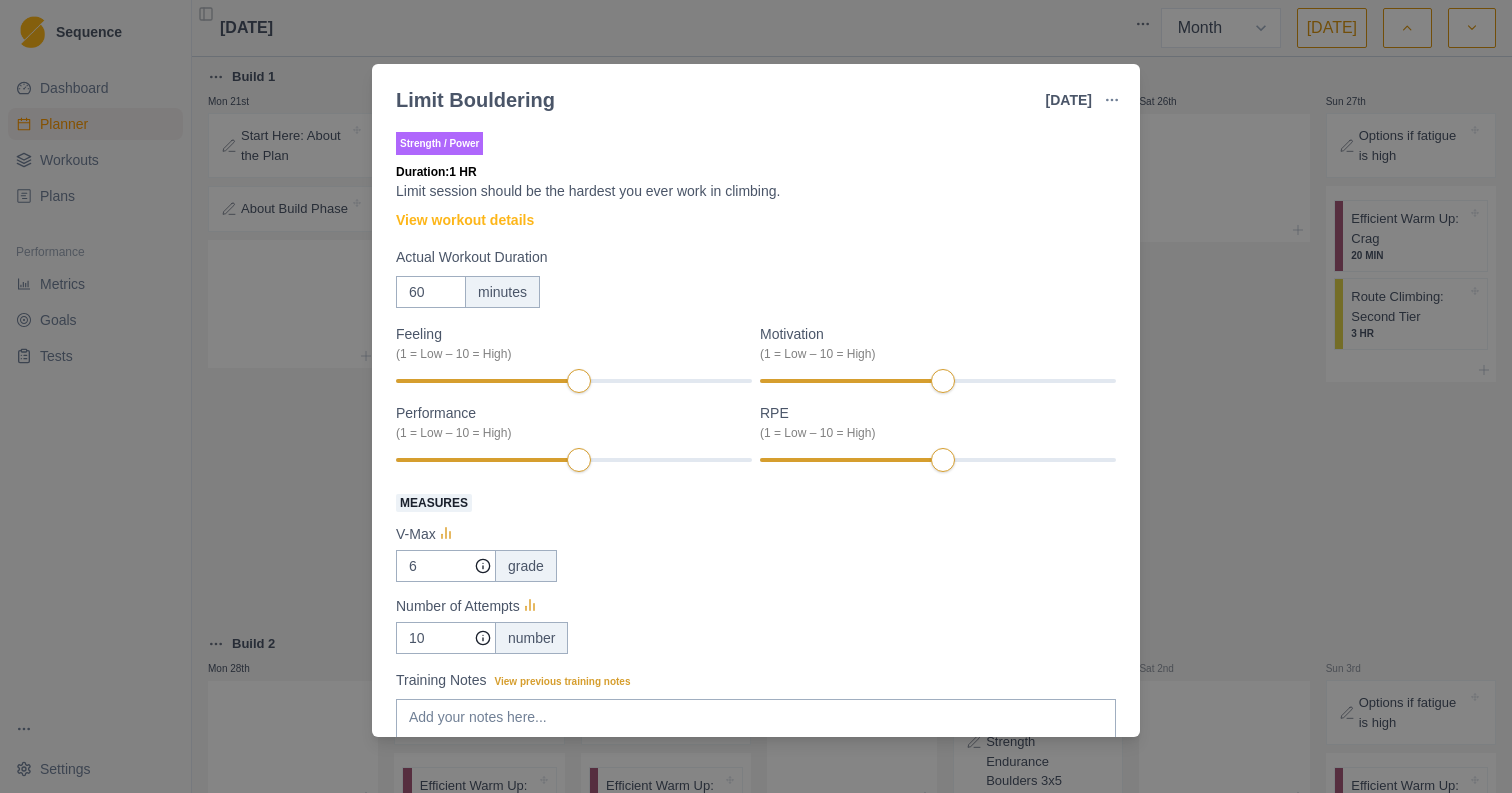click on "Limit Bouldering [DATE] Link To Goal View Workout Metrics Edit Original Workout Reschedule Workout Remove From Schedule Strength / Power Duration:  1 HR Limit session should be the hardest you ever work in climbing. View workout details Actual Workout Duration 60 minutes Feeling (1 = Low – 10 = High) Motivation (1 = Low – 10 = High) Performance (1 = Low – 10 = High) RPE (1 = Low – 10 = High) Measures V-Max  6 grade Number of Attempts 10 number Training Notes View previous training notes Mark as Incomplete Complete Workout" at bounding box center (756, 396) 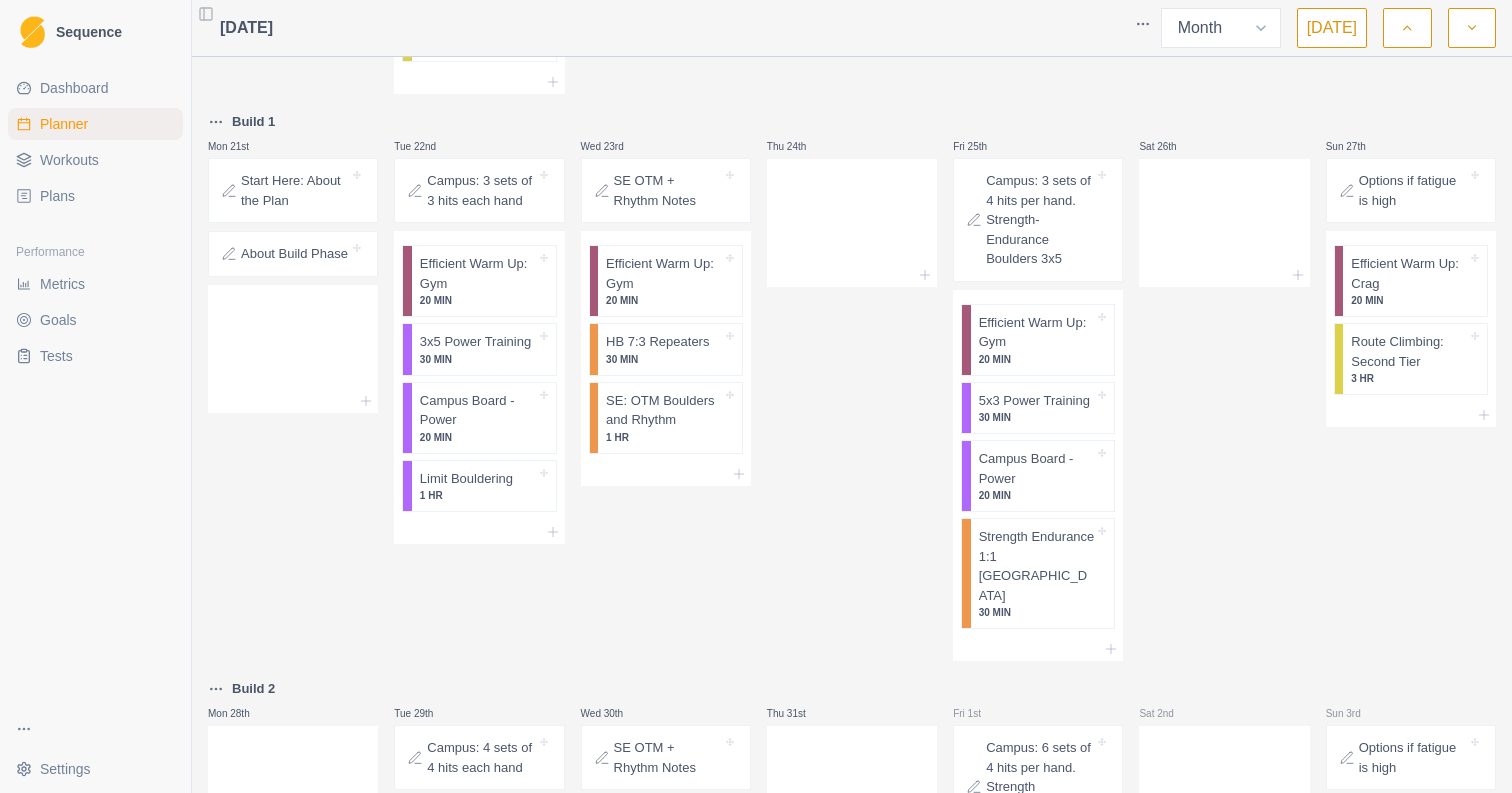 scroll, scrollTop: 1456, scrollLeft: 0, axis: vertical 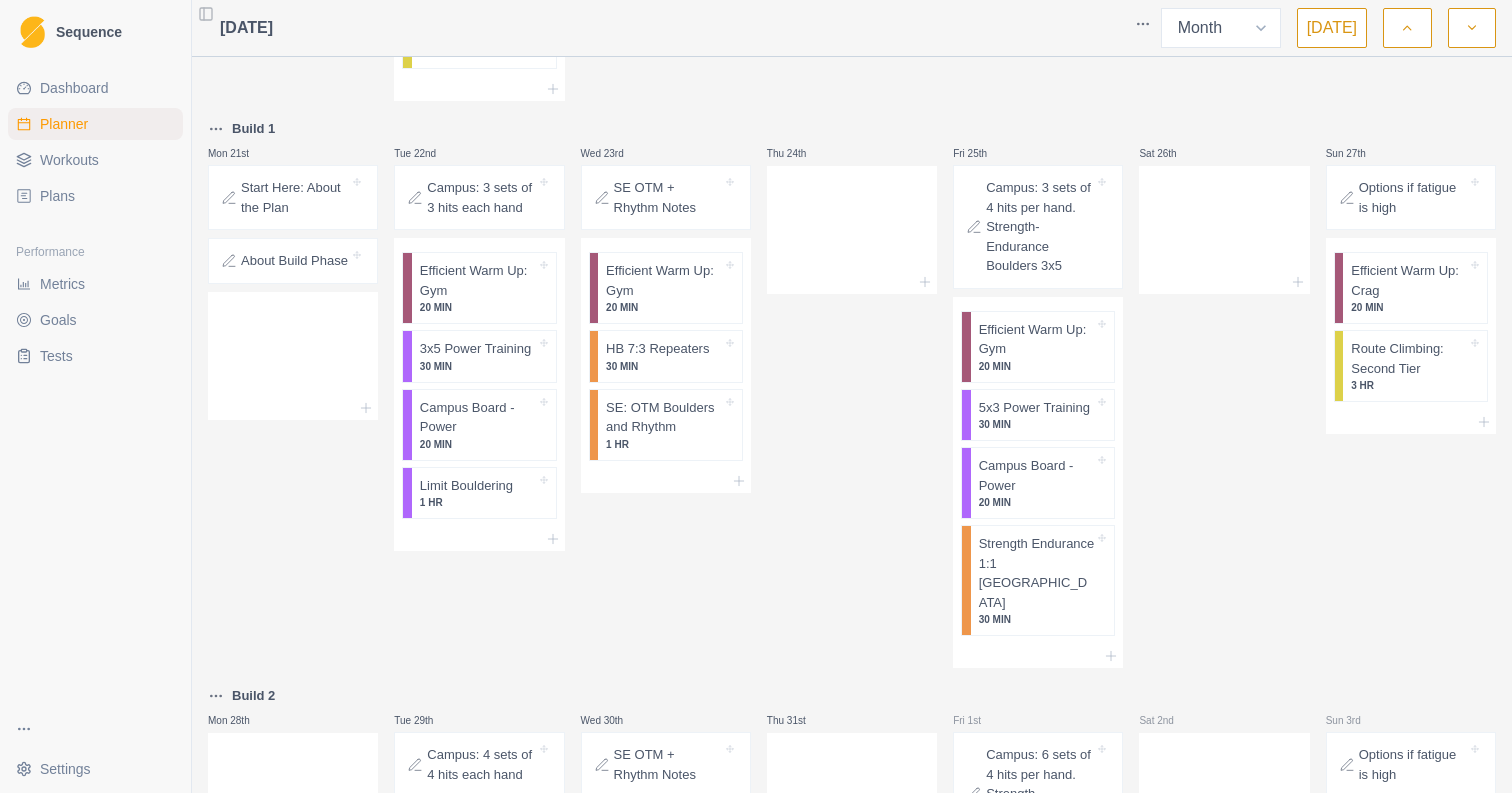 click on "Dashboard" at bounding box center [95, 88] 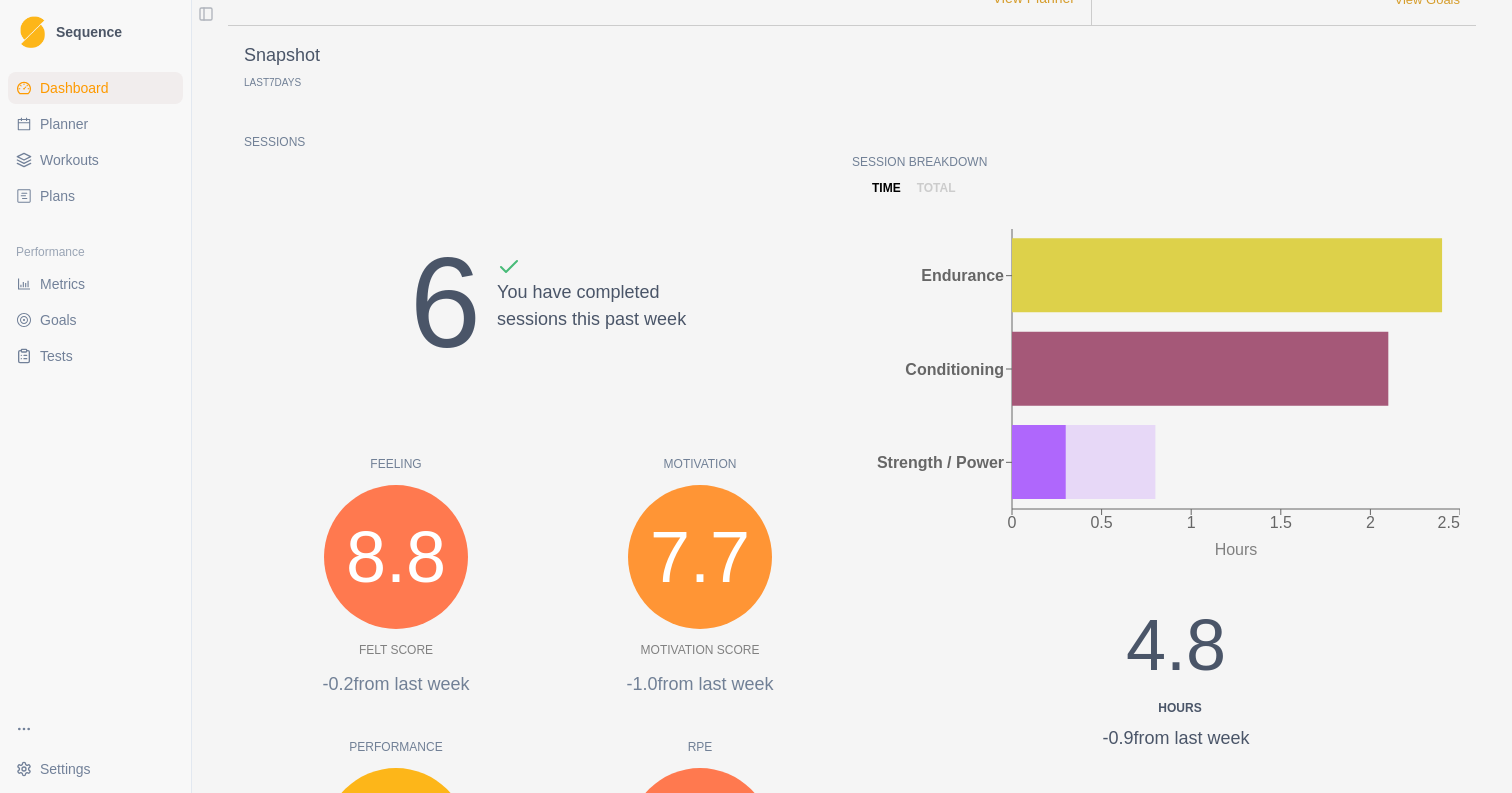 scroll, scrollTop: 182, scrollLeft: 0, axis: vertical 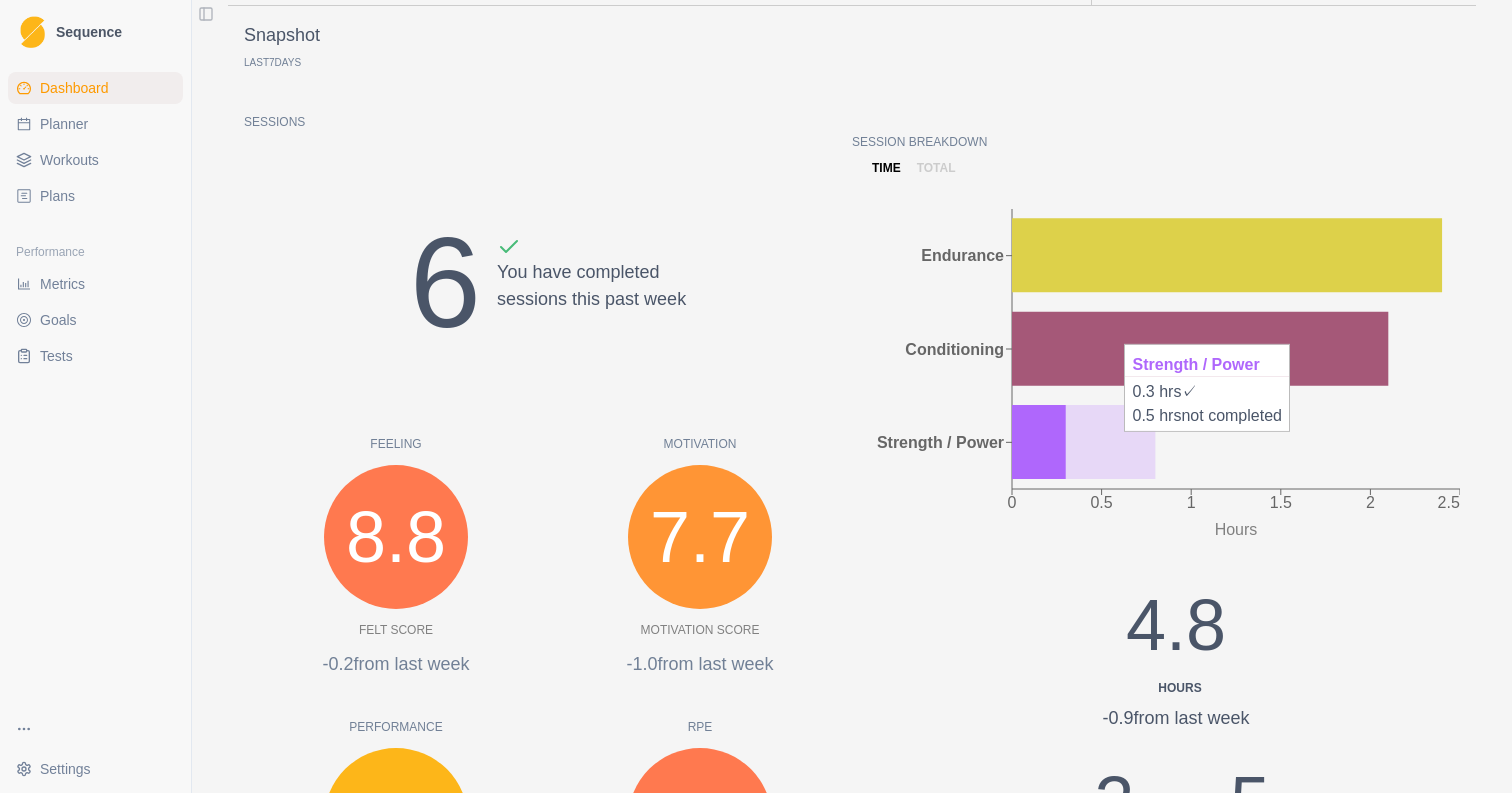 click 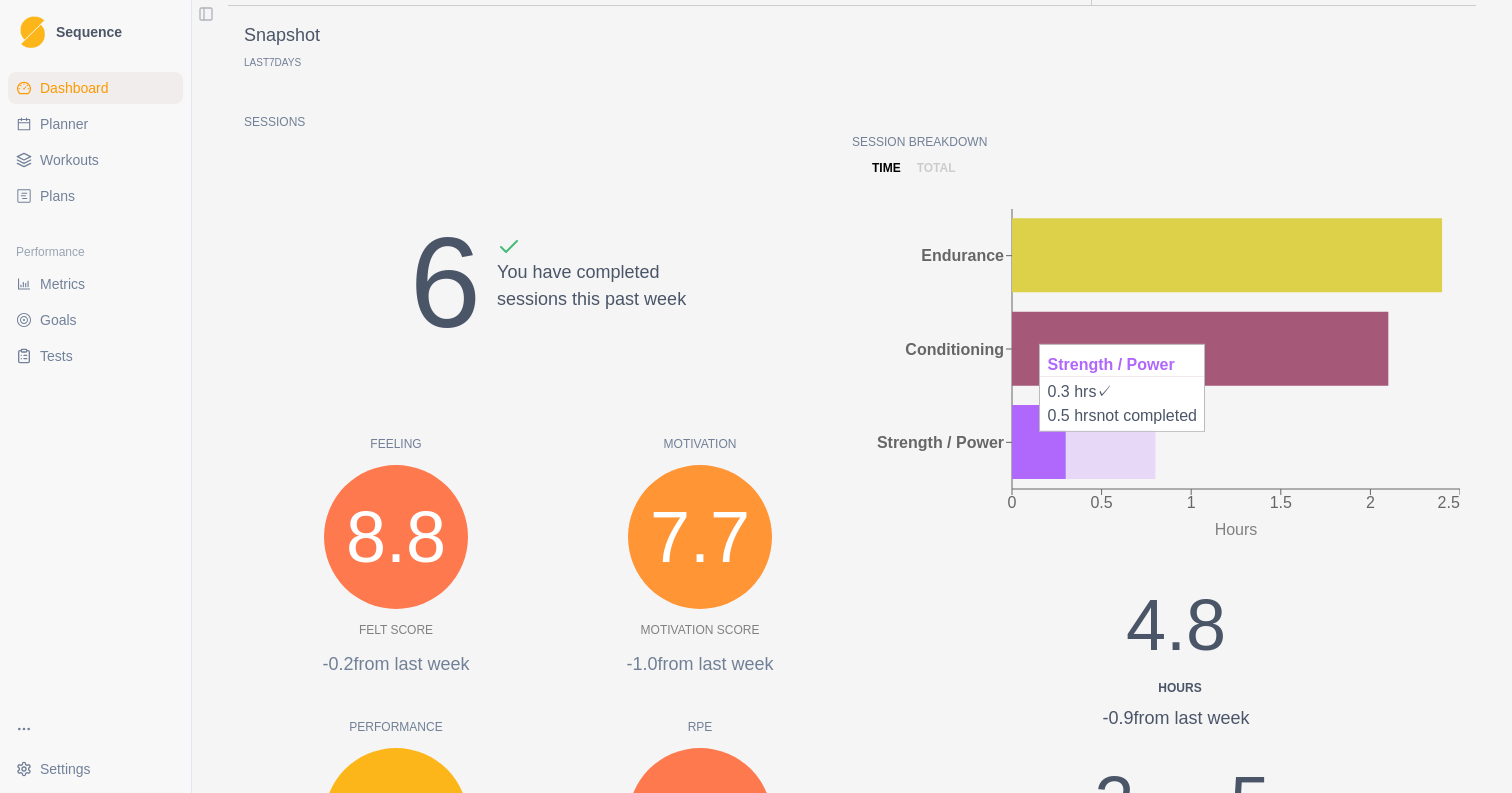 click 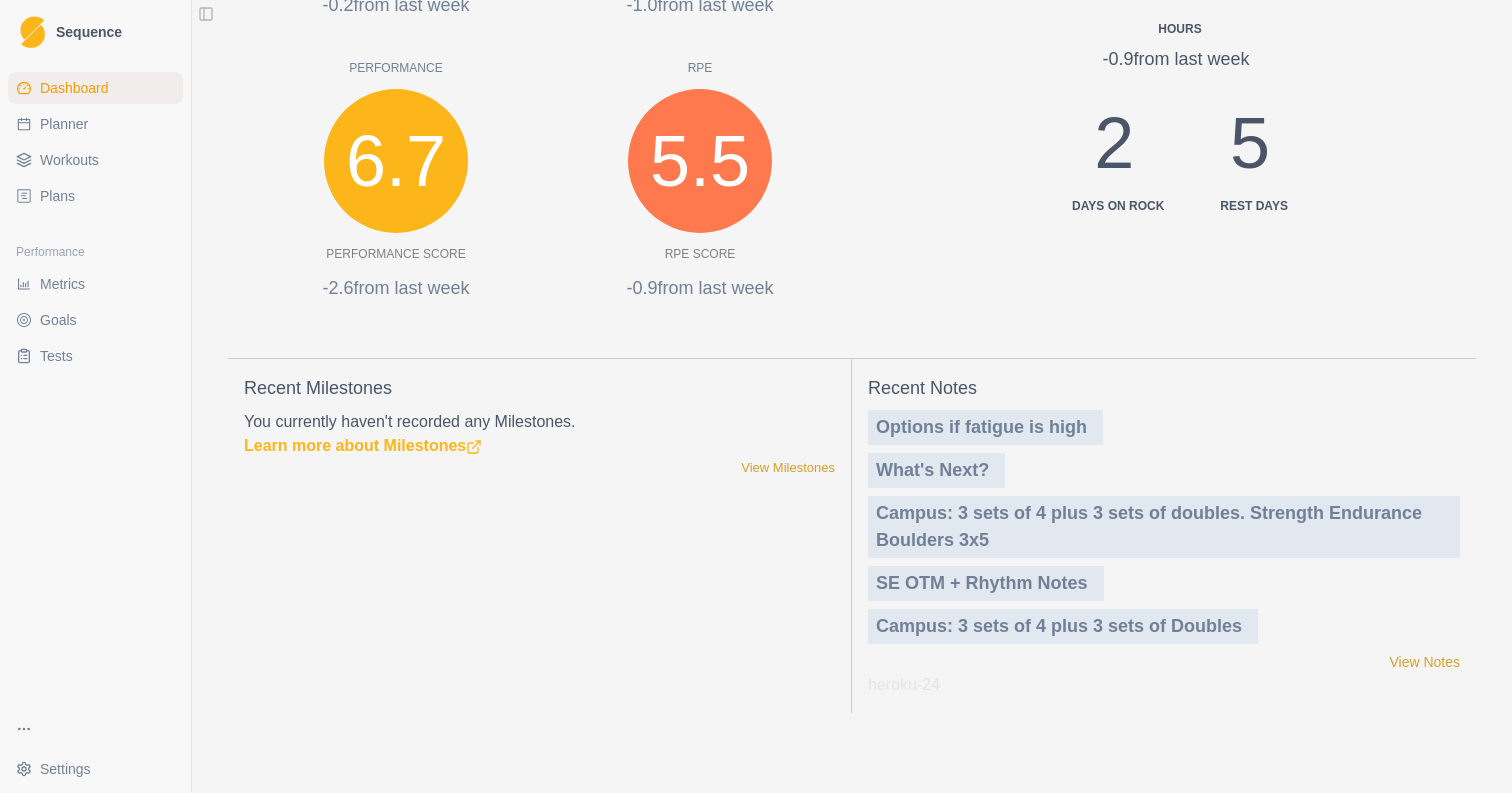 scroll, scrollTop: 840, scrollLeft: 0, axis: vertical 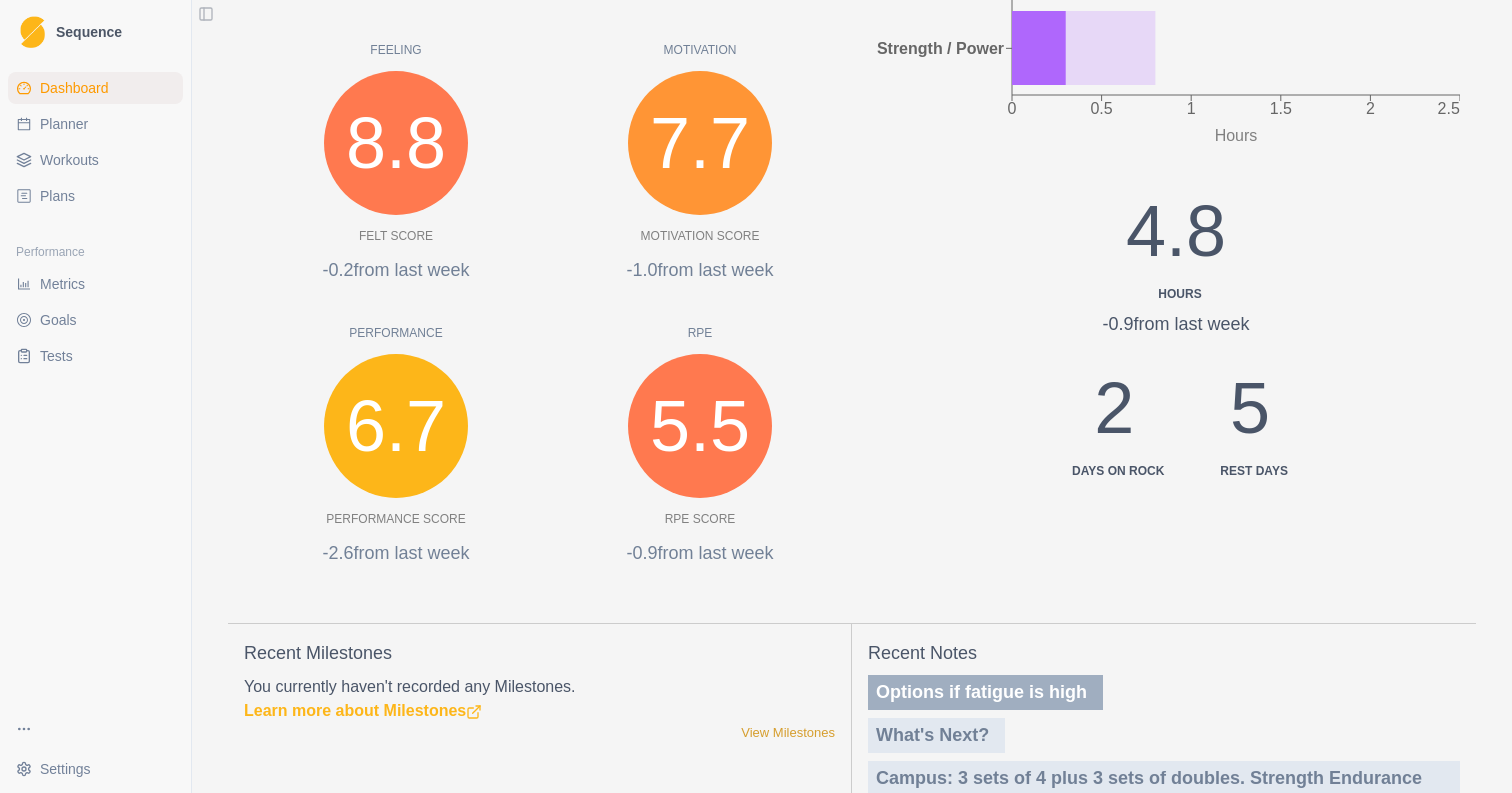 click on "Options if fatigue is high" at bounding box center (985, 692) 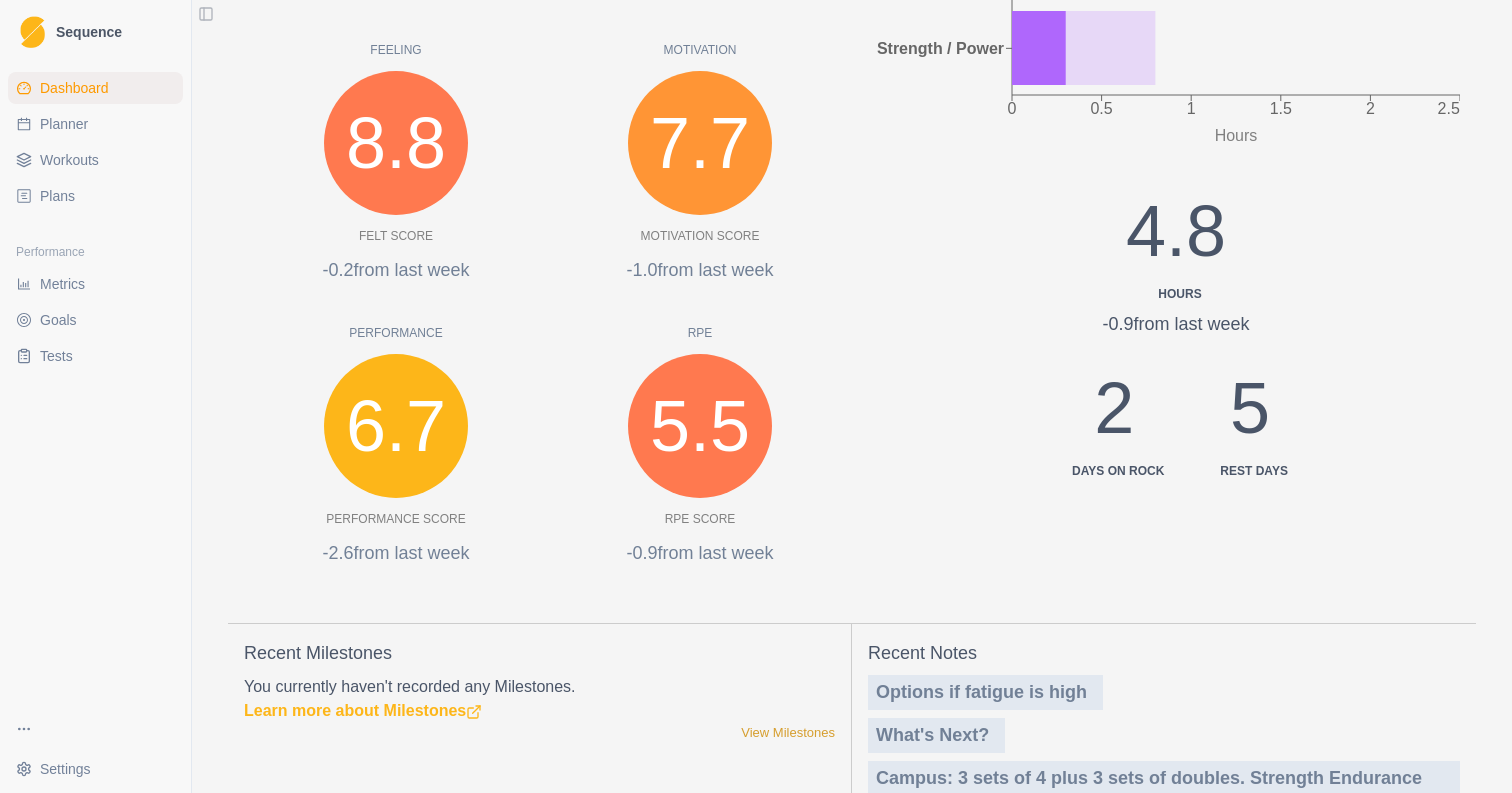scroll, scrollTop: 0, scrollLeft: 0, axis: both 